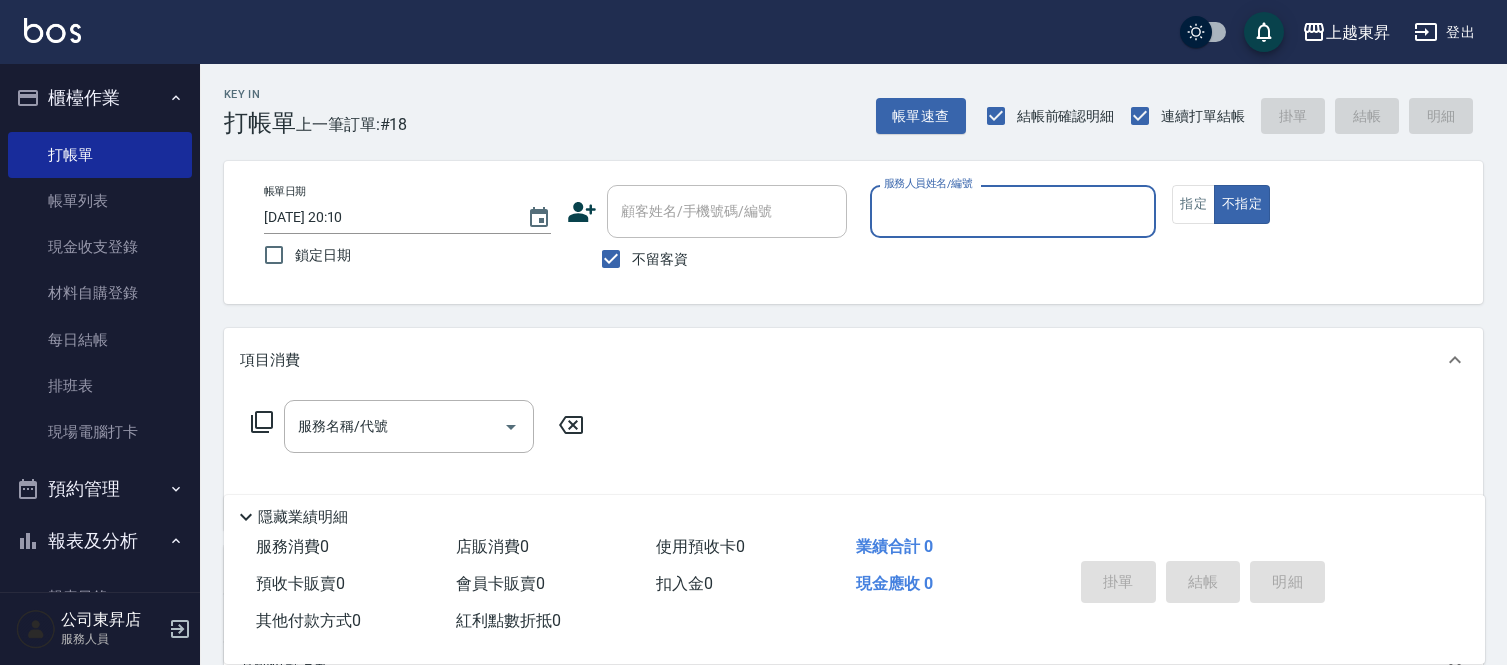 scroll, scrollTop: 0, scrollLeft: 0, axis: both 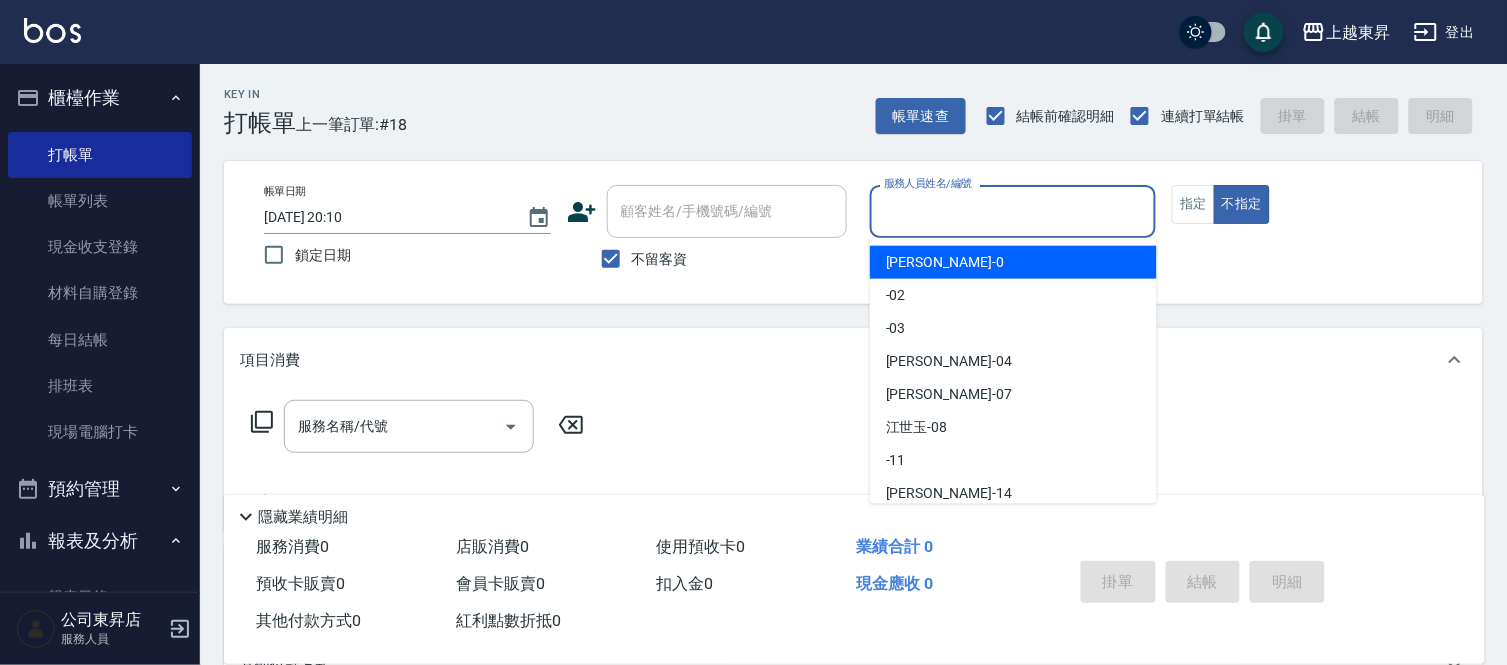 drag, startPoint x: 906, startPoint y: 211, endPoint x: 912, endPoint y: 221, distance: 11.661903 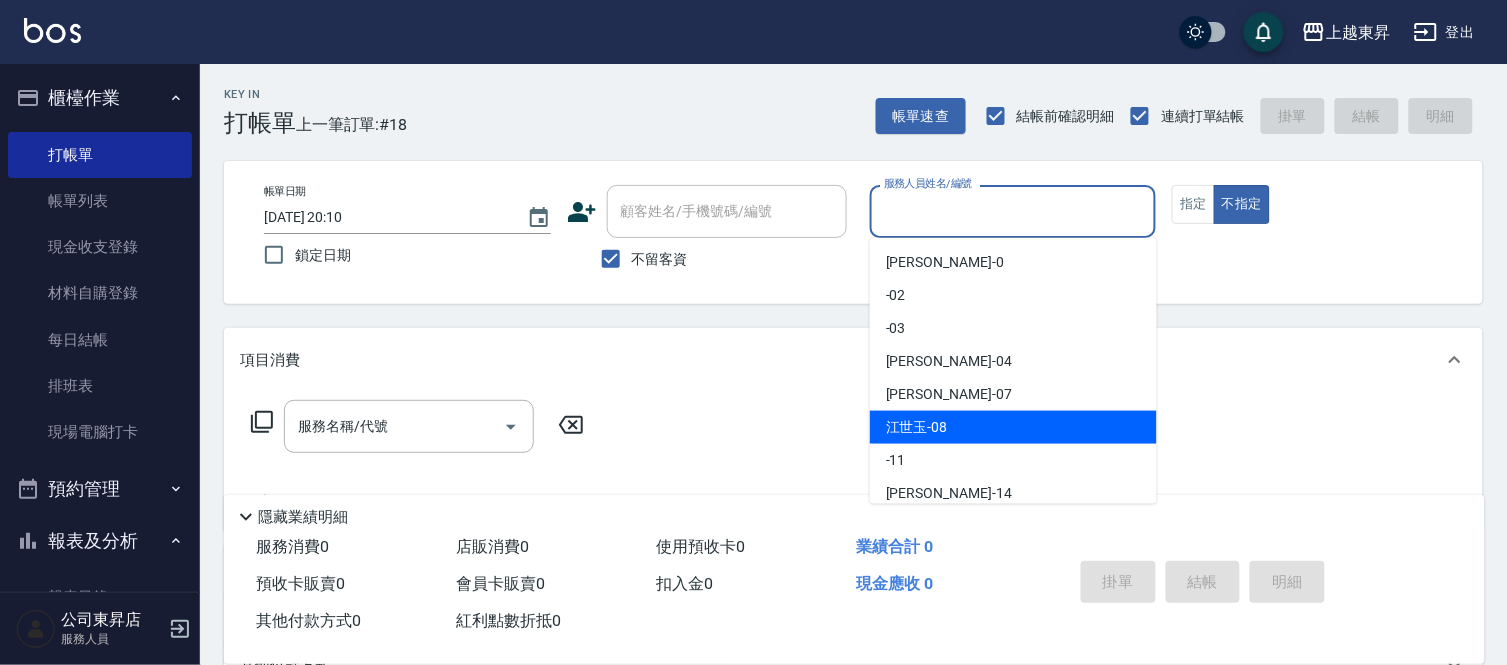 click on "[PERSON_NAME]-08" at bounding box center (1013, 427) 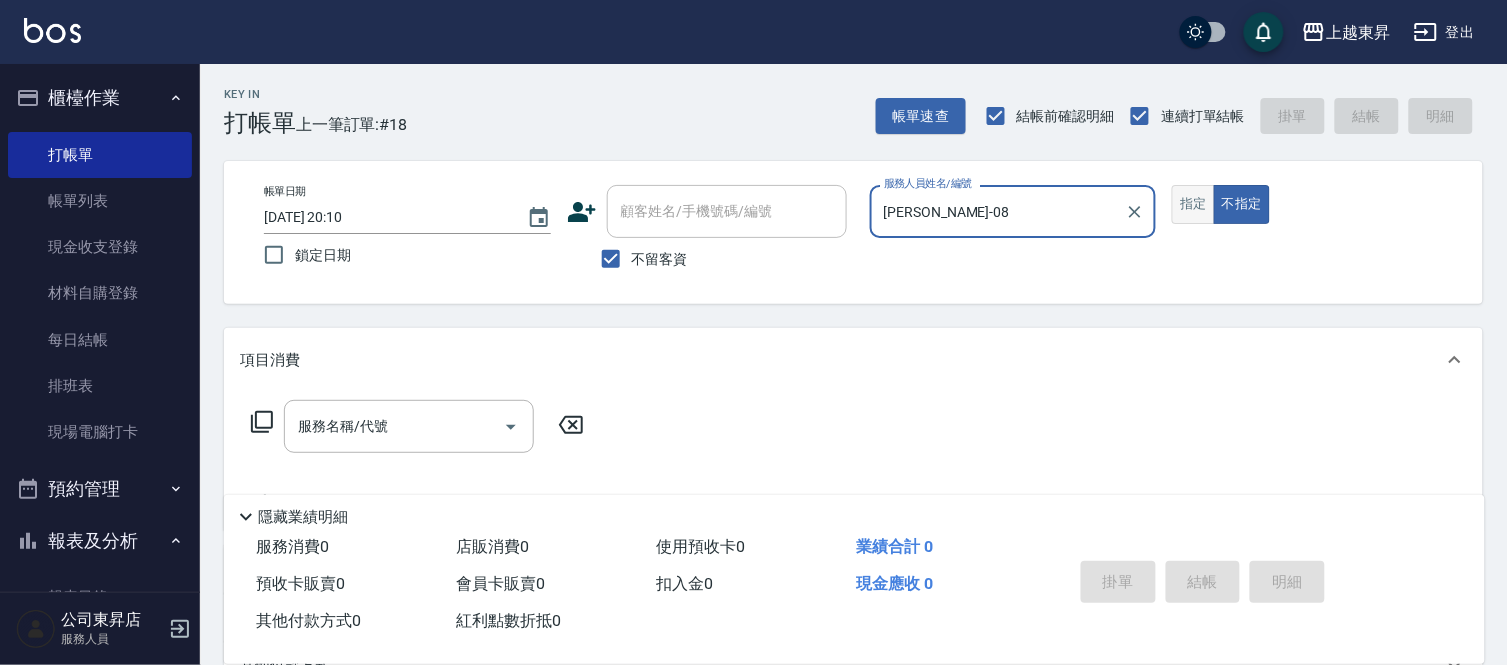 click on "指定" at bounding box center [1193, 204] 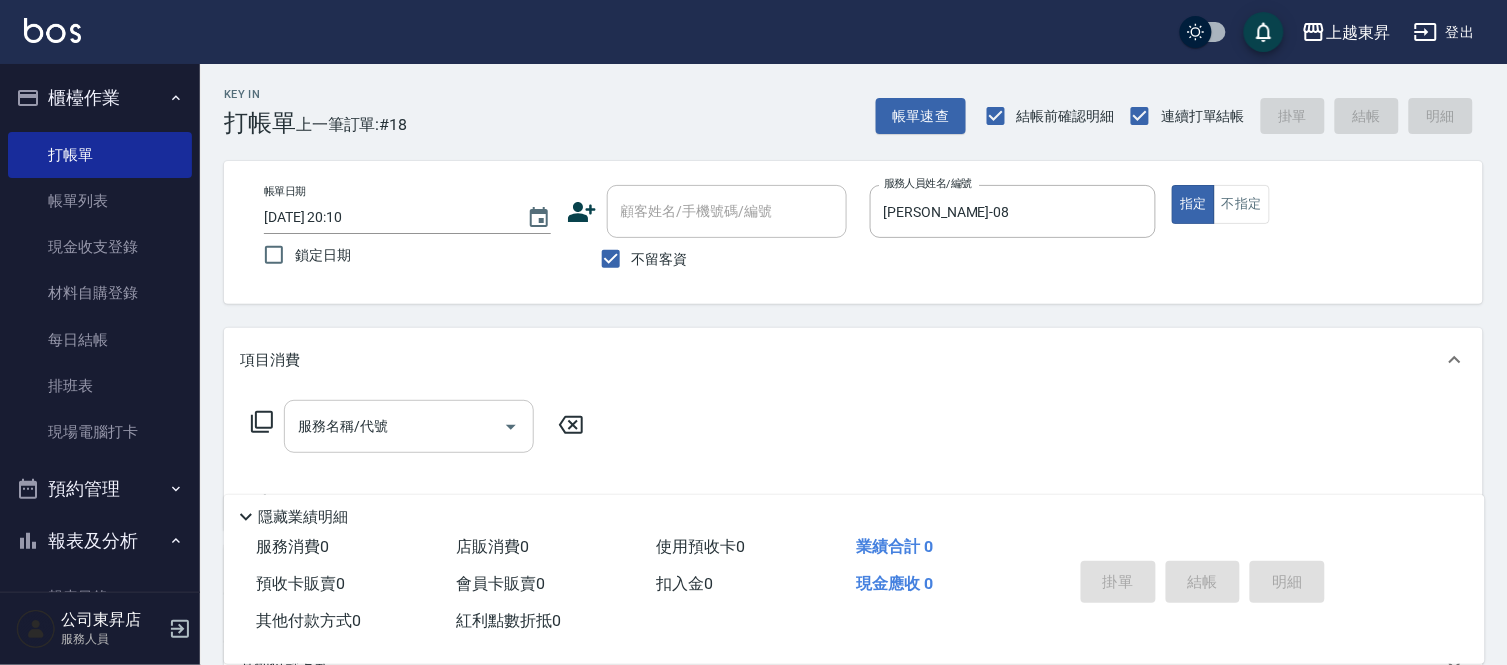 click on "服務名稱/代號" at bounding box center [394, 426] 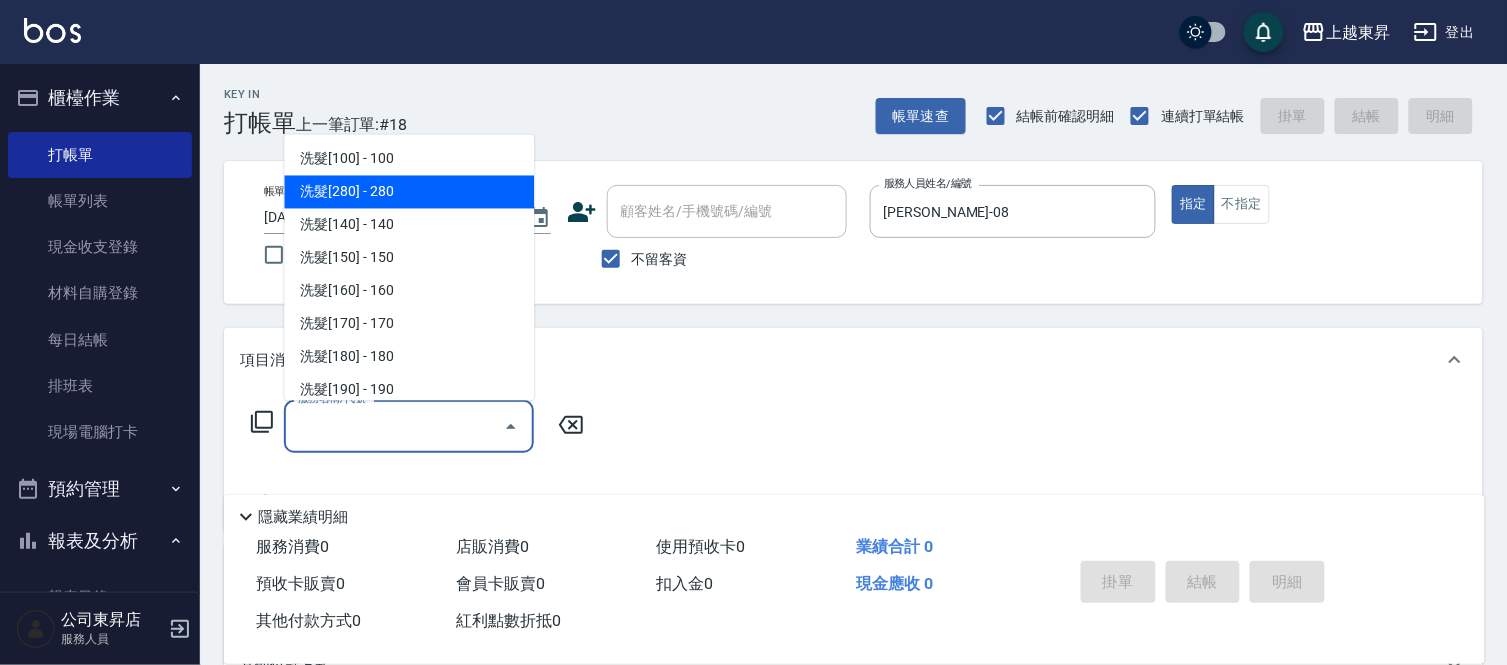 click on "洗髮[280] - 280" at bounding box center [409, 192] 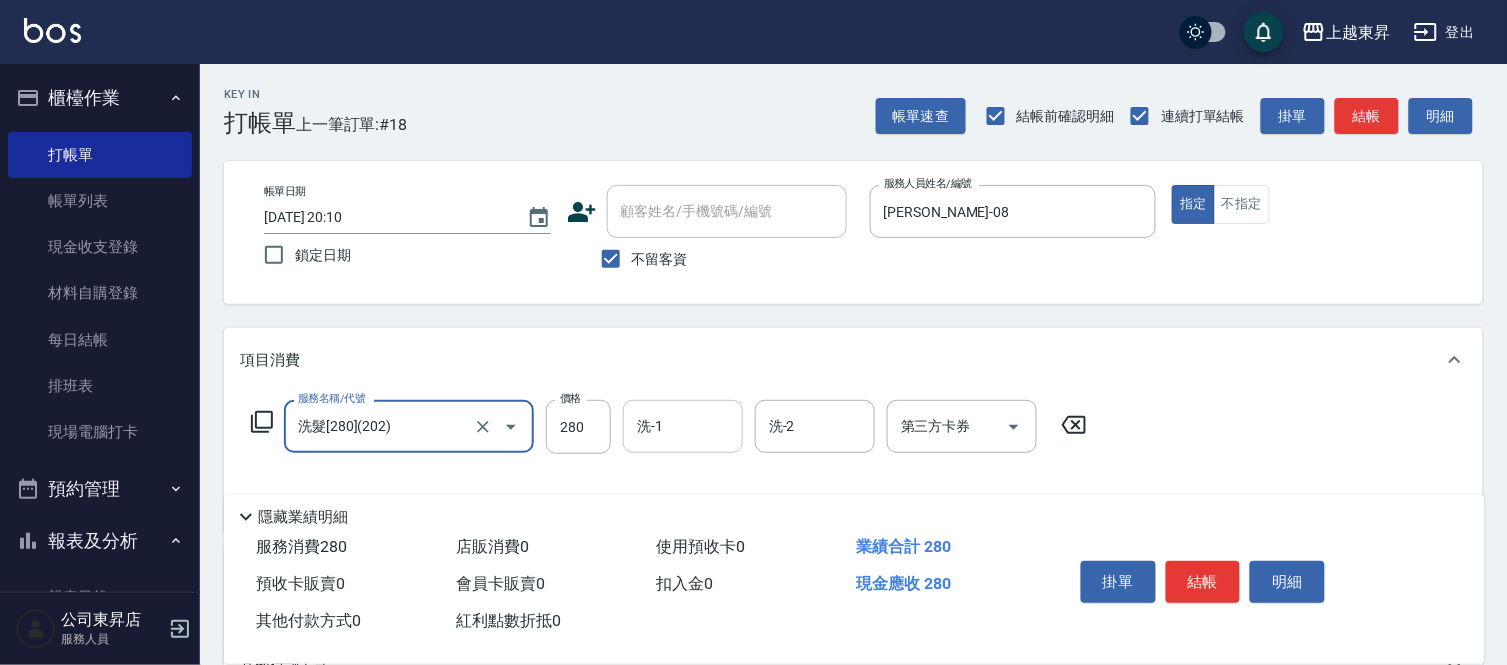 click on "洗-1" at bounding box center [683, 426] 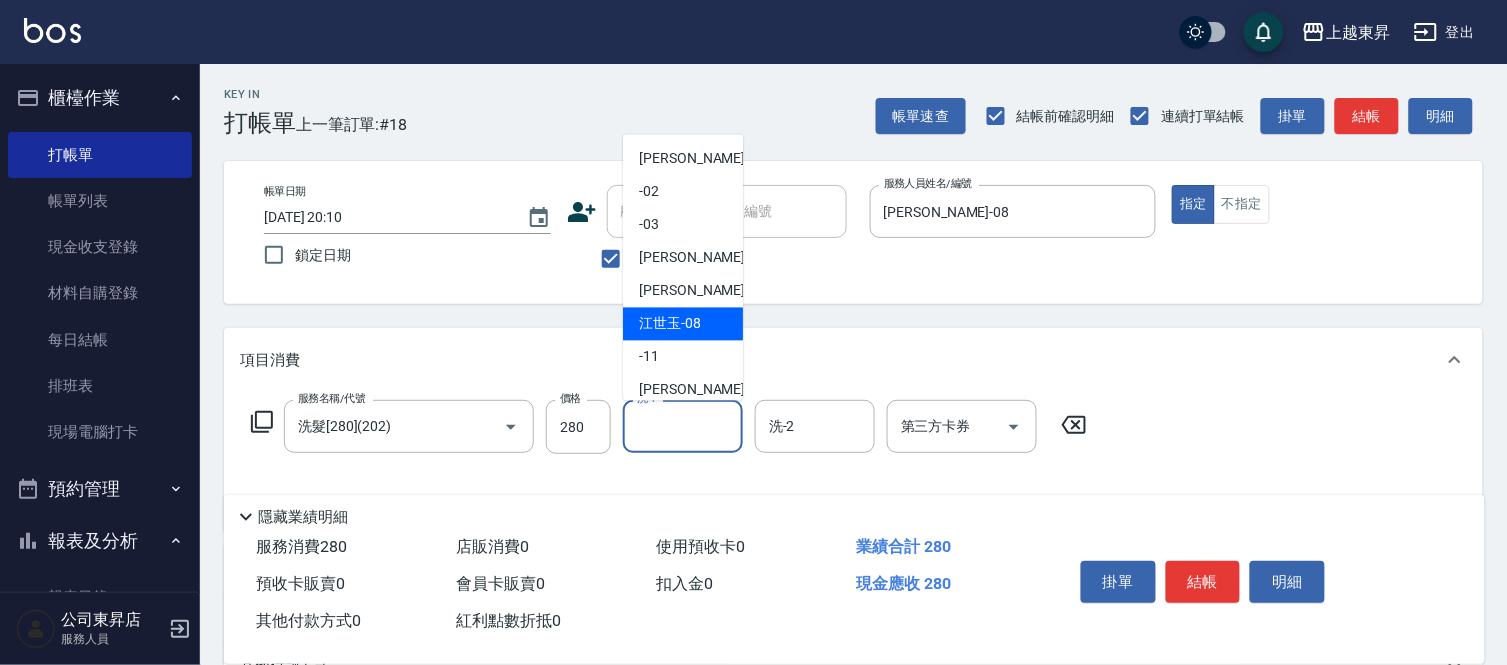 click on "[PERSON_NAME]-08" at bounding box center [670, 324] 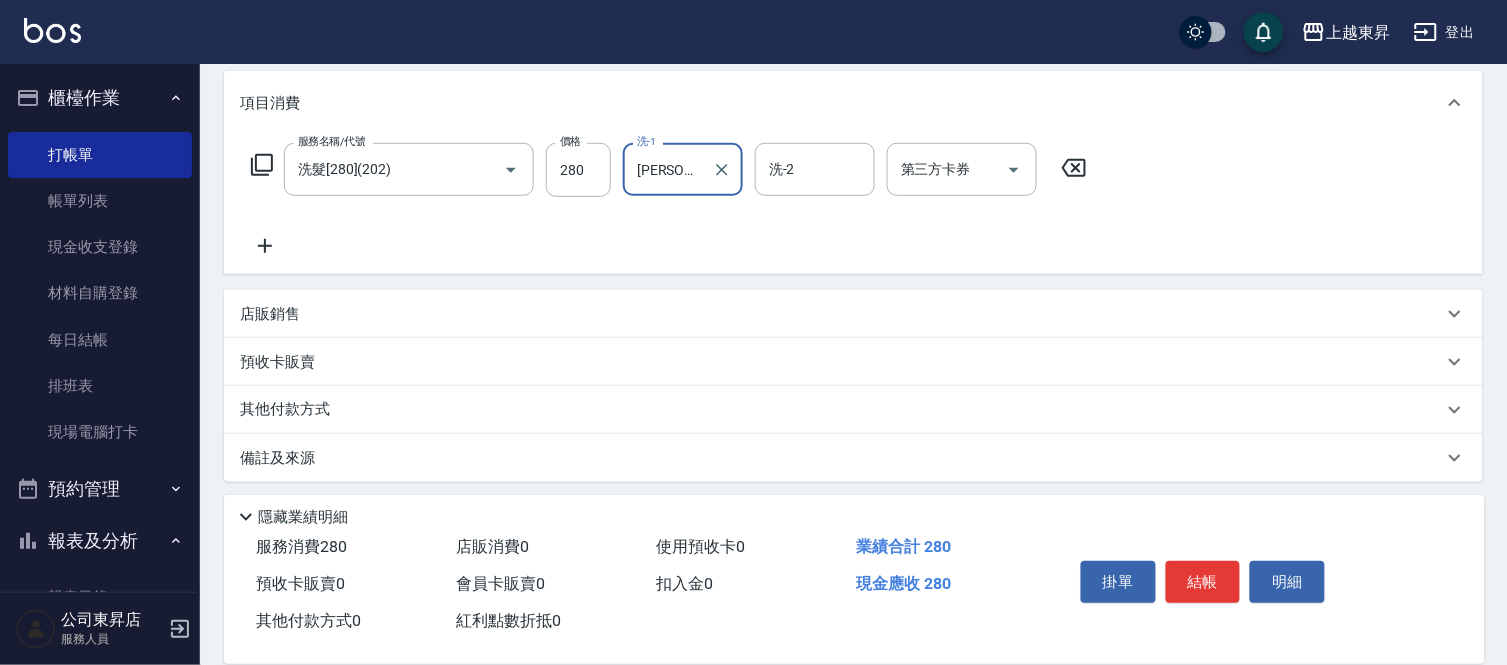 scroll, scrollTop: 263, scrollLeft: 0, axis: vertical 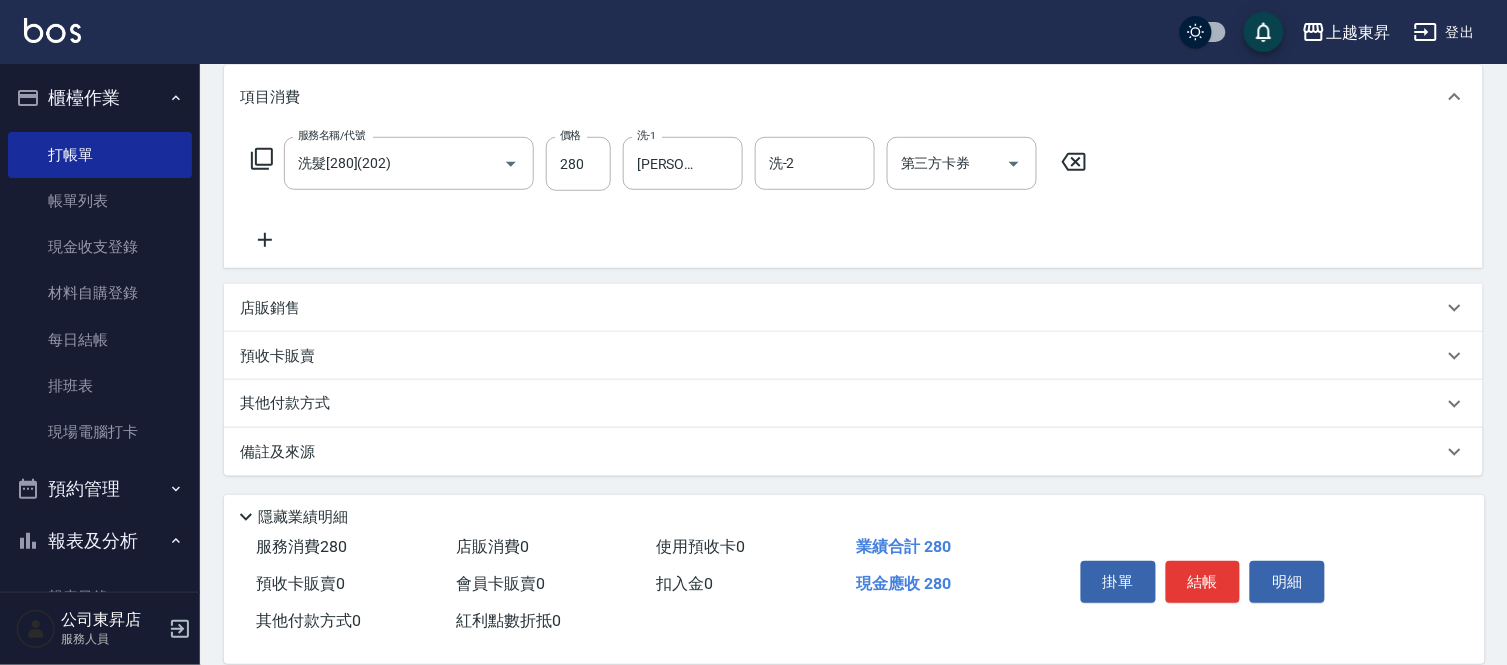 click 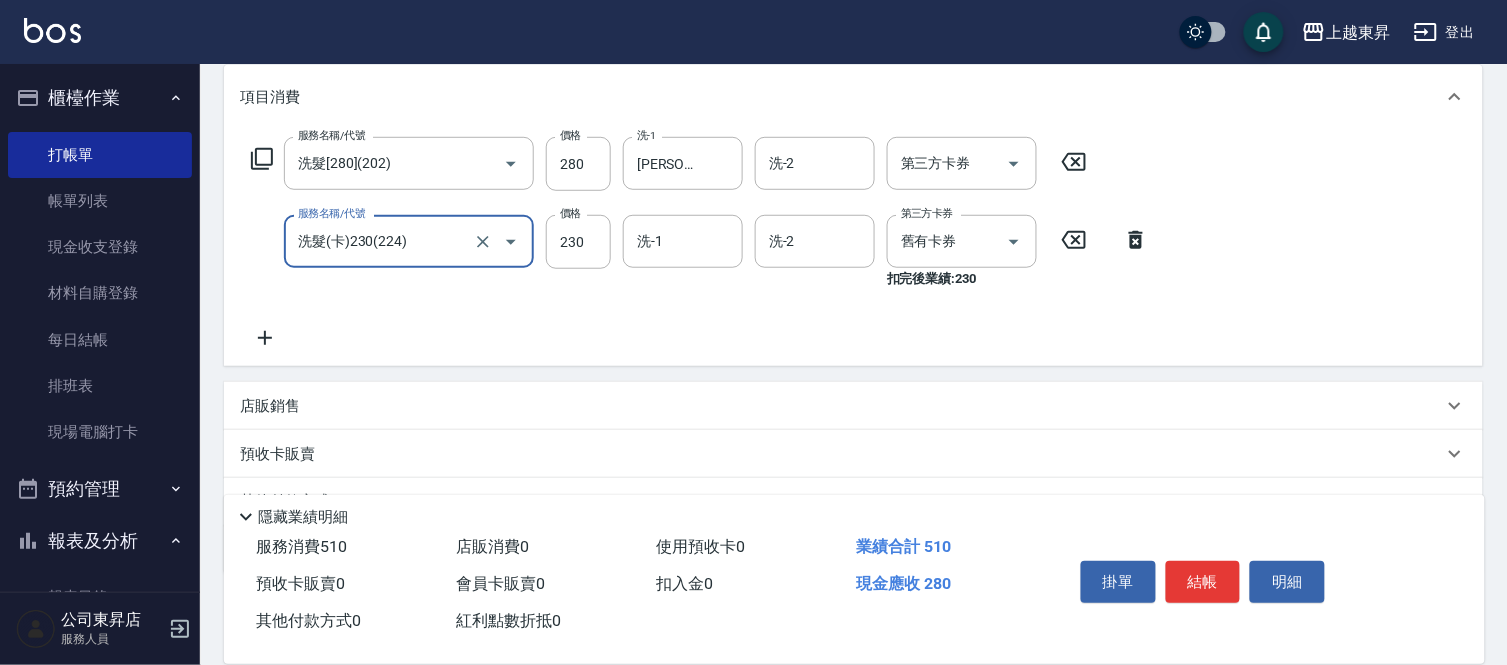 click on "洗髮(卡)230(224)" at bounding box center (381, 241) 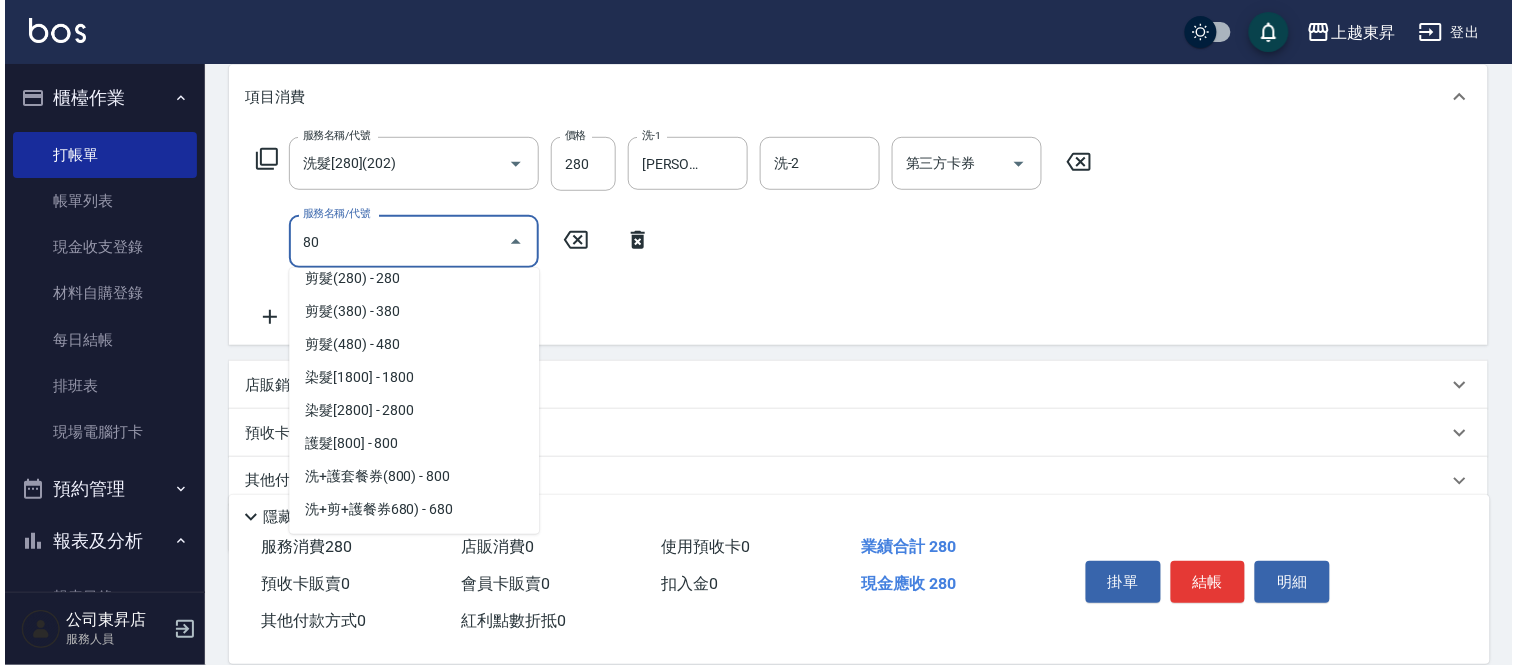 scroll, scrollTop: 0, scrollLeft: 0, axis: both 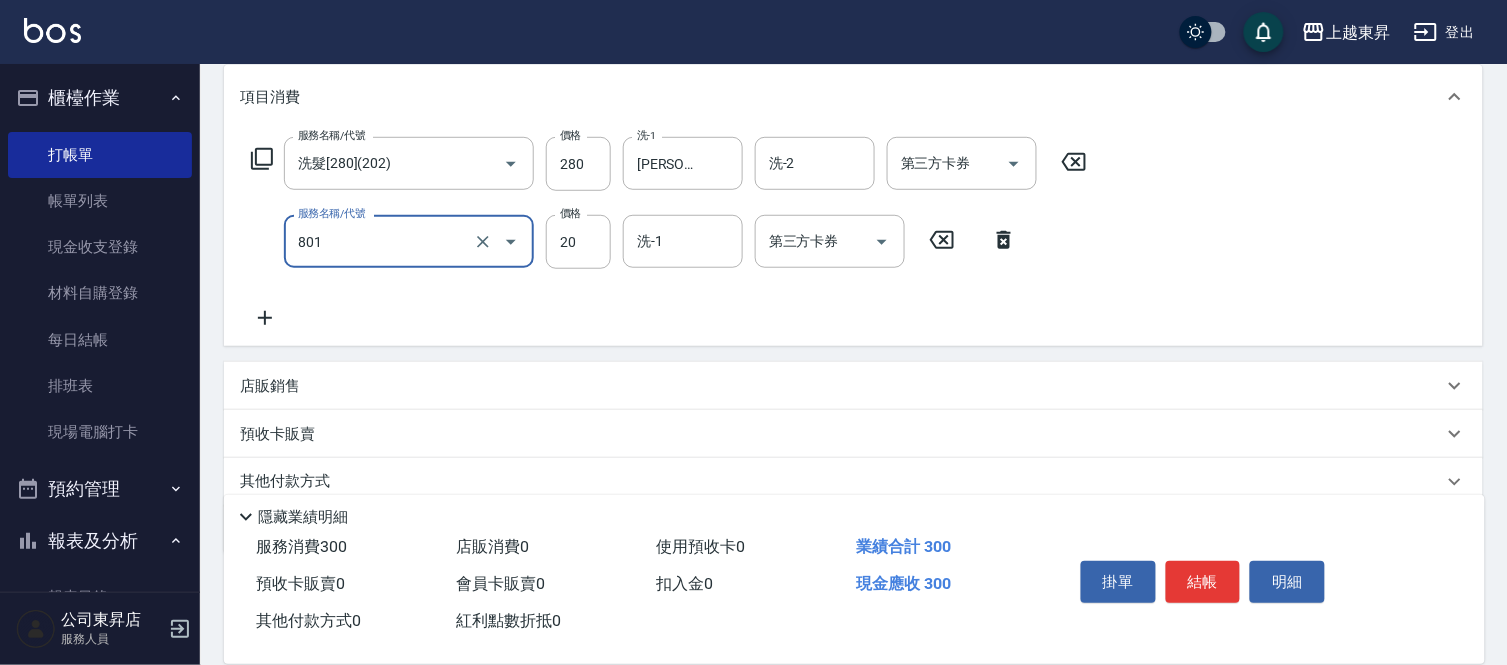 type on "潤絲(801)" 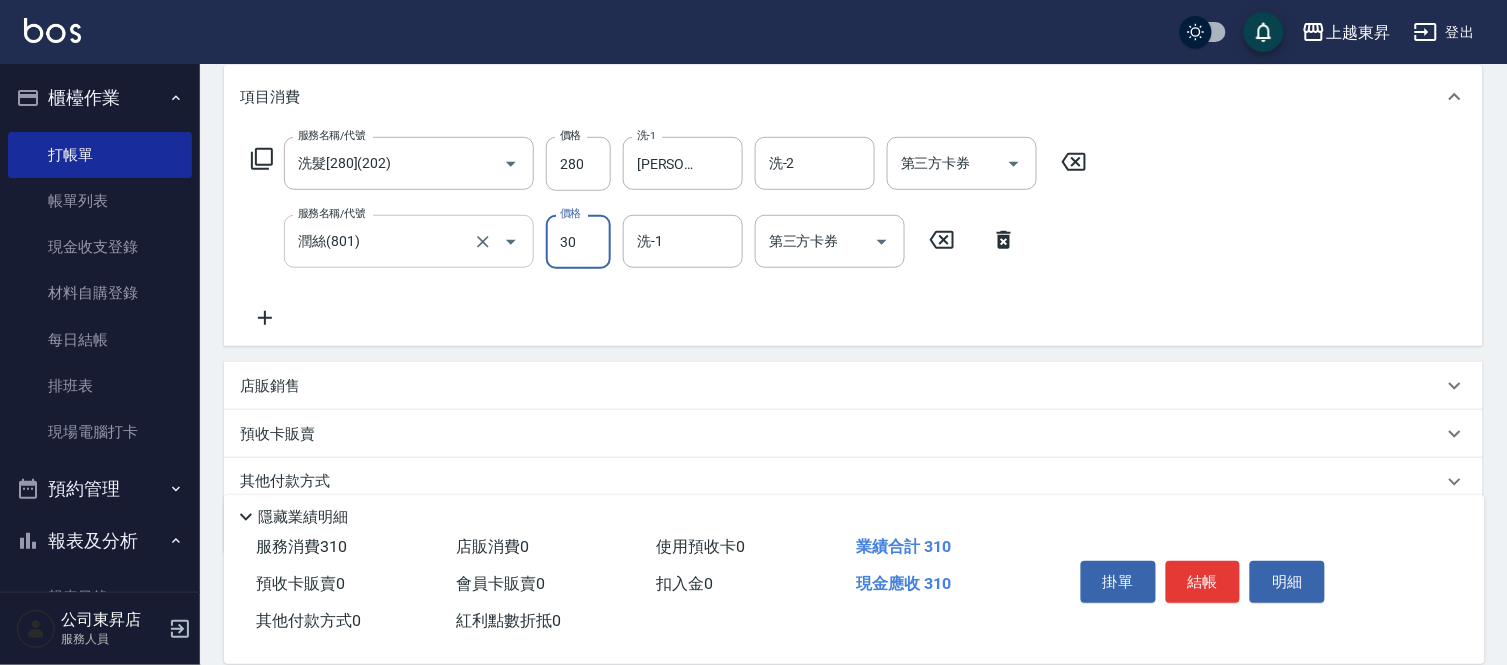 type on "30" 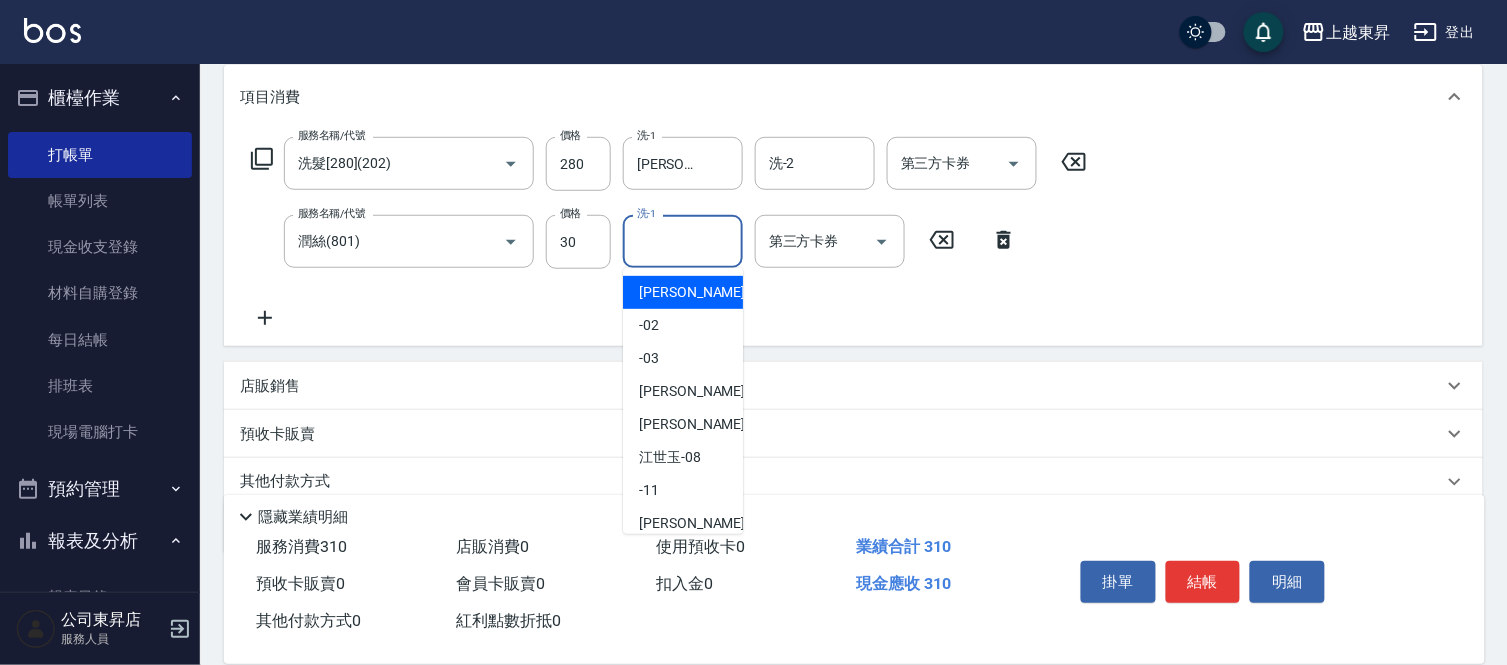 click on "洗-1" at bounding box center (683, 241) 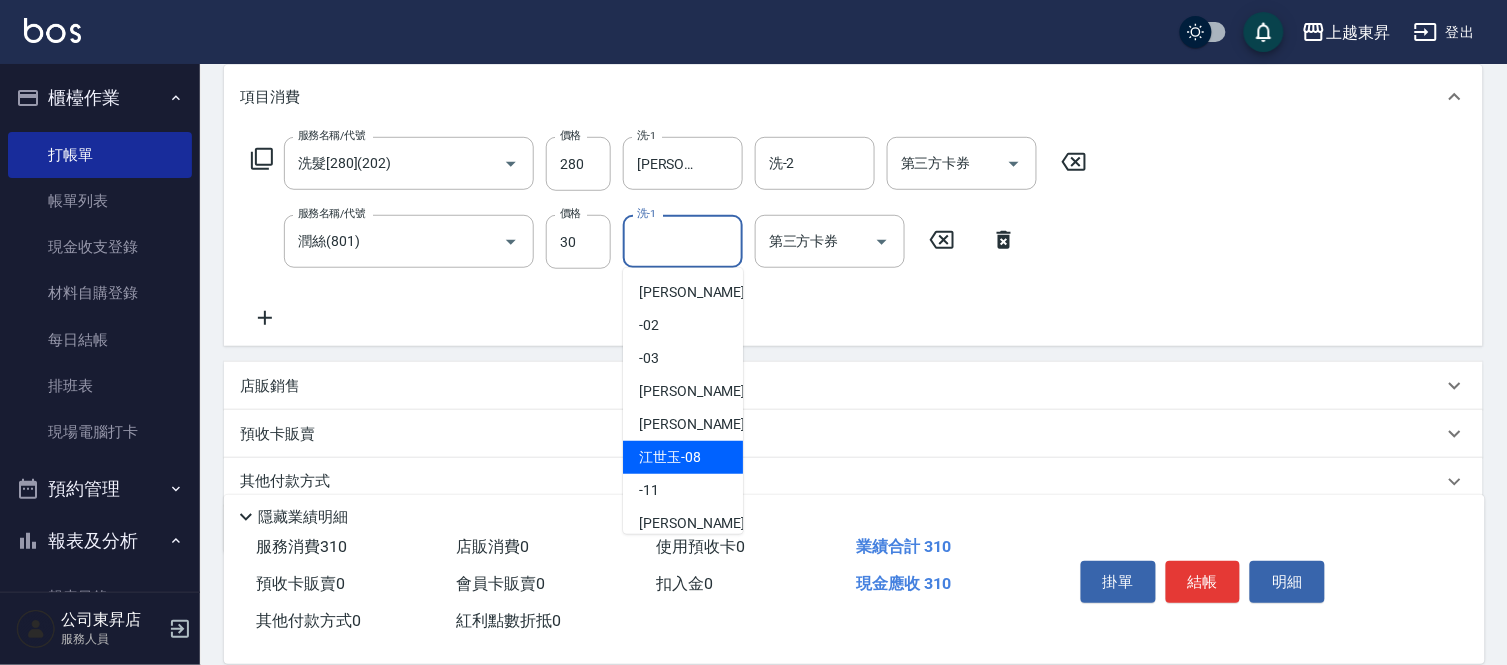 drag, startPoint x: 667, startPoint y: 454, endPoint x: 670, endPoint y: 435, distance: 19.235384 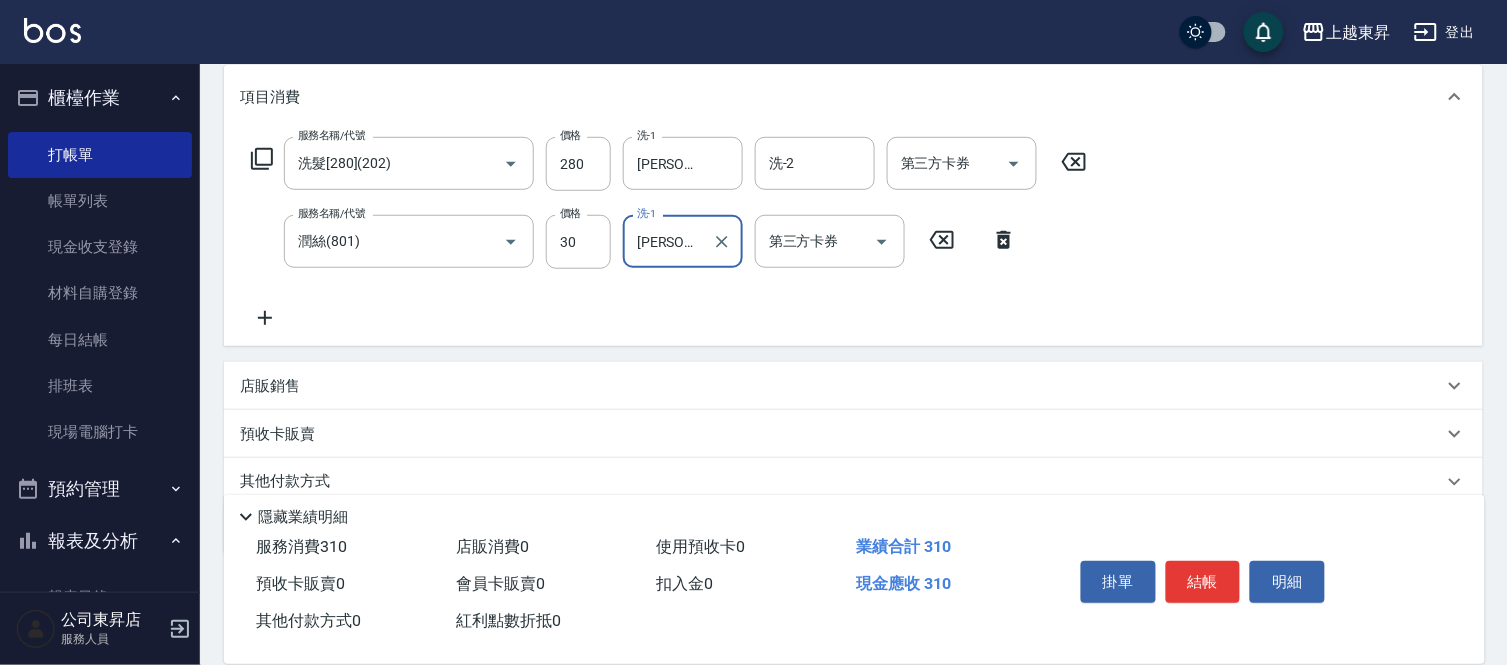 click 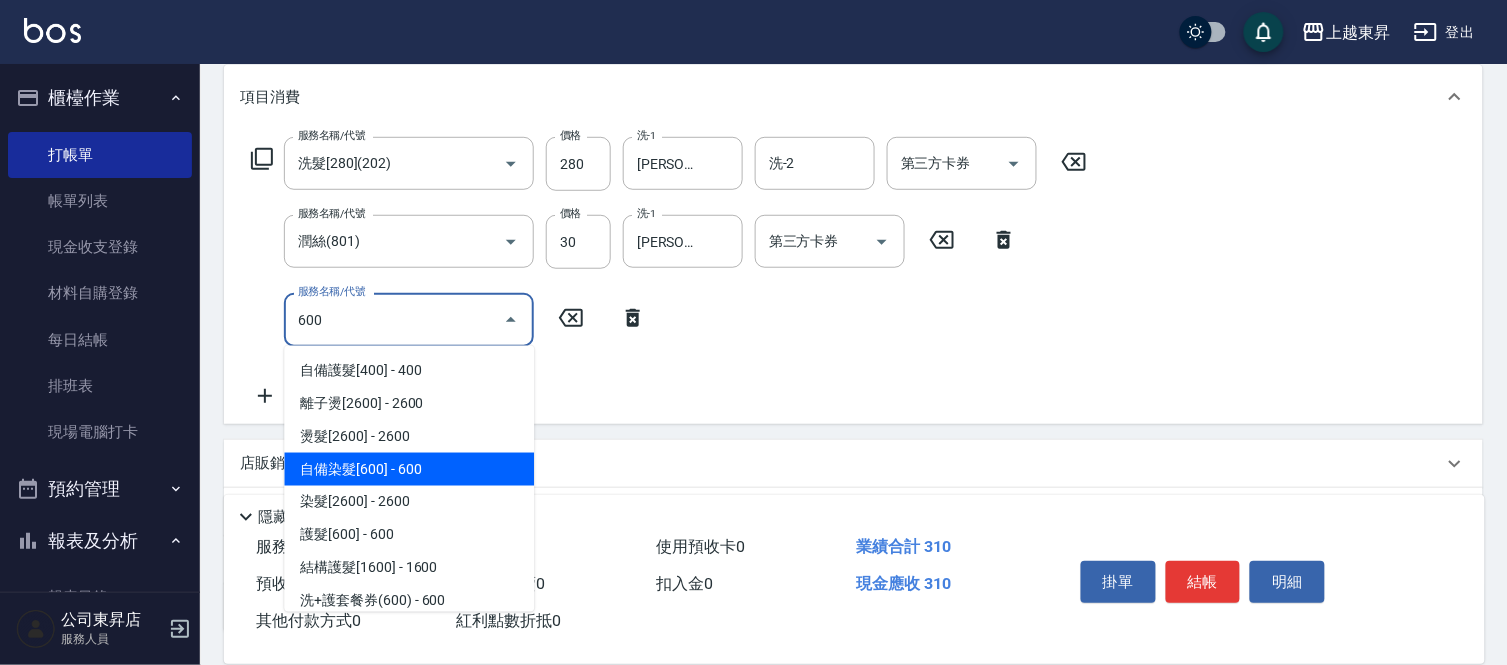 click on "自備染髮[600] - 600" at bounding box center (409, 469) 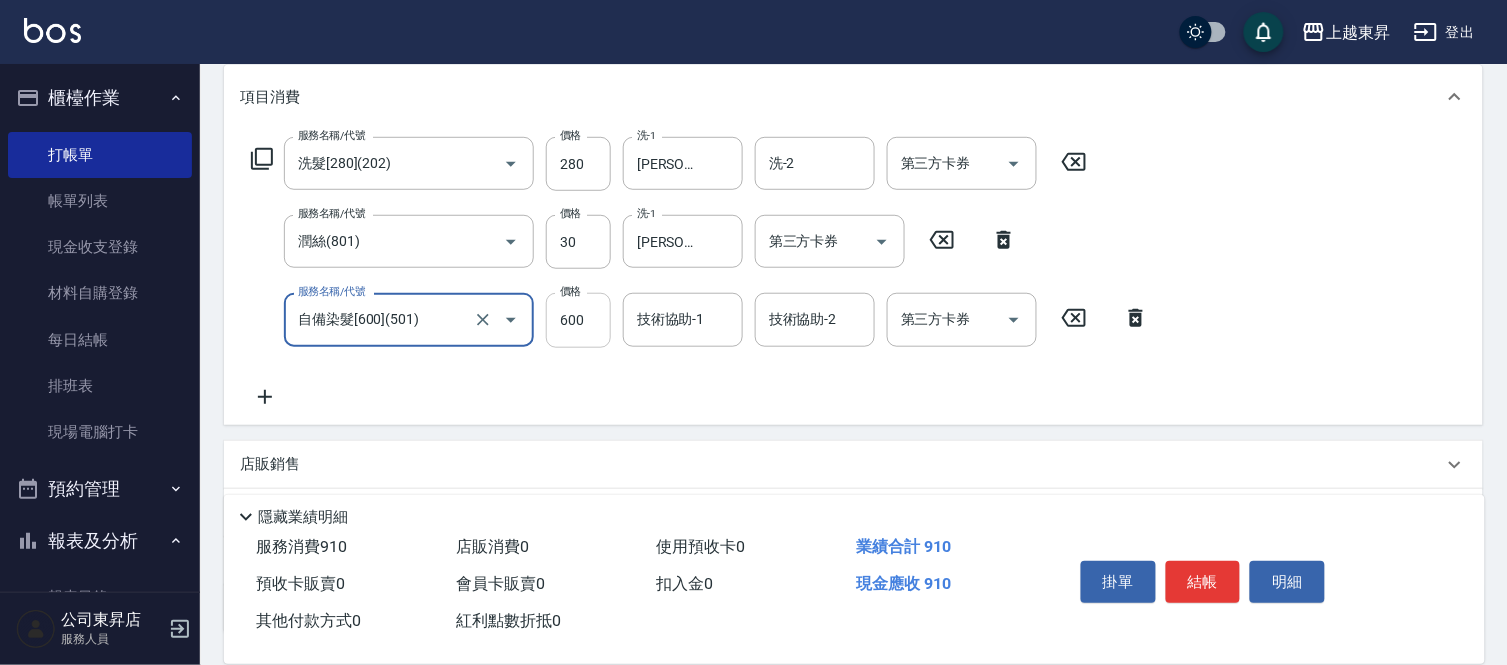 type on "自備染髮[600](501)" 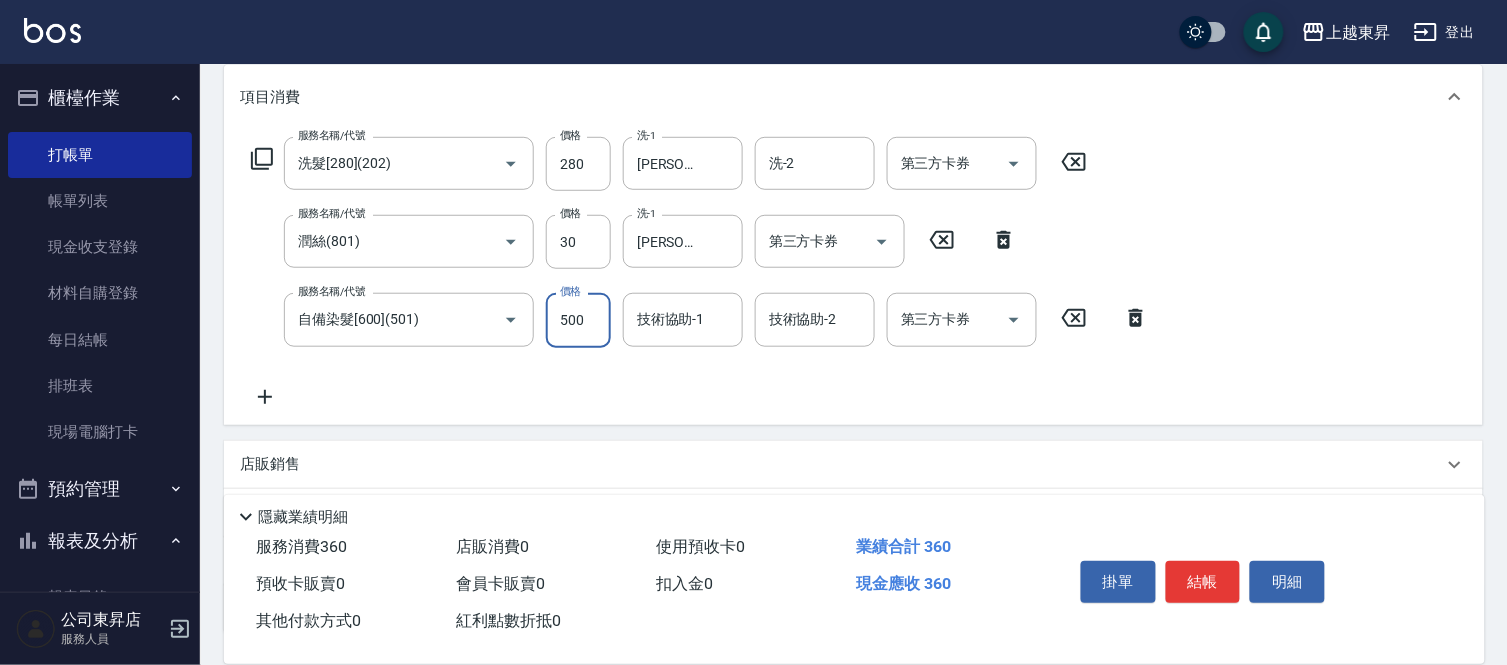 type on "500" 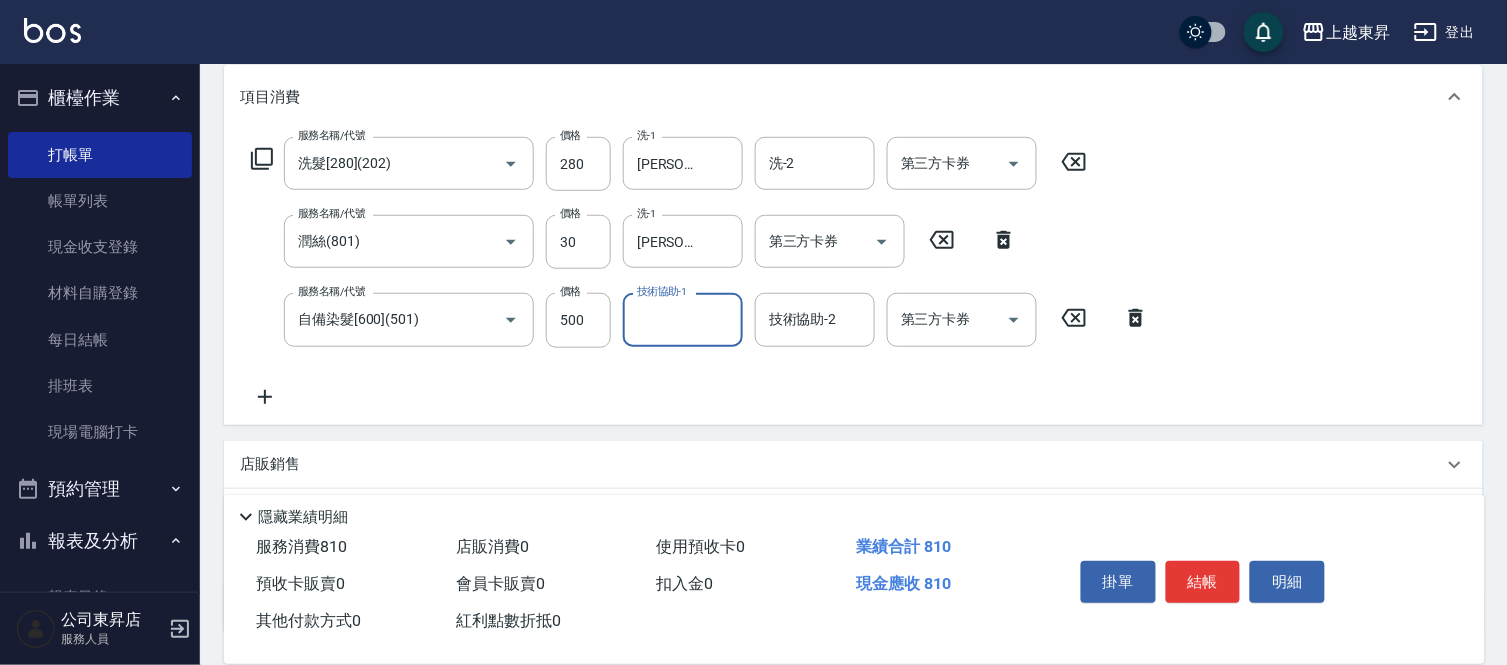 click on "技術協助-1" at bounding box center (683, 319) 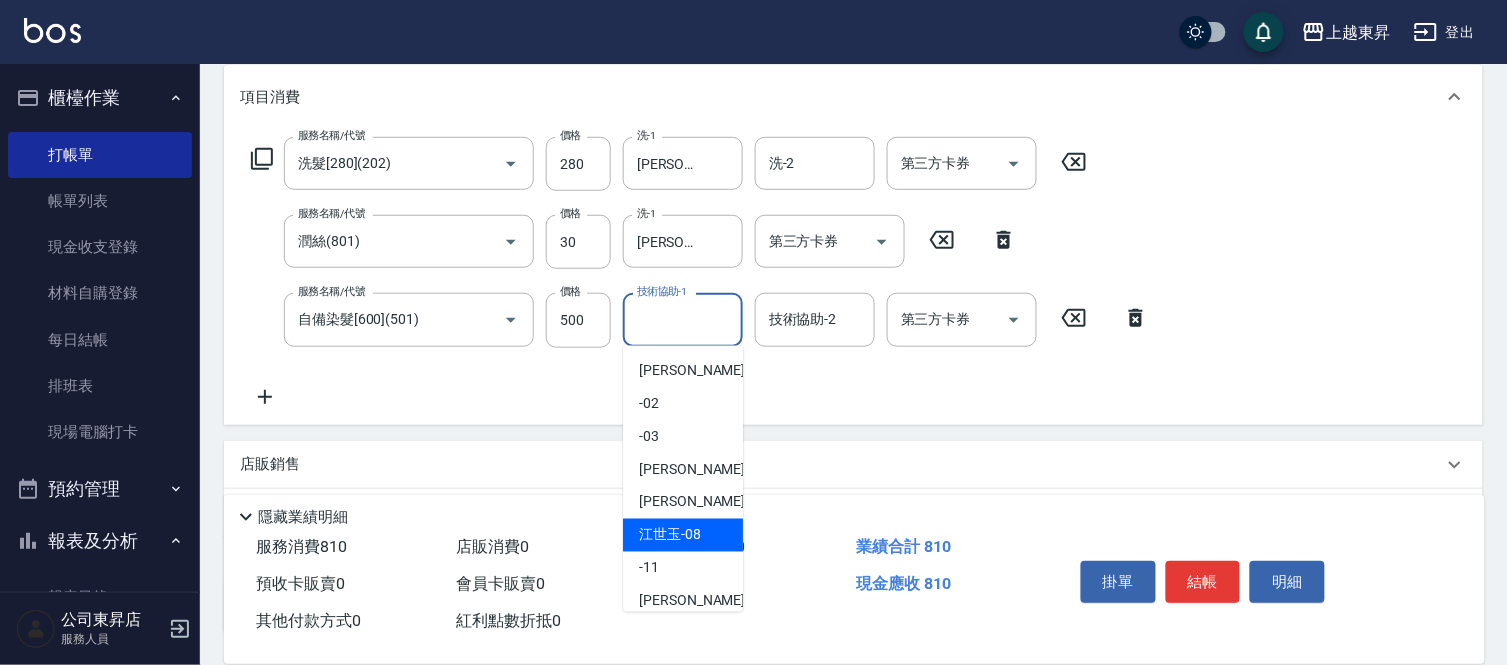 click on "[PERSON_NAME]-08" at bounding box center (670, 535) 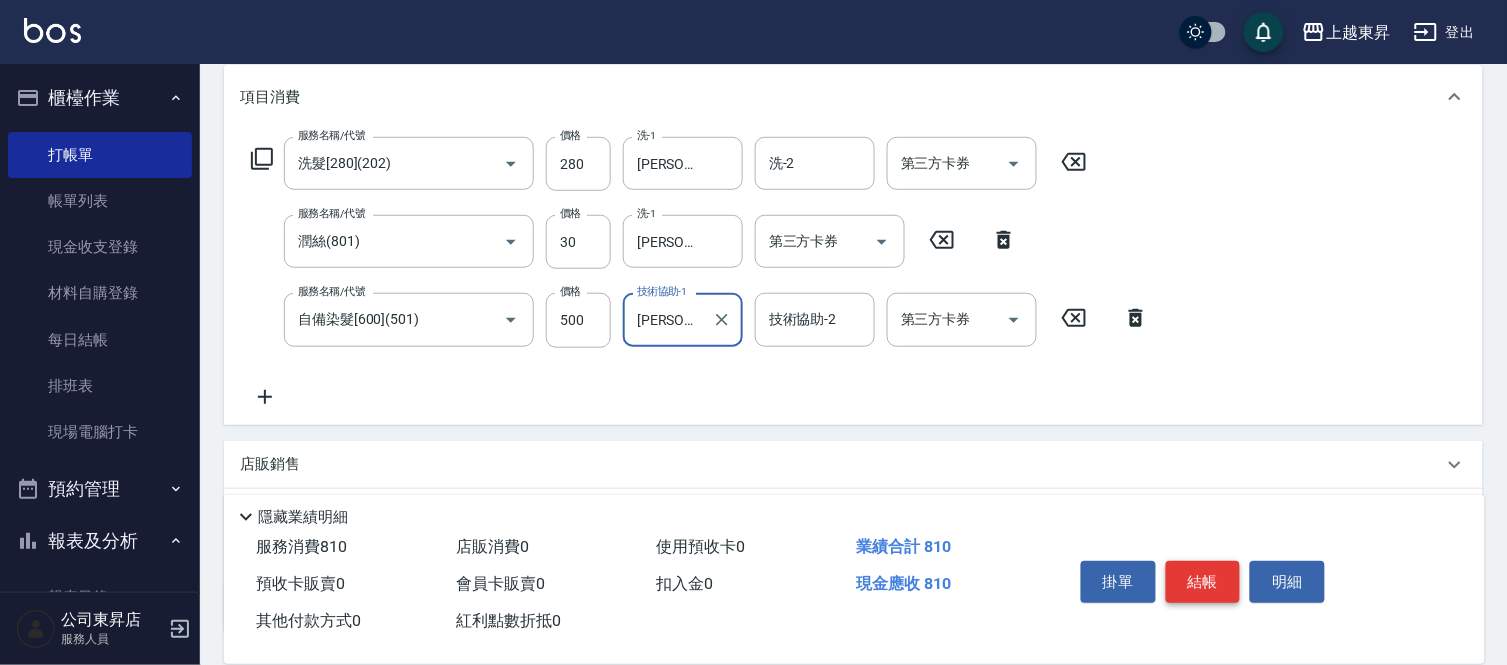 click on "結帳" at bounding box center (1203, 582) 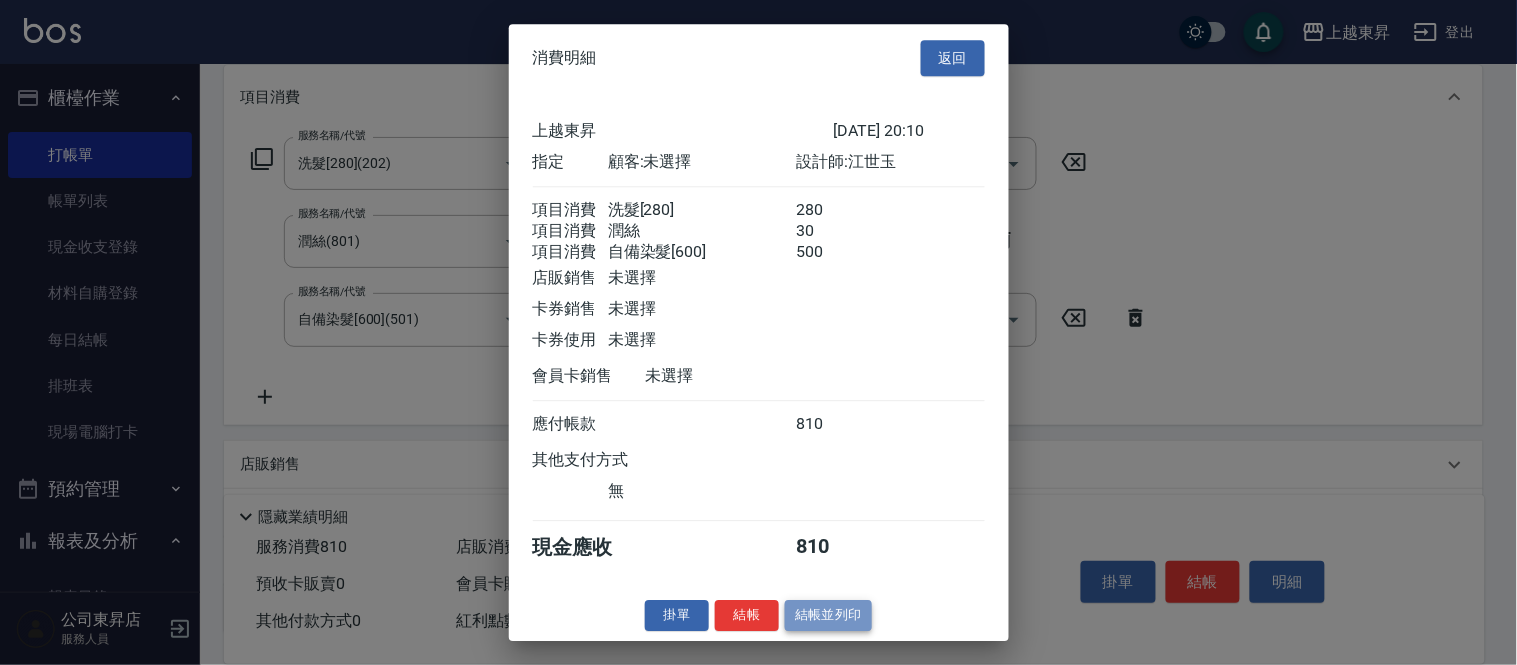 click on "結帳並列印" at bounding box center (828, 615) 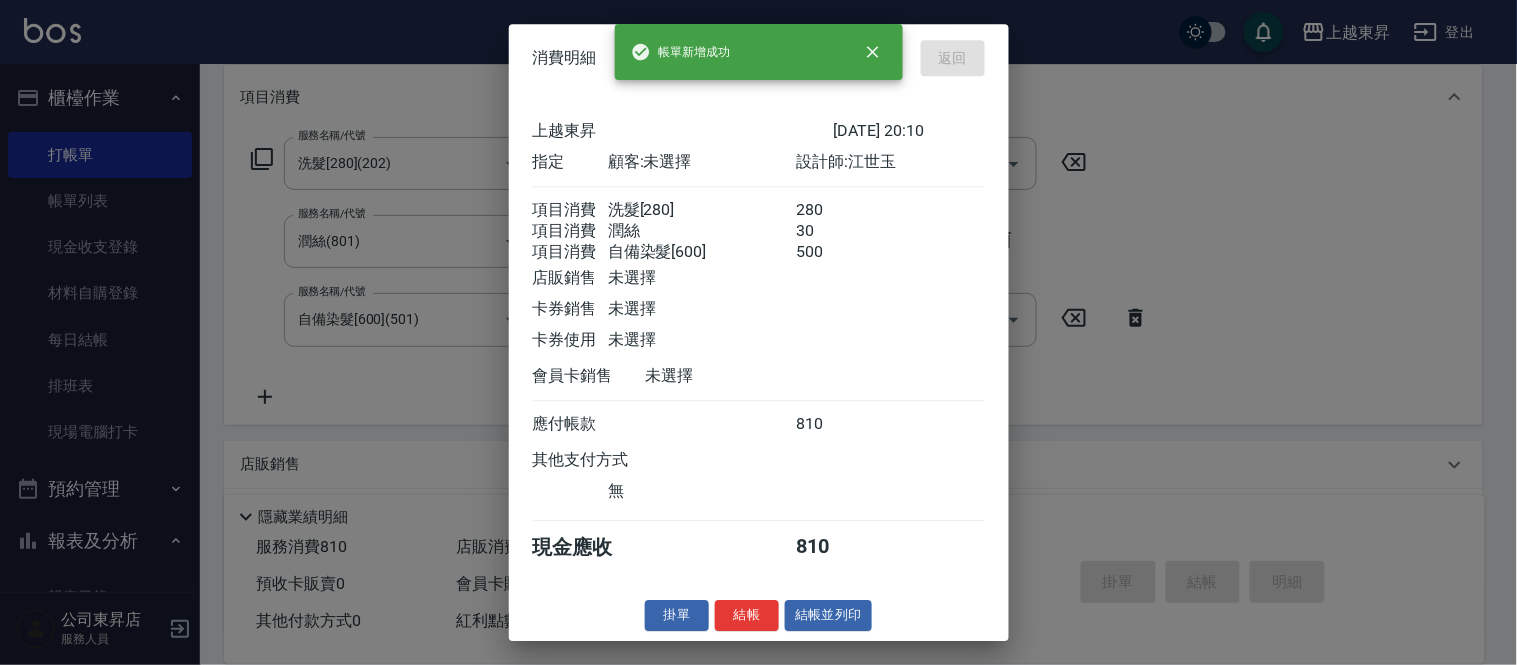 type on "[DATE] 21:28" 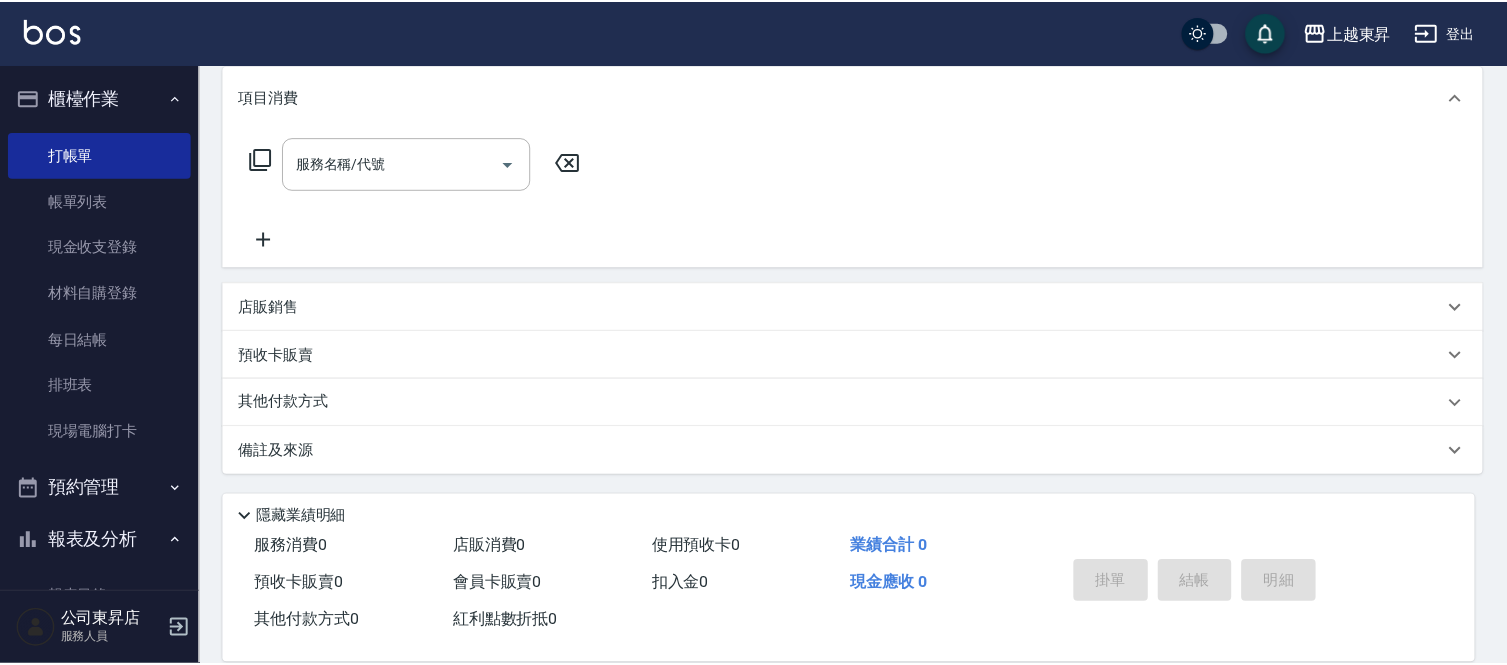 scroll, scrollTop: 0, scrollLeft: 0, axis: both 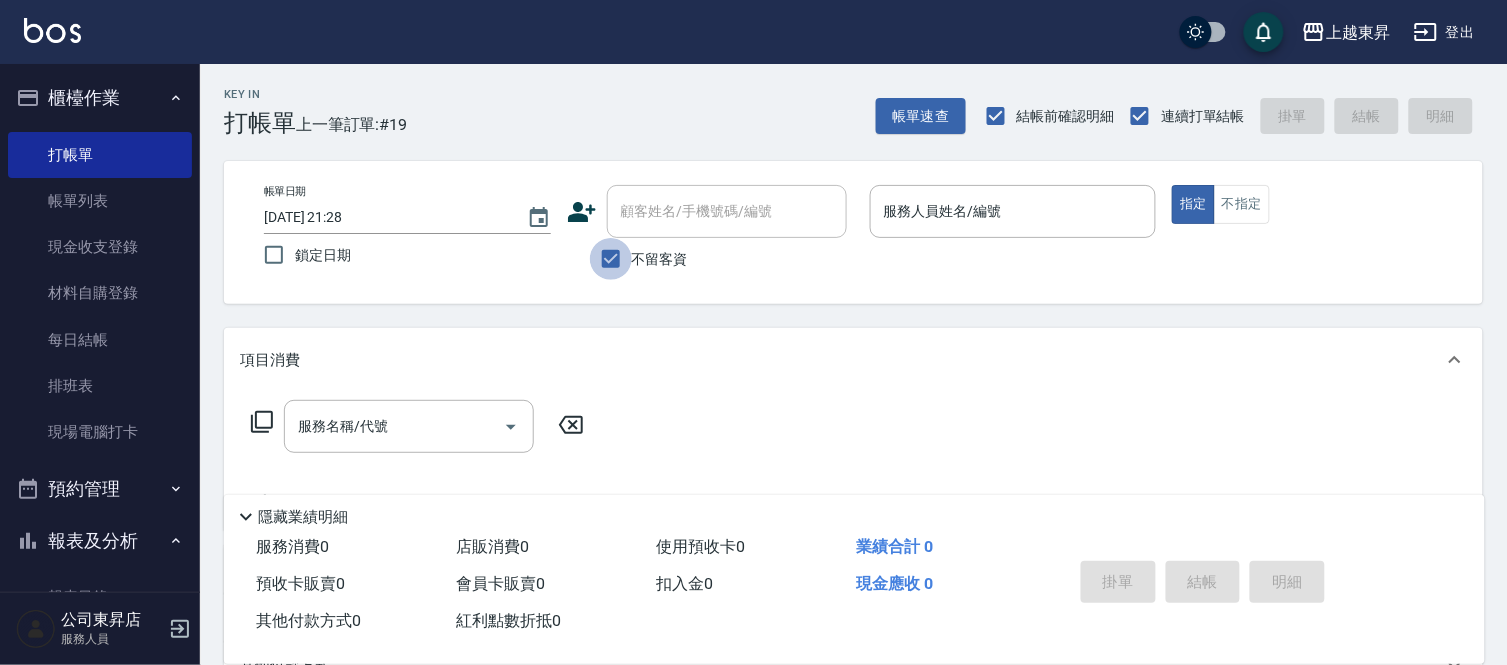 click on "不留客資" at bounding box center [611, 259] 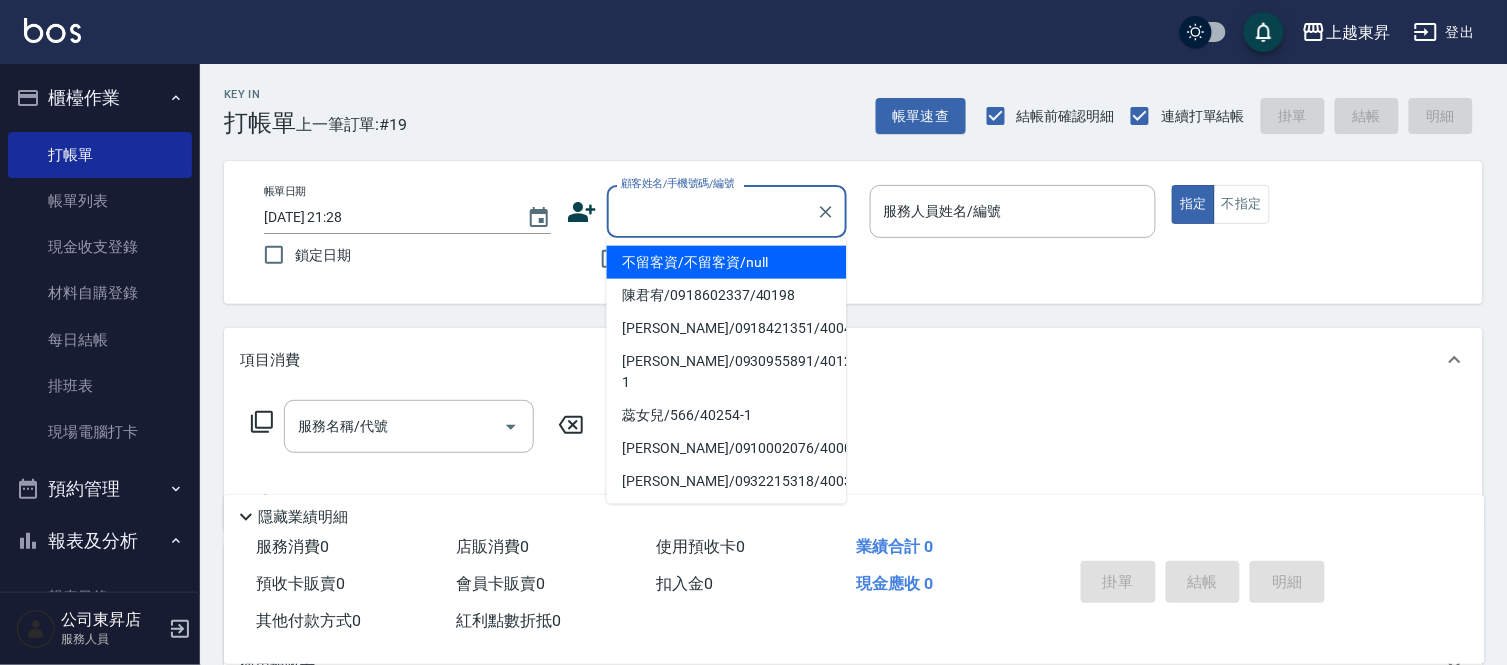 click on "顧客姓名/手機號碼/編號" at bounding box center (712, 211) 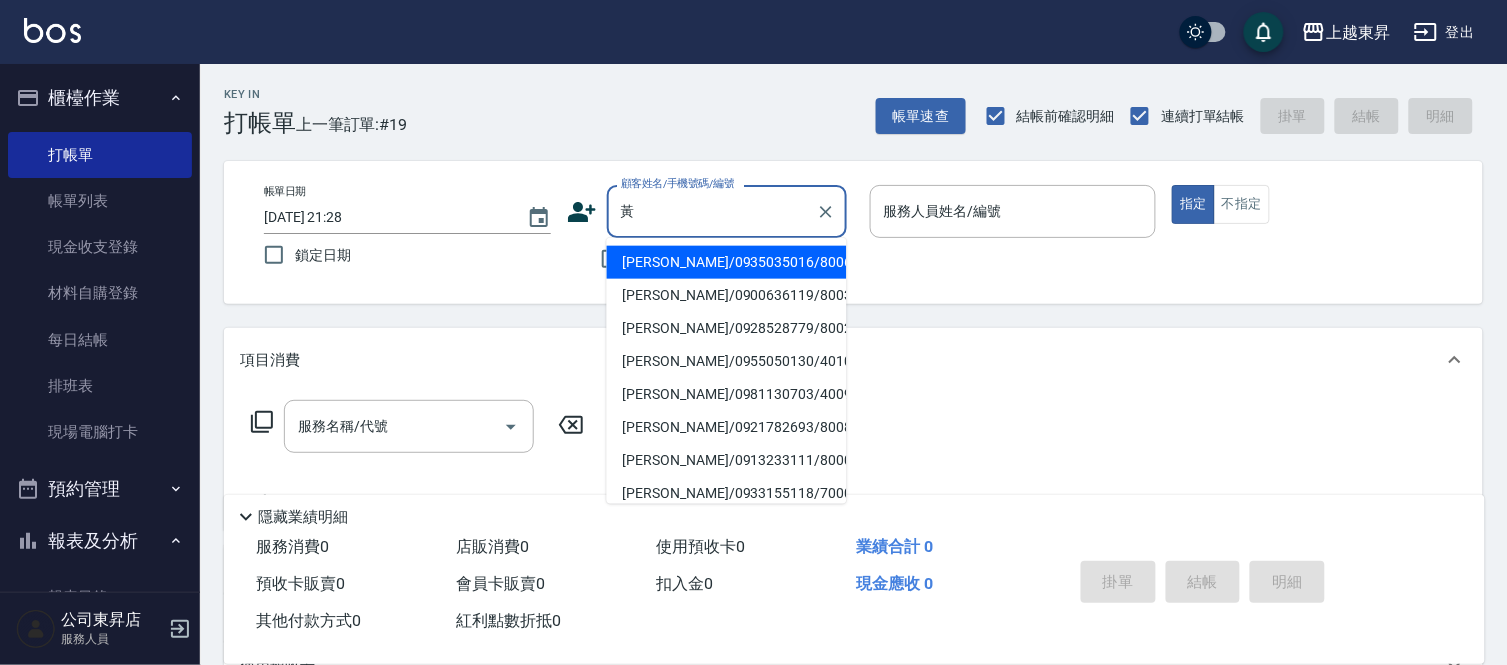 click on "[PERSON_NAME]/0935035016/80067" at bounding box center [727, 262] 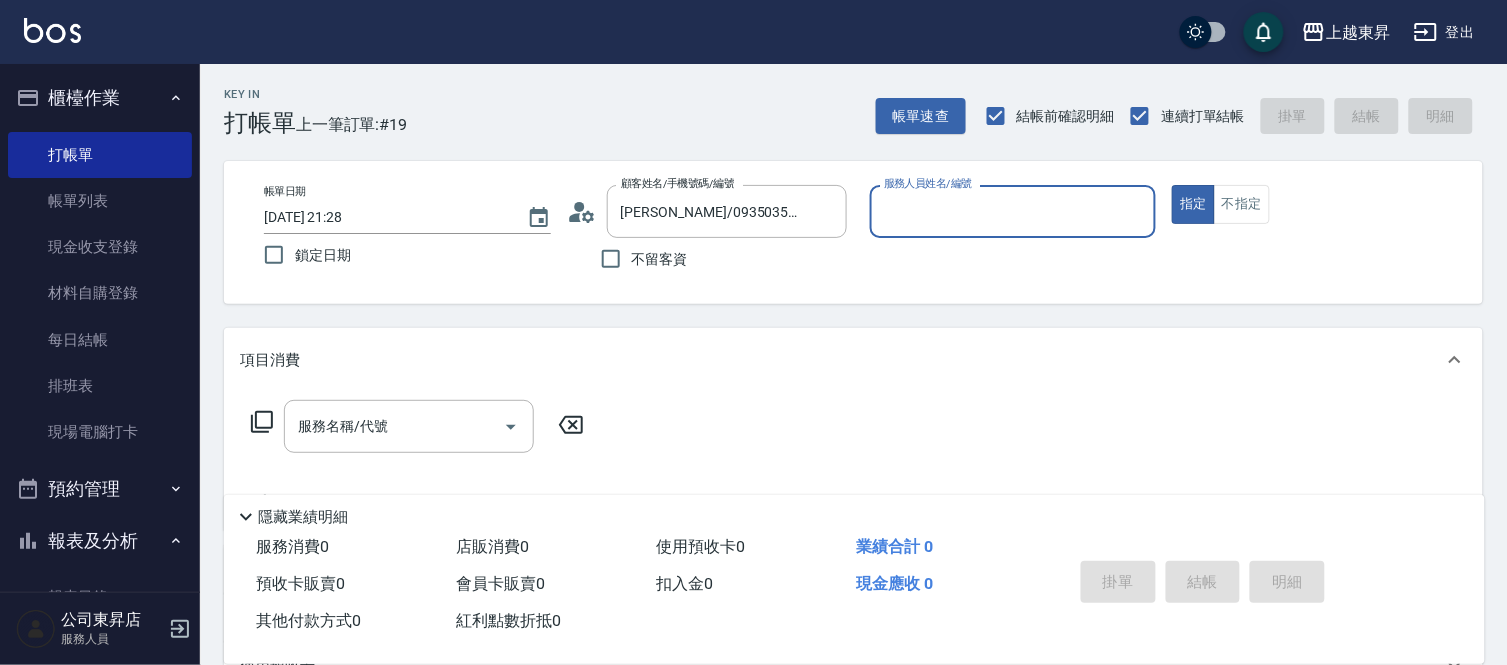 type on "[PERSON_NAME]-08" 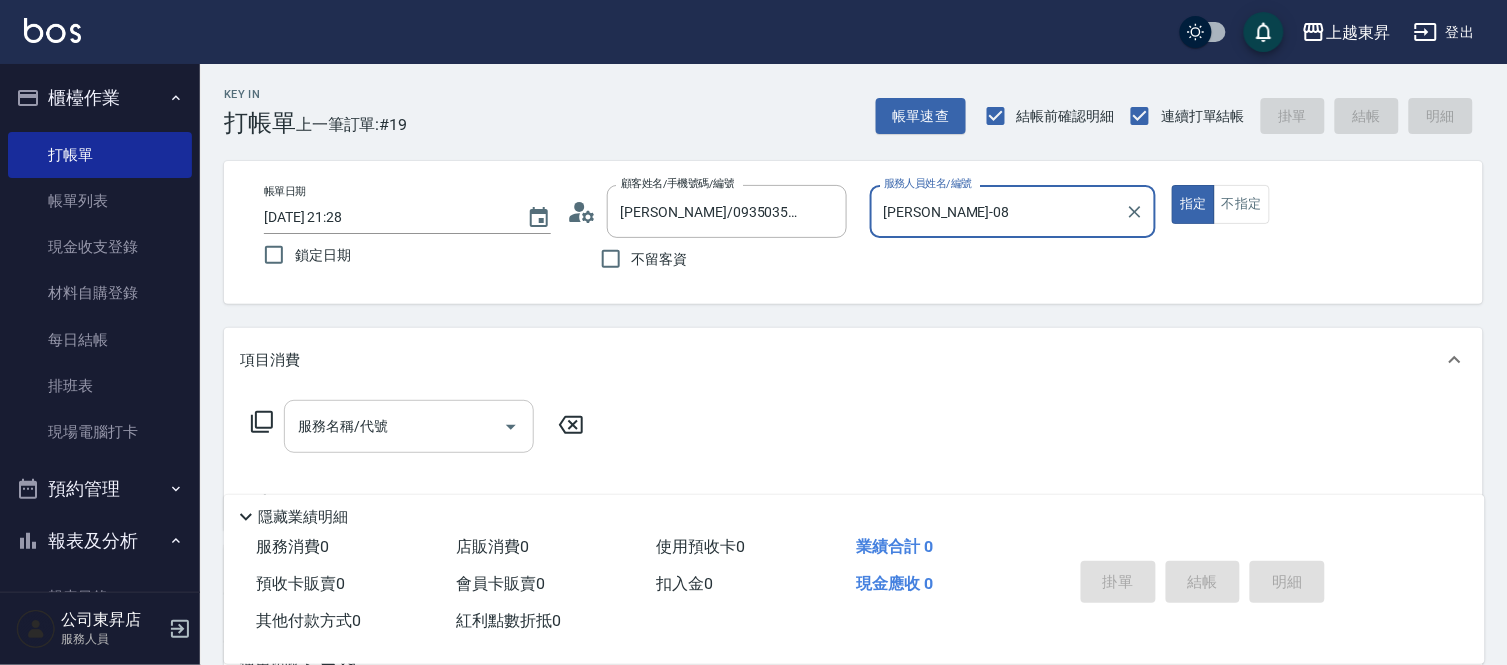 click on "服務名稱/代號" at bounding box center (394, 426) 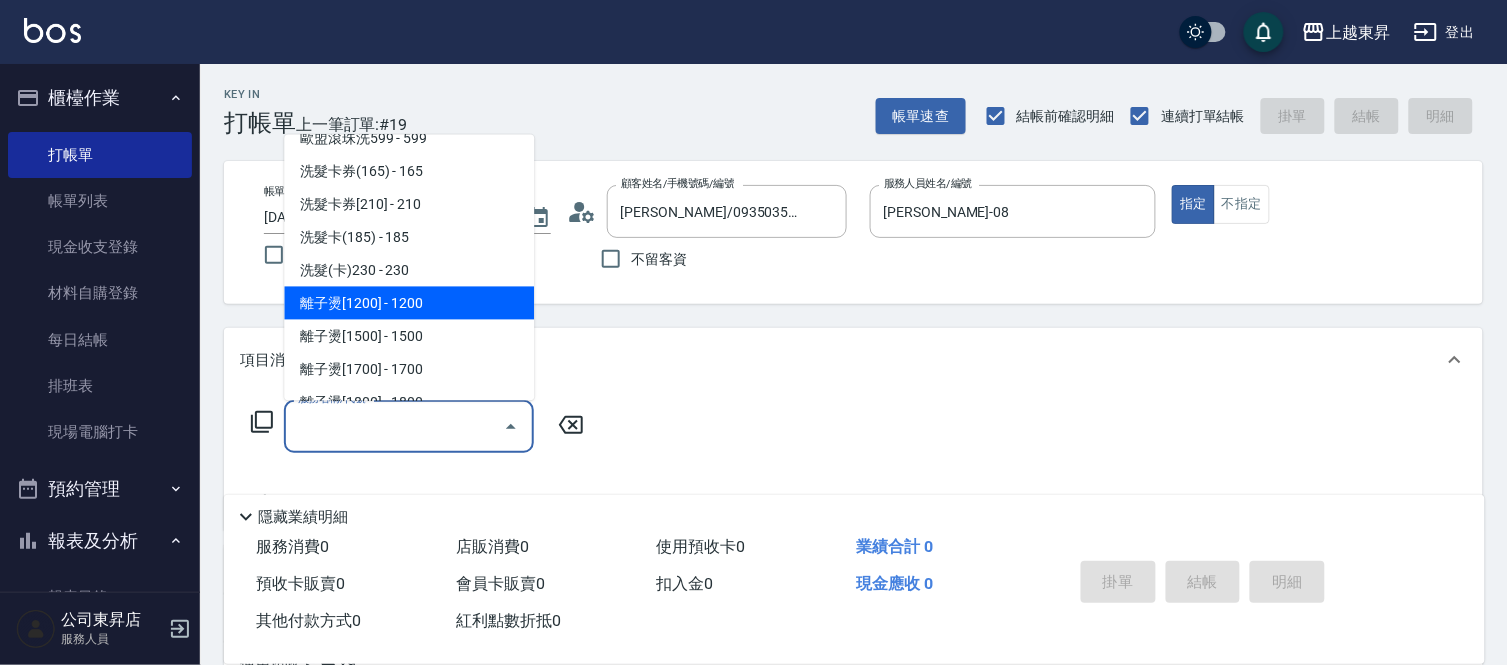 scroll, scrollTop: 444, scrollLeft: 0, axis: vertical 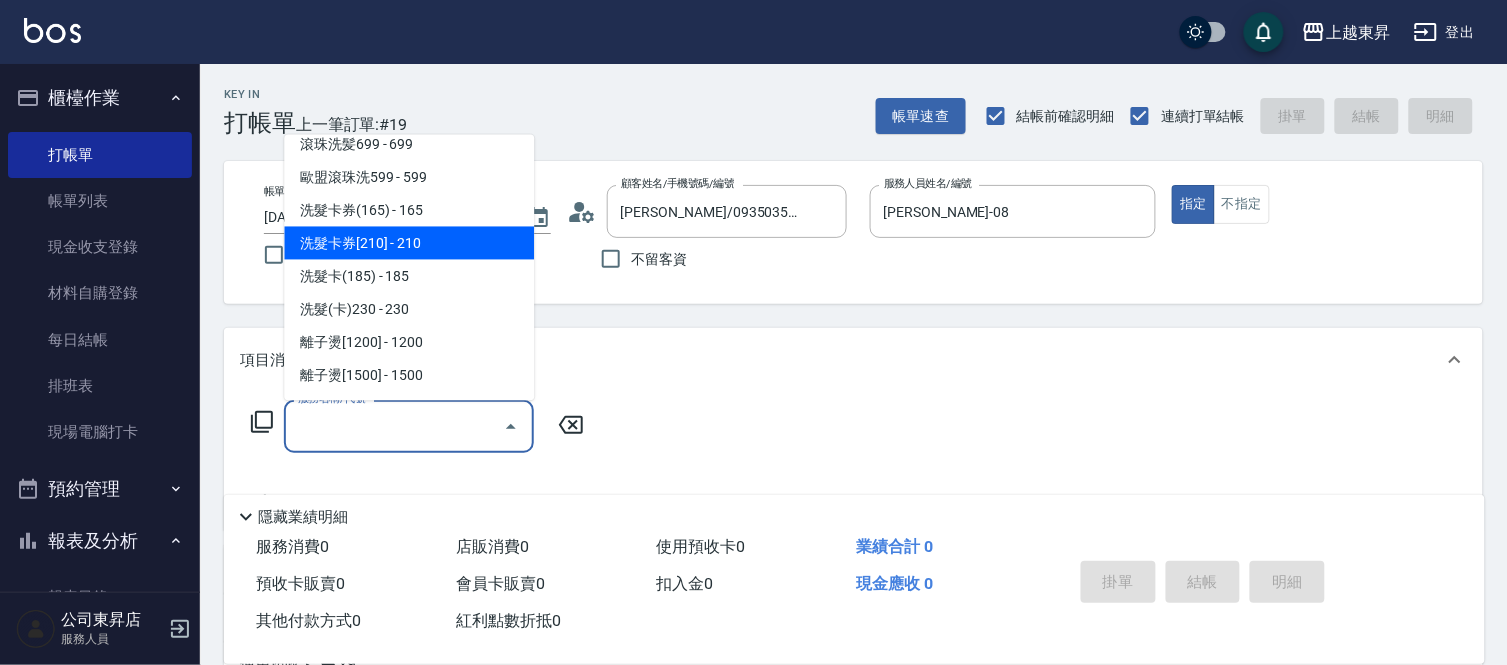 click on "洗髮卡券[210] - 210" at bounding box center (409, 243) 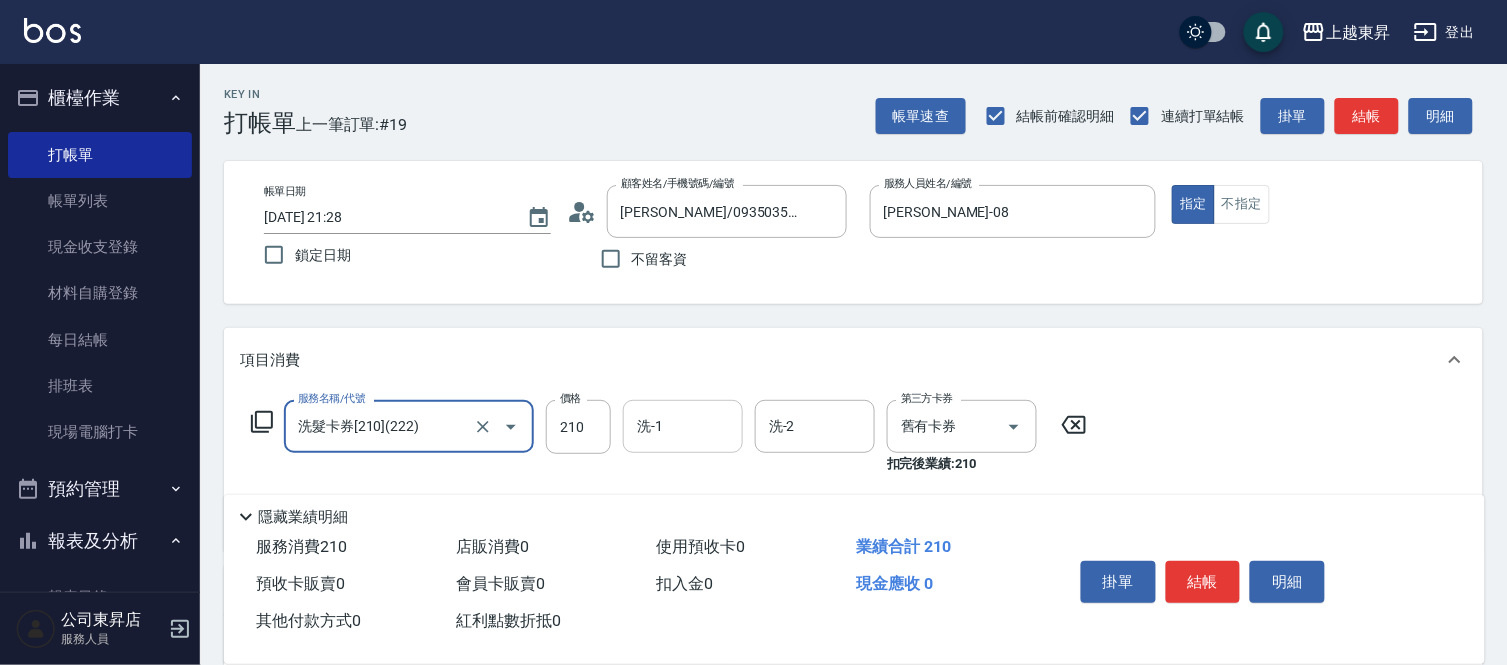 click on "洗-1" at bounding box center [683, 426] 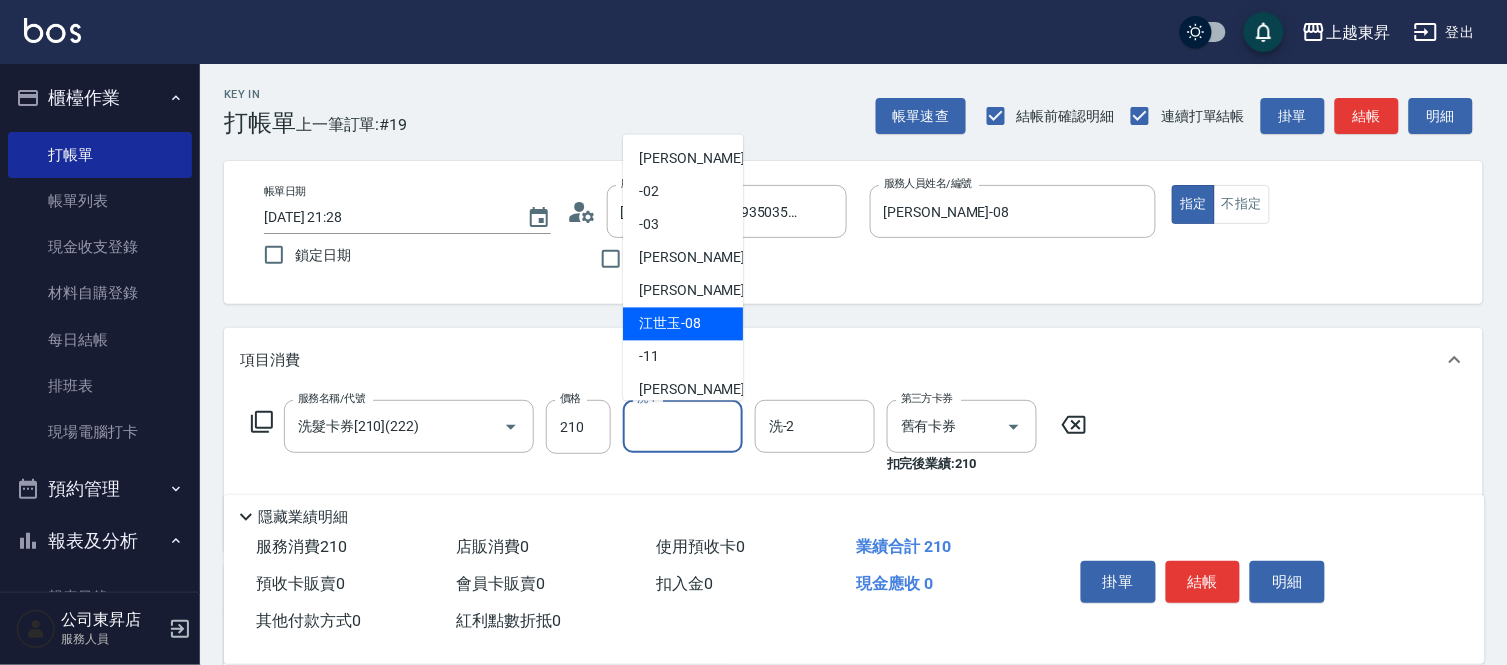 click on "[PERSON_NAME]-08" at bounding box center [670, 324] 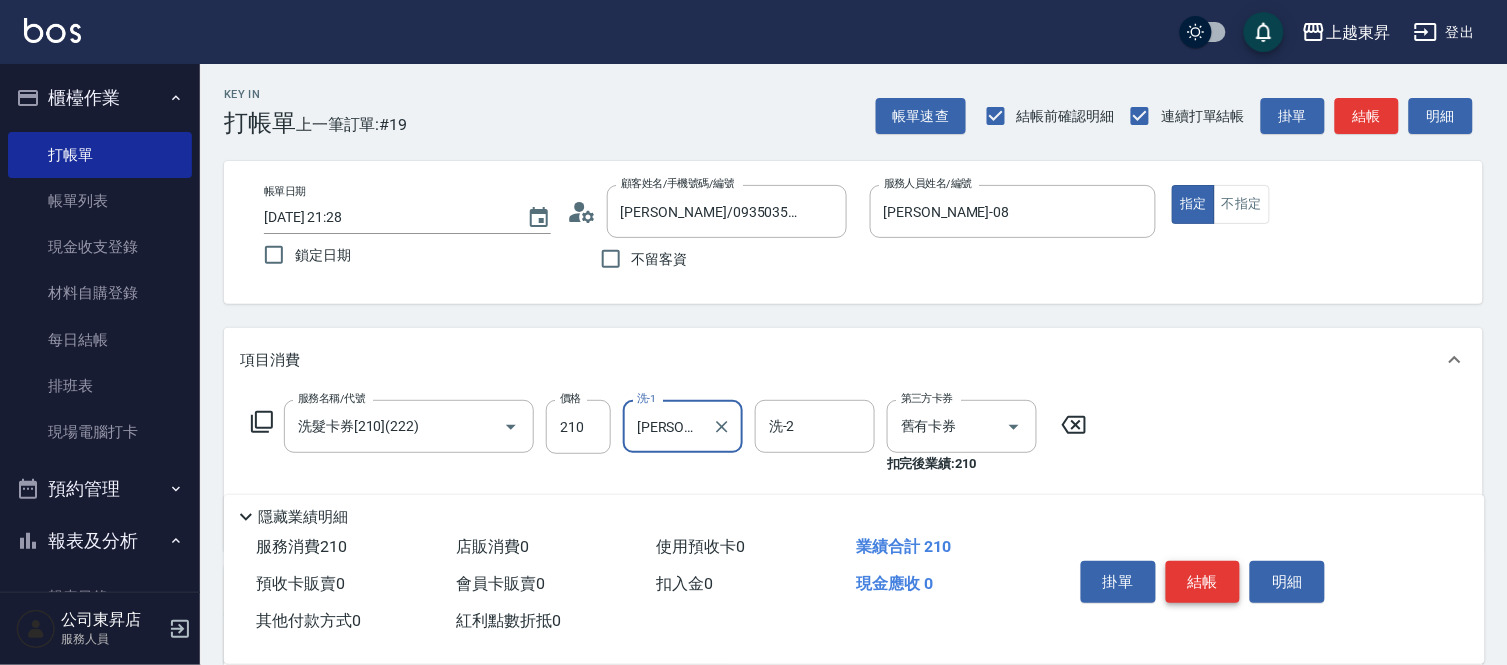 click on "結帳" at bounding box center [1203, 582] 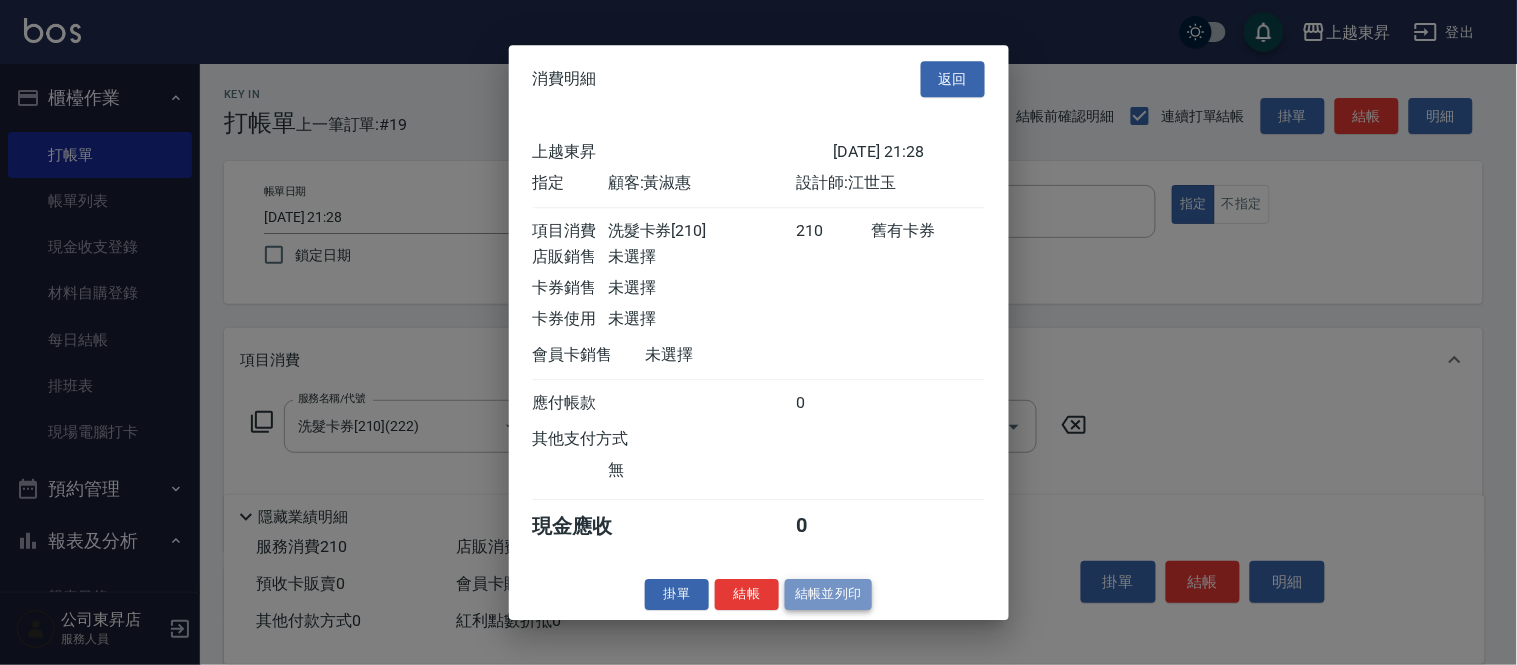 click on "結帳並列印" at bounding box center [828, 594] 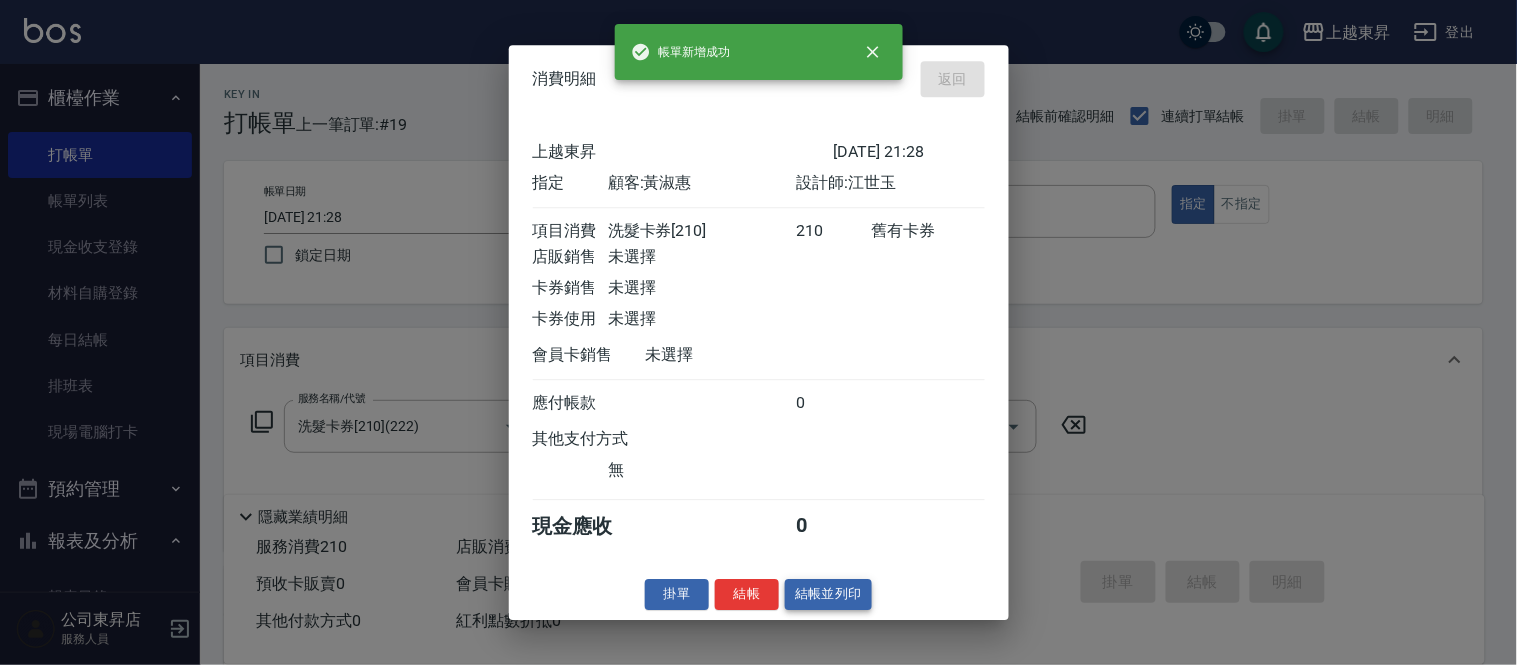 type on "[DATE] 21:29" 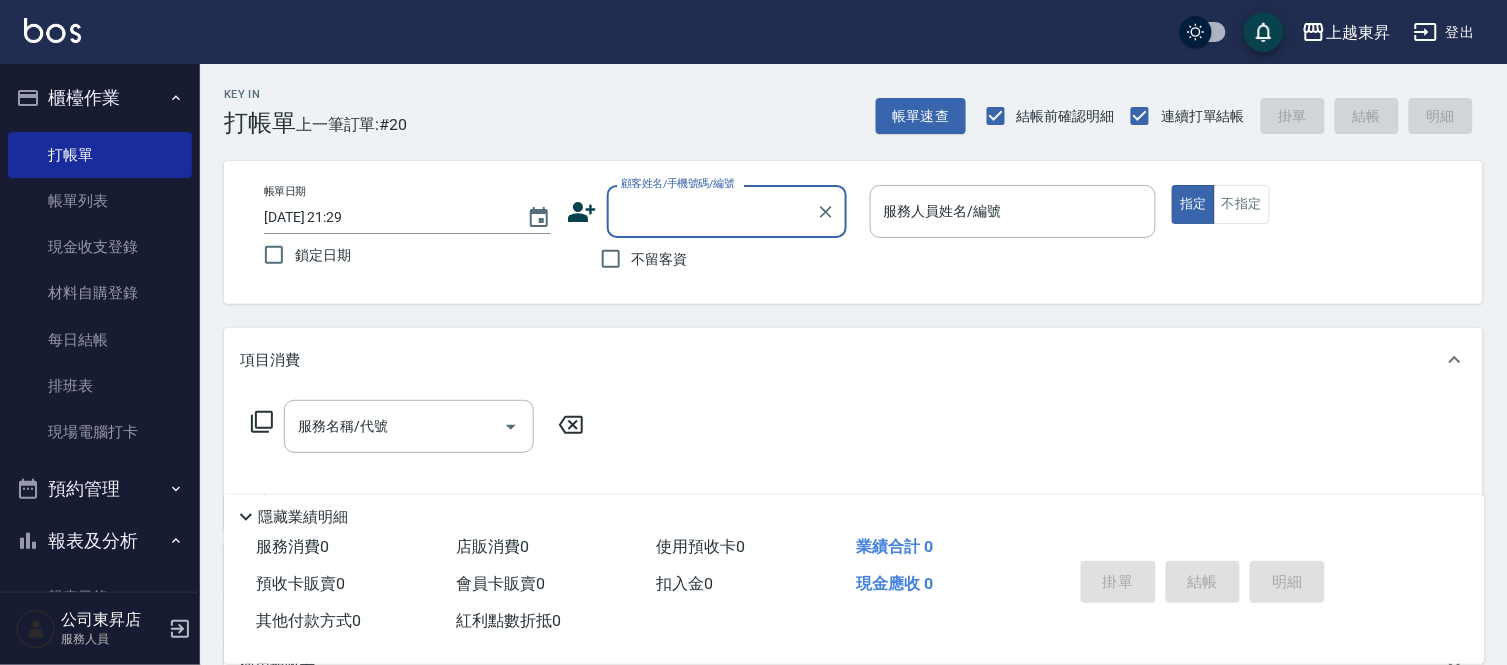 click on "顧客姓名/手機號碼/編號" at bounding box center (712, 211) 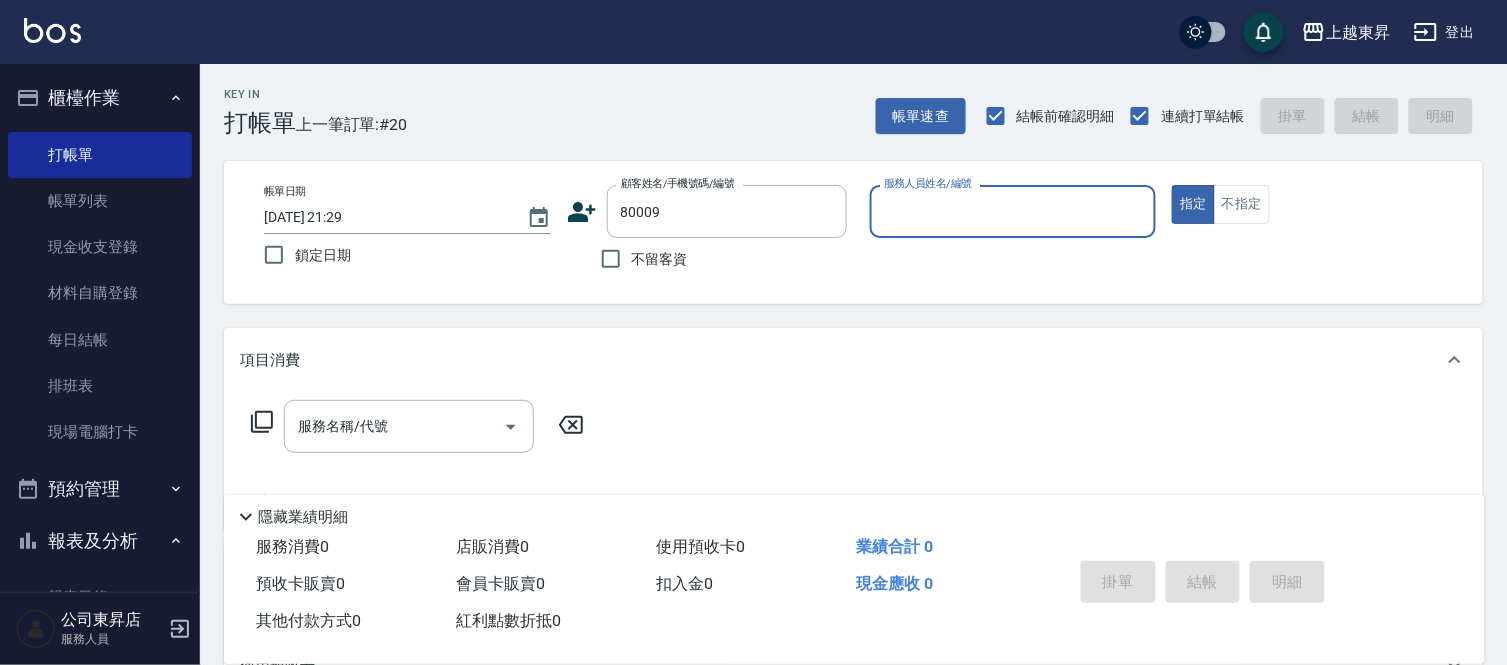 type on "[PERSON_NAME]/0933943018/80009" 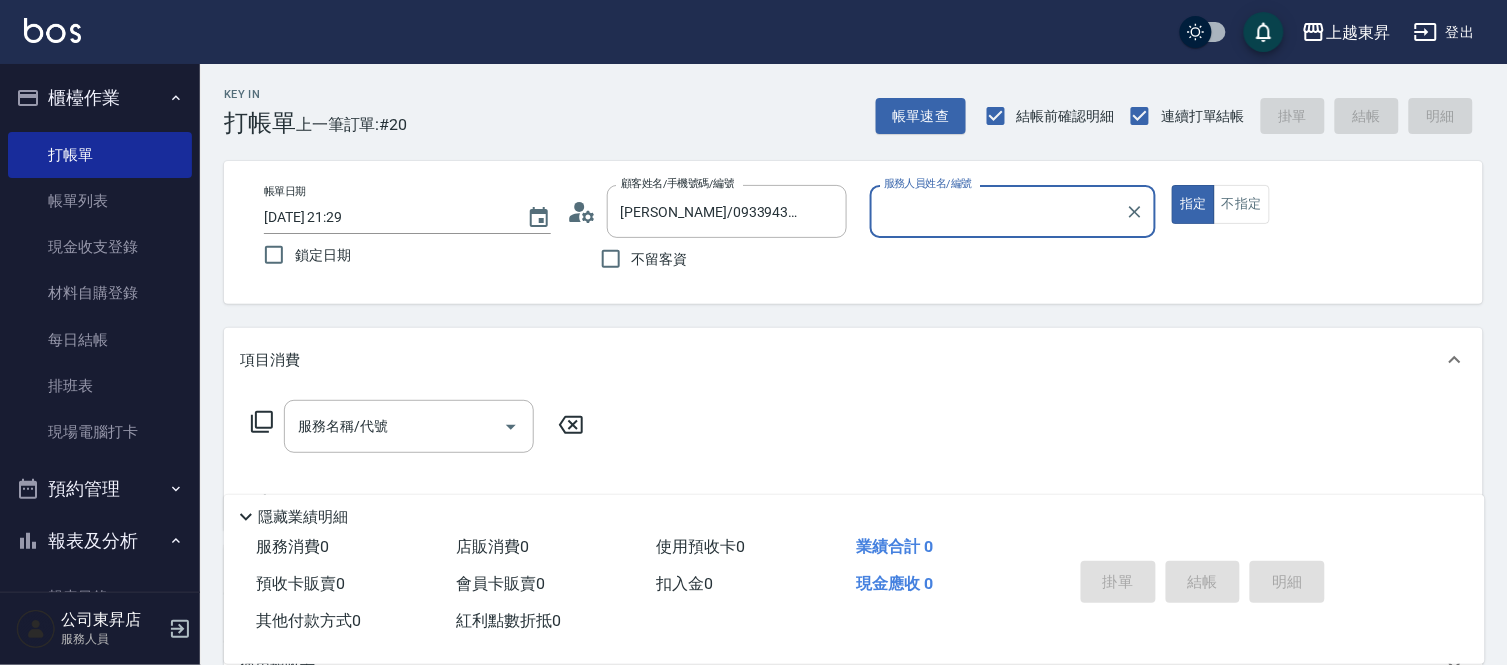type on "[PERSON_NAME]-08" 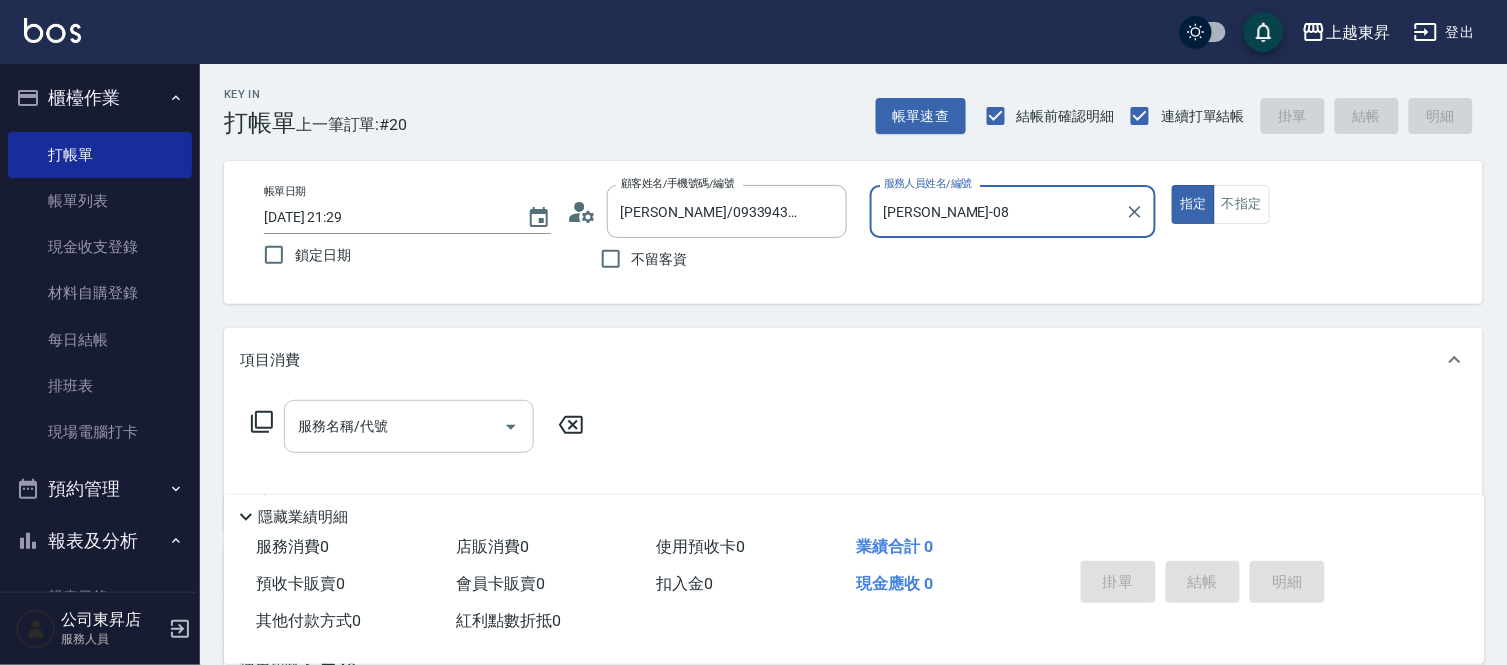 click on "服務名稱/代號" at bounding box center (394, 426) 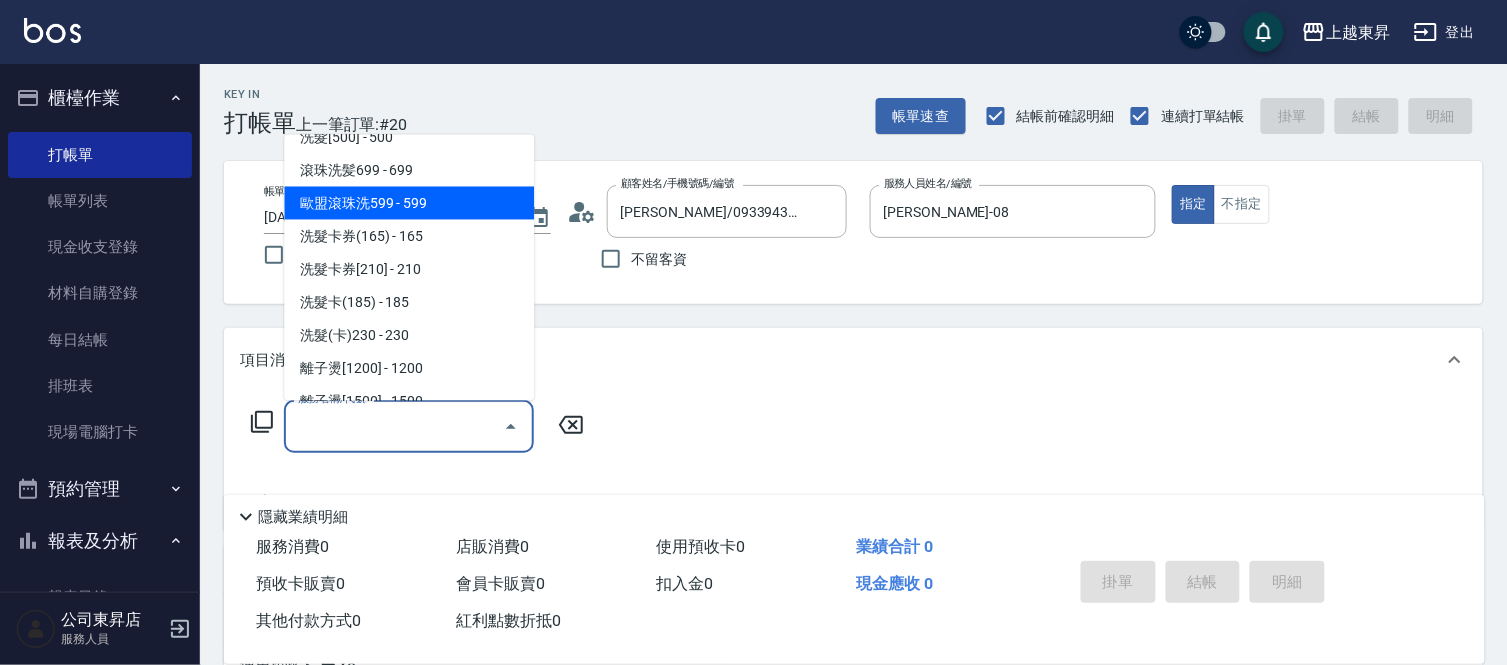 scroll, scrollTop: 444, scrollLeft: 0, axis: vertical 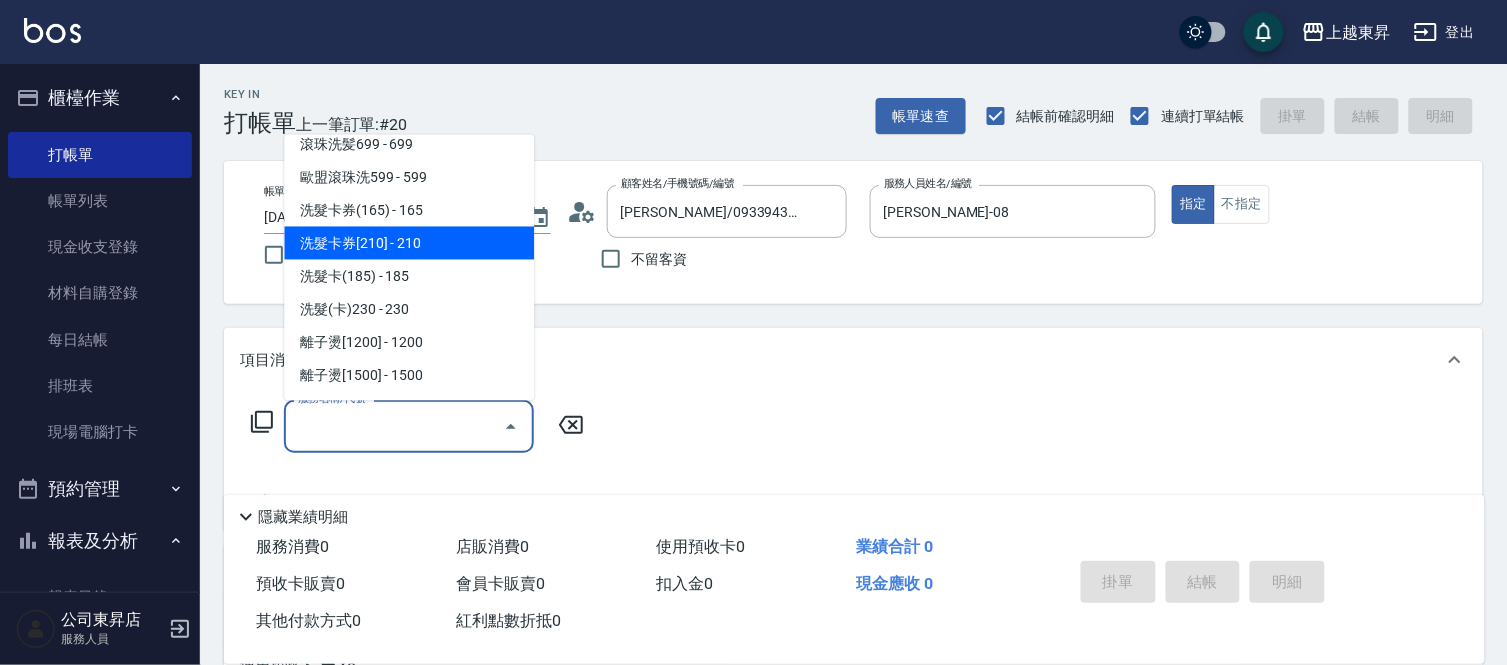 click on "洗髮卡券[210] - 210" at bounding box center [409, 243] 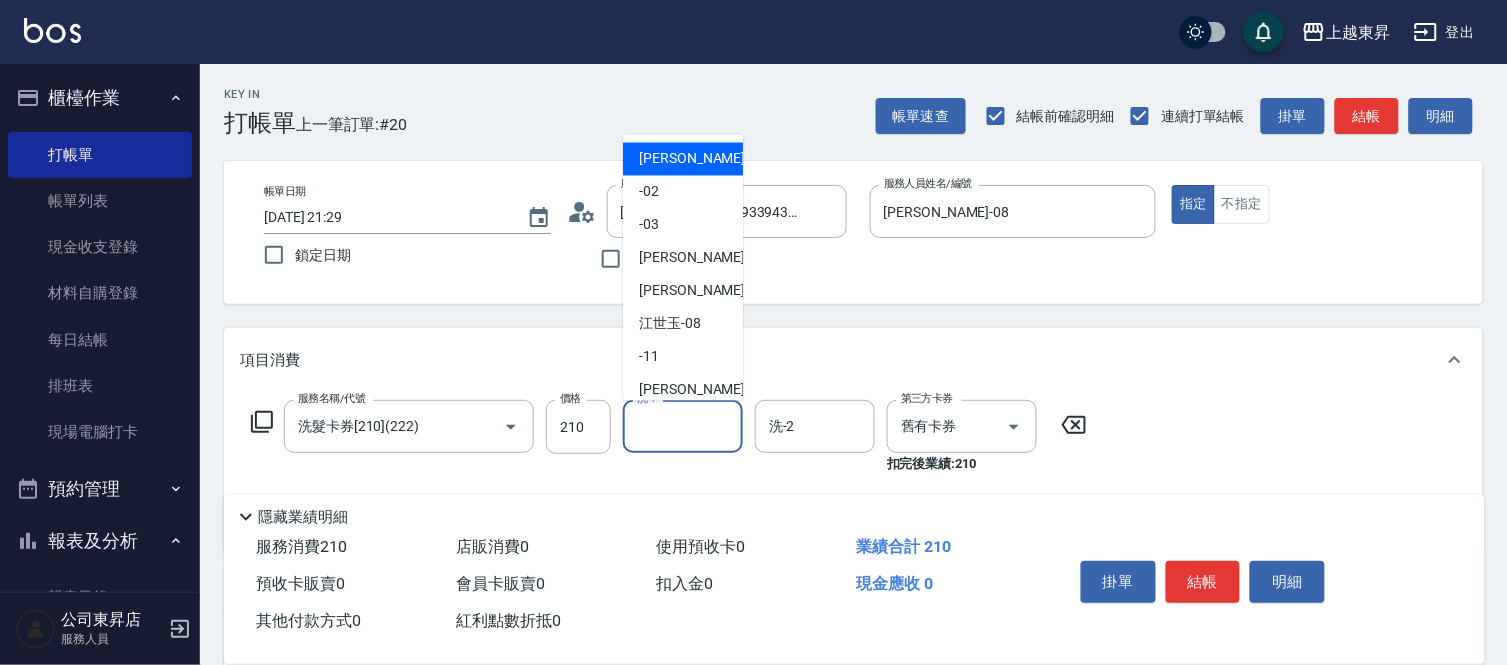 click on "洗-1" at bounding box center (683, 426) 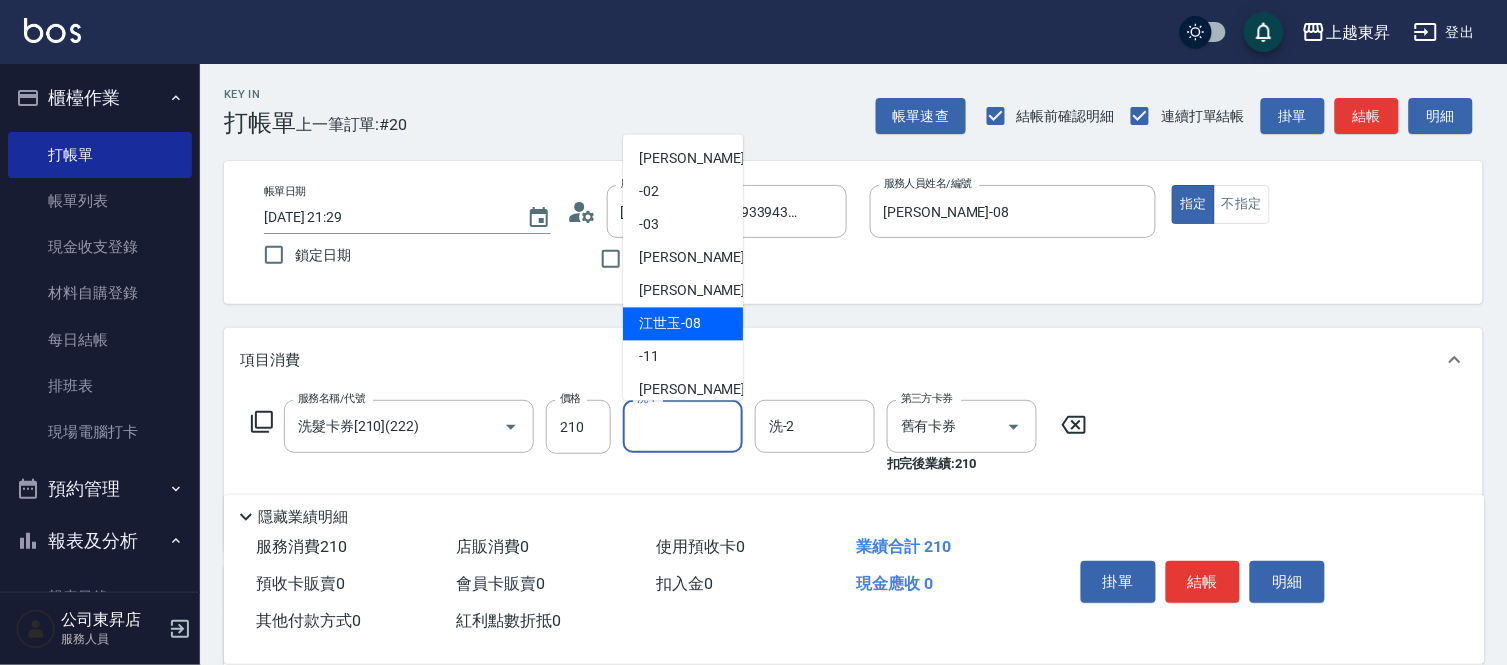 click on "[PERSON_NAME]-08" at bounding box center (670, 324) 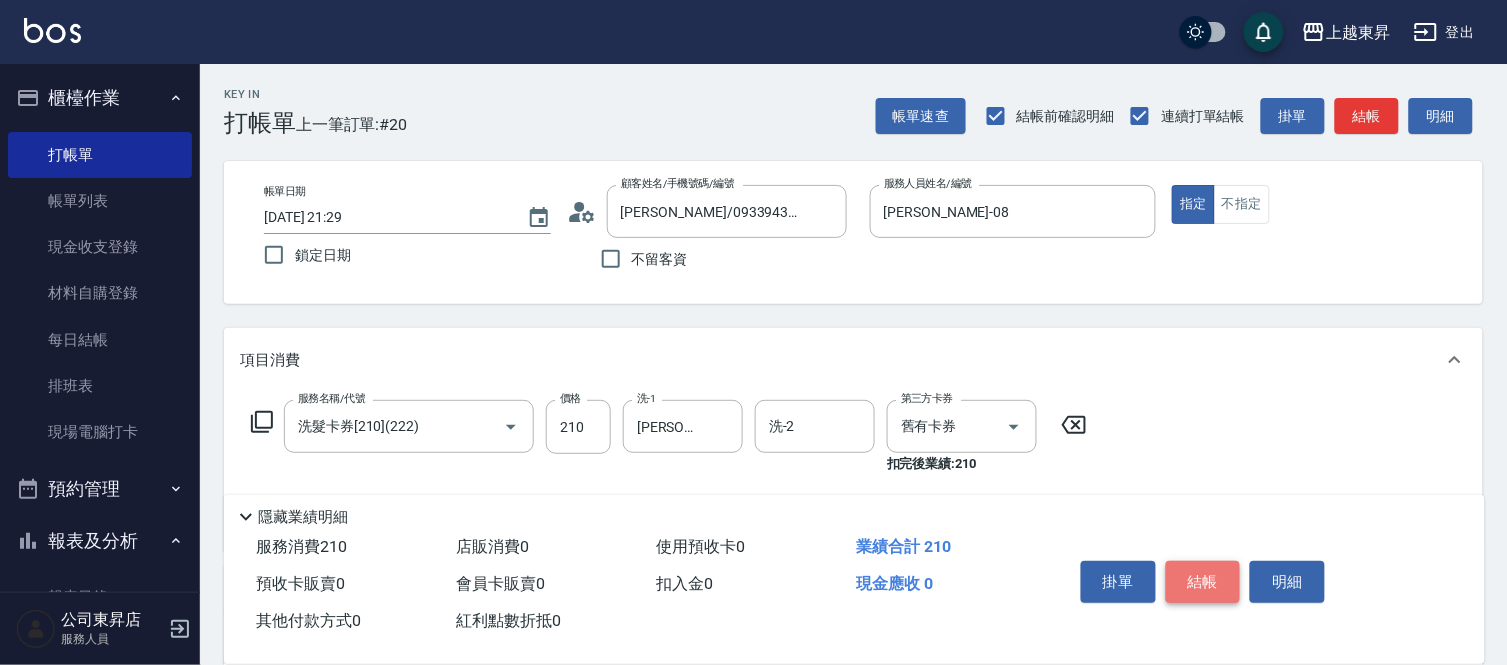 drag, startPoint x: 1181, startPoint y: 564, endPoint x: 1197, endPoint y: 564, distance: 16 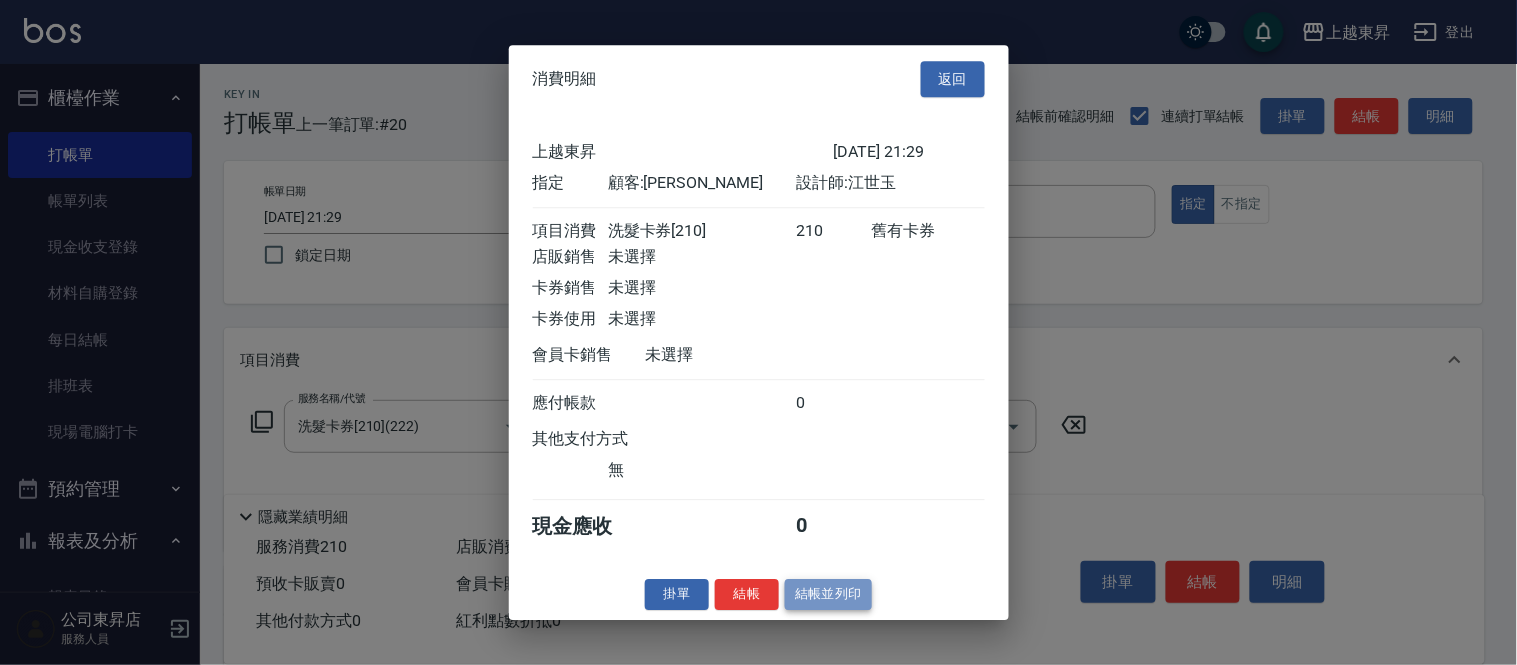 click on "結帳並列印" at bounding box center (828, 594) 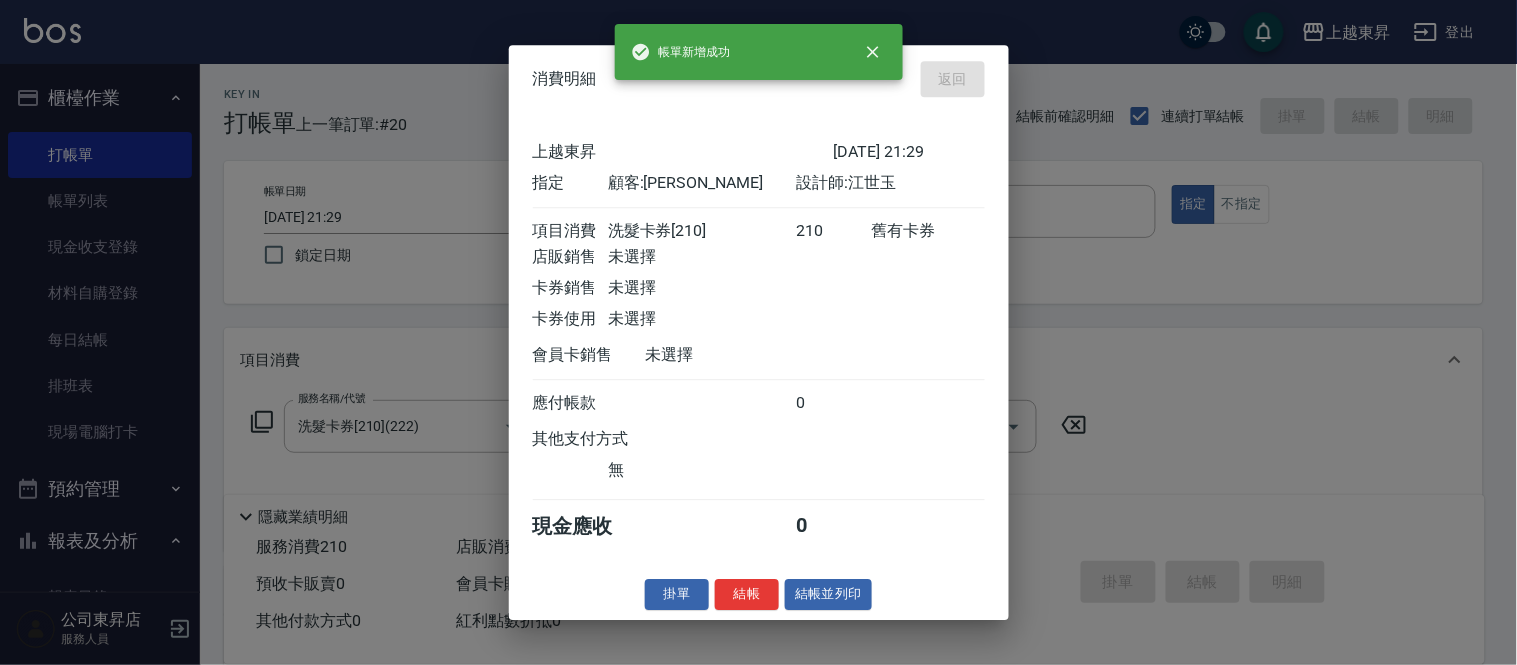 type 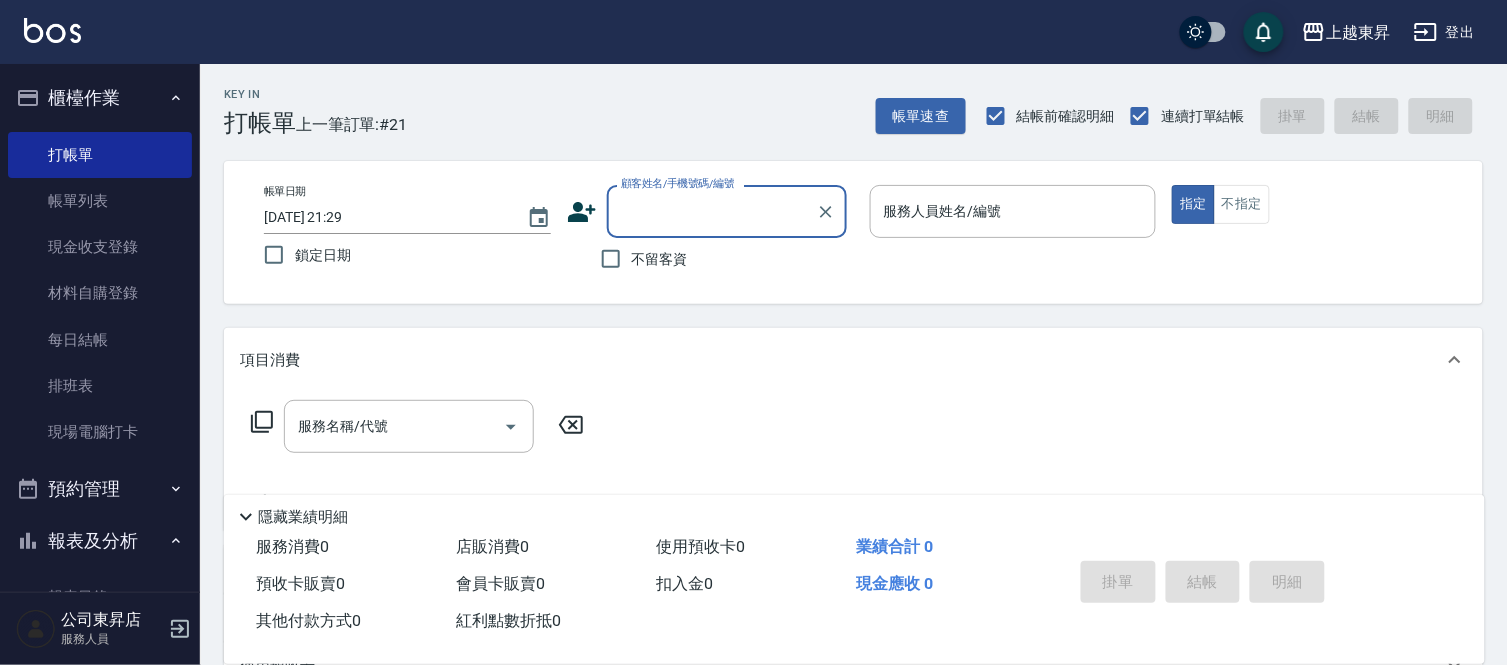 type on "ㄥ" 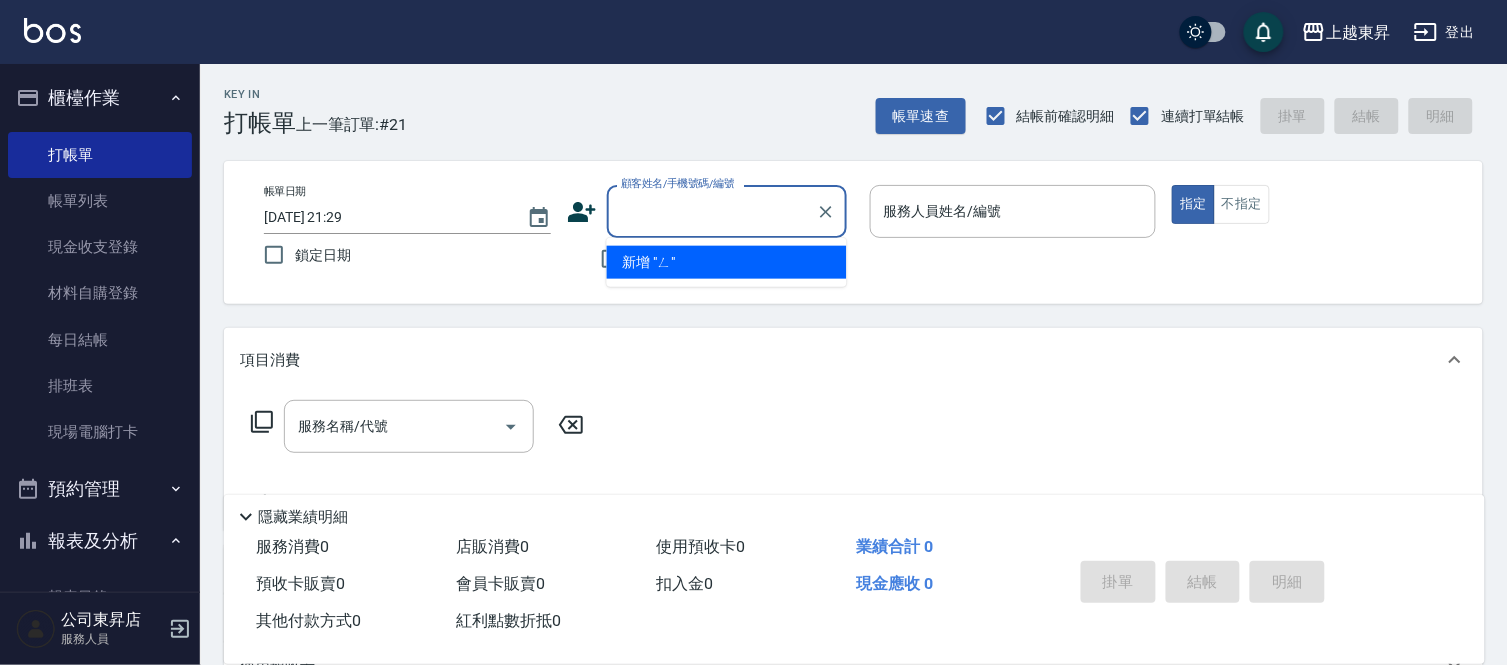 type on "\" 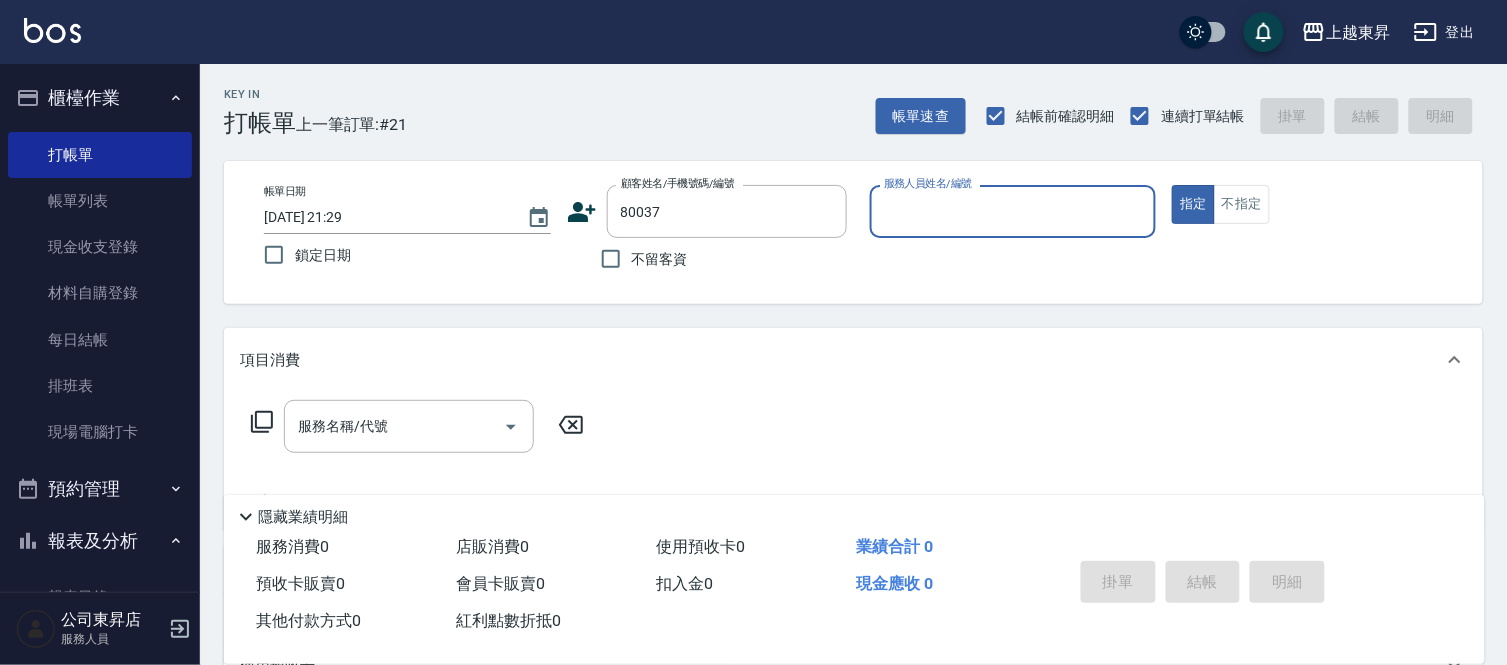 type on "[PERSON_NAME]媄/0920704363/80037" 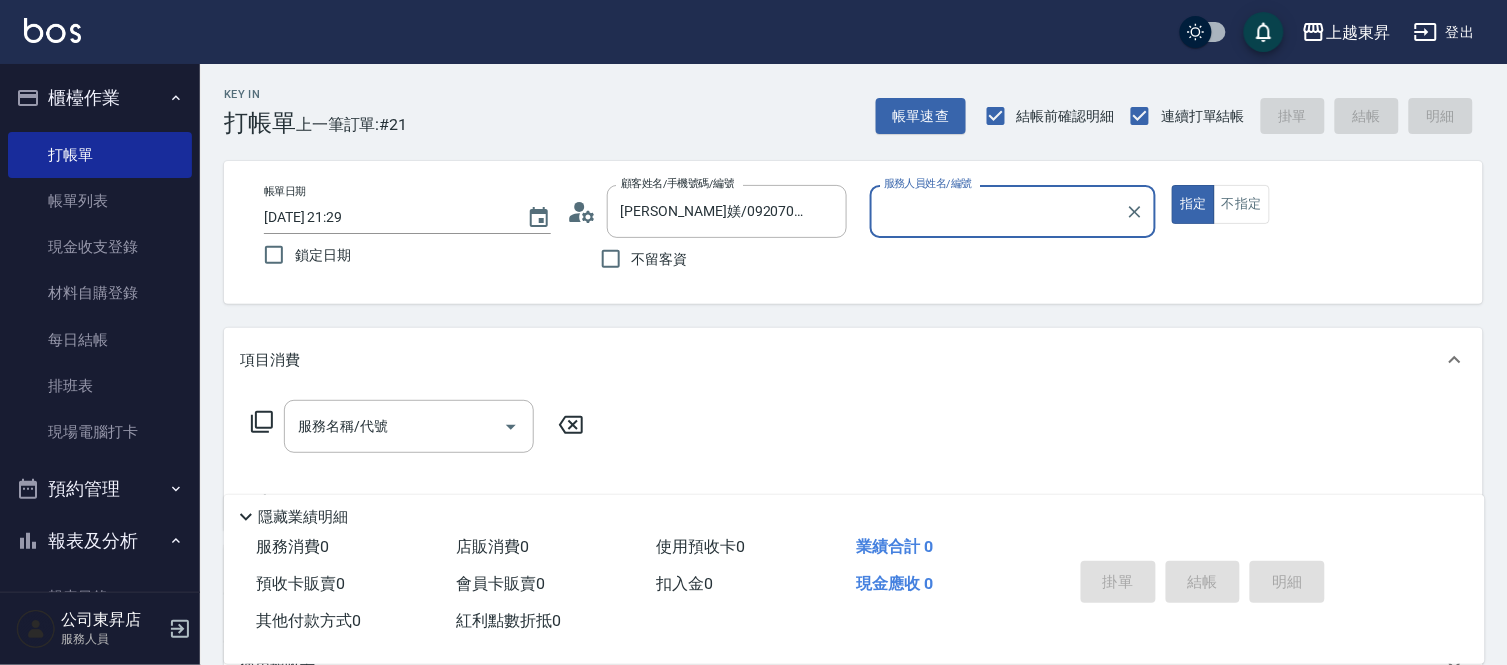 type on "[PERSON_NAME]-08" 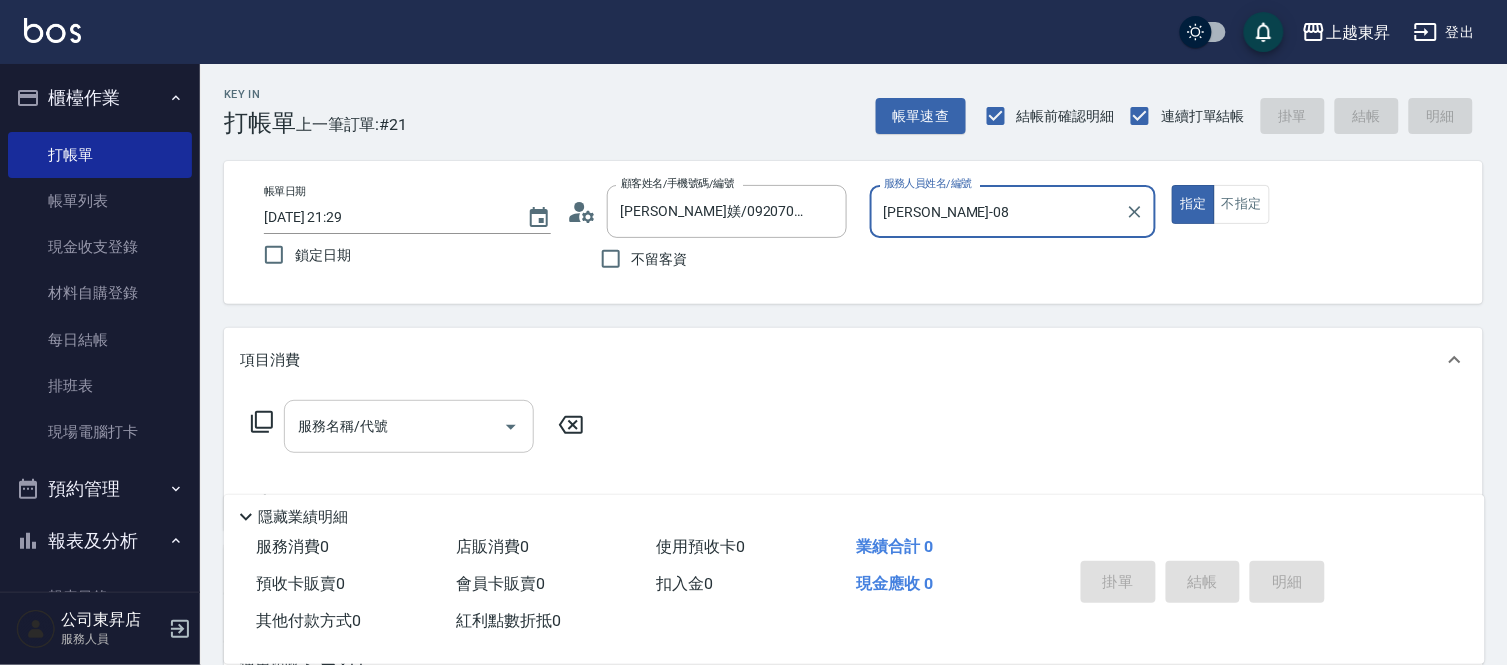 click on "服務名稱/代號 服務名稱/代號" at bounding box center [409, 426] 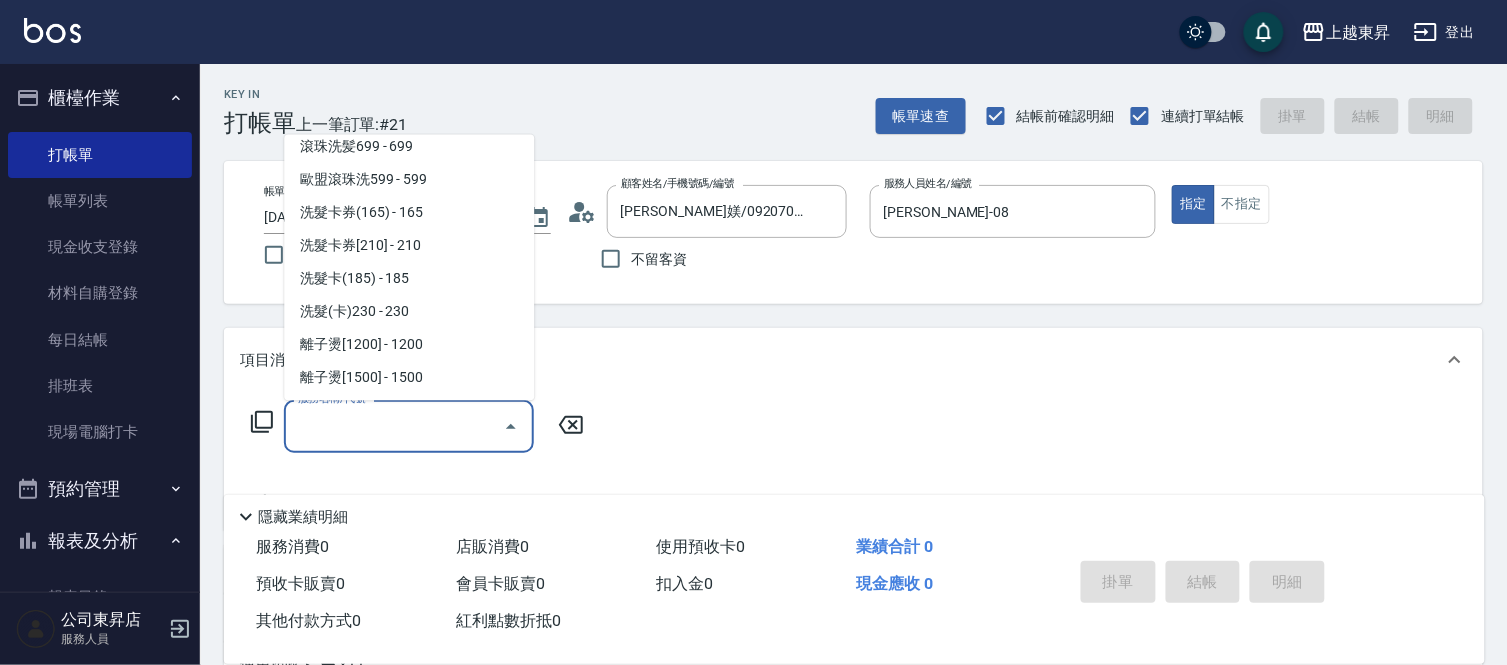 scroll, scrollTop: 444, scrollLeft: 0, axis: vertical 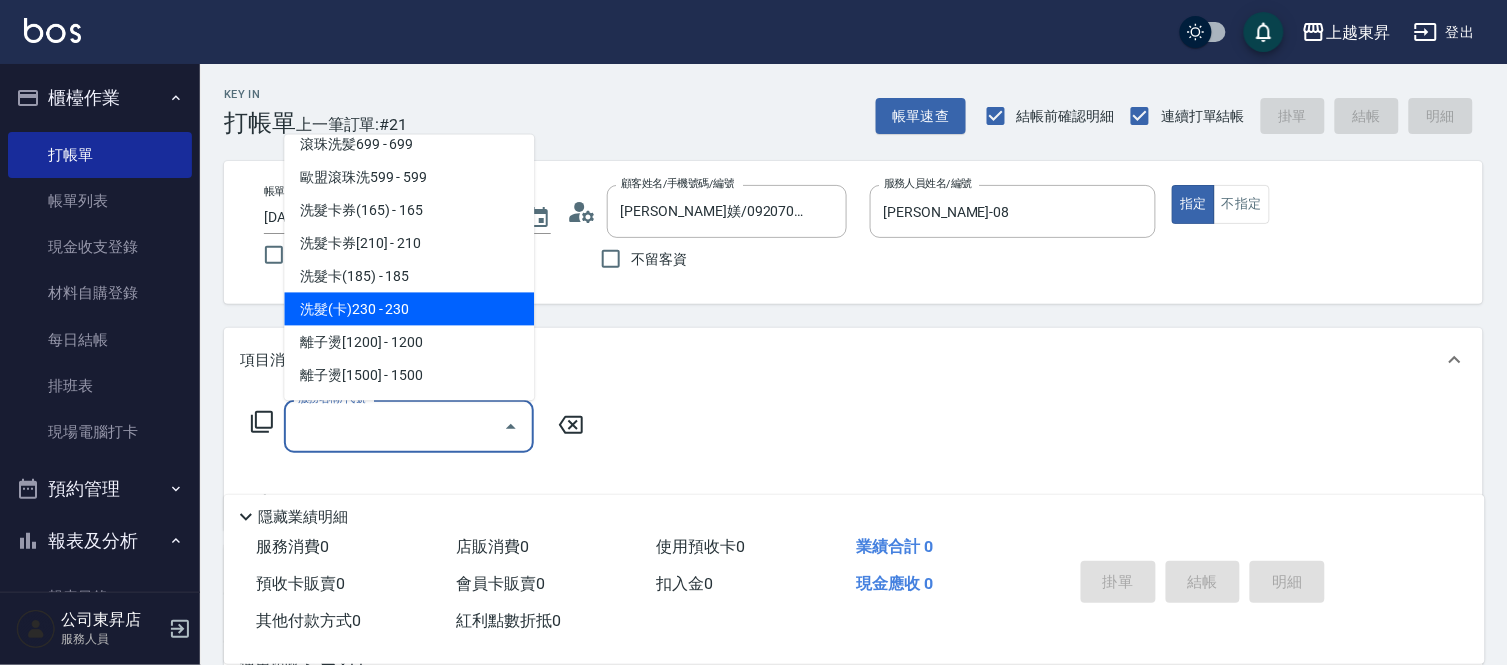 click on "洗髮(卡)230 - 230" at bounding box center (409, 309) 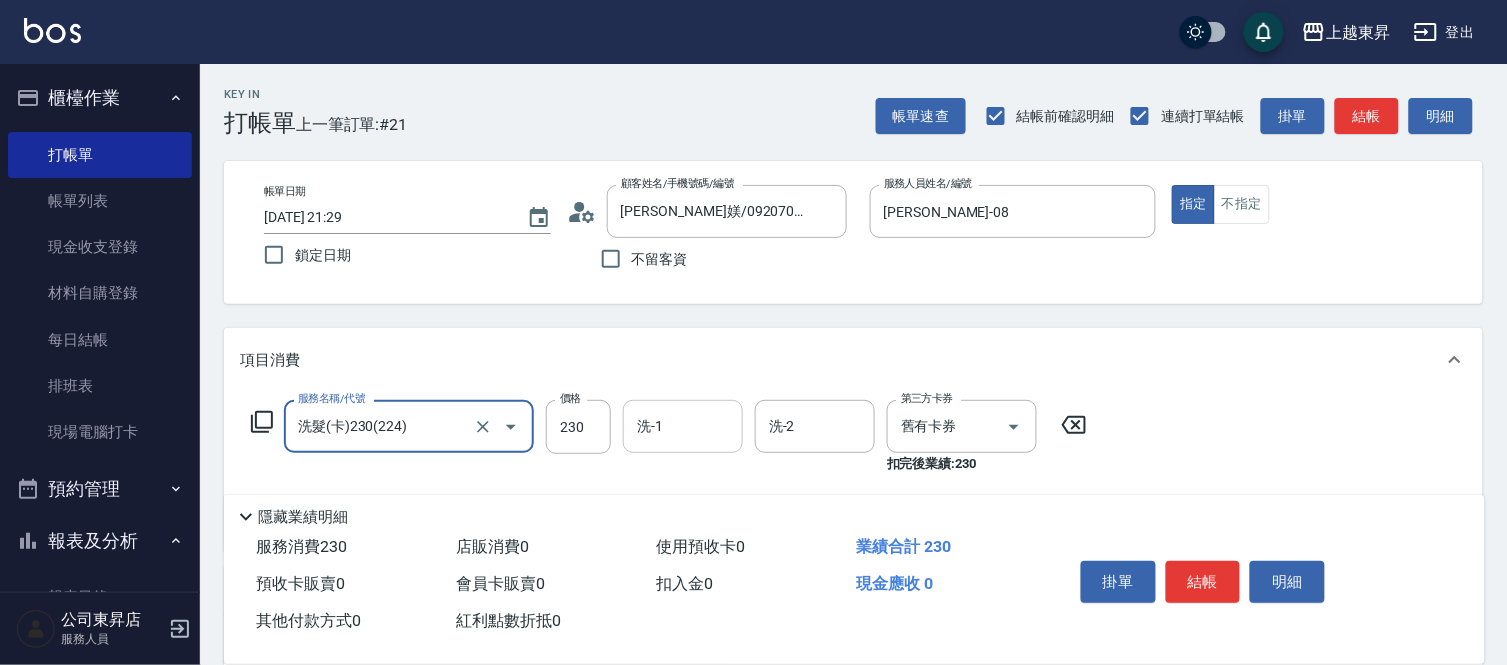 click on "洗-1" at bounding box center (683, 426) 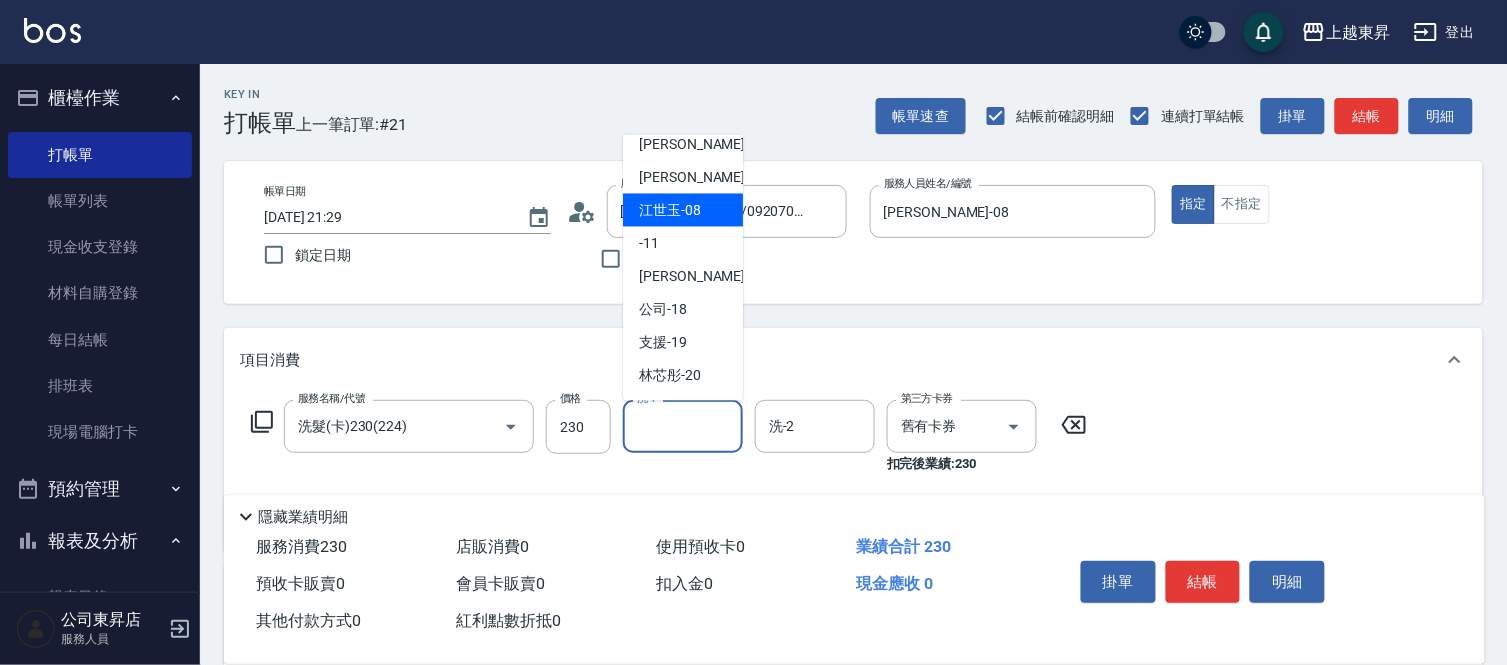 scroll, scrollTop: 222, scrollLeft: 0, axis: vertical 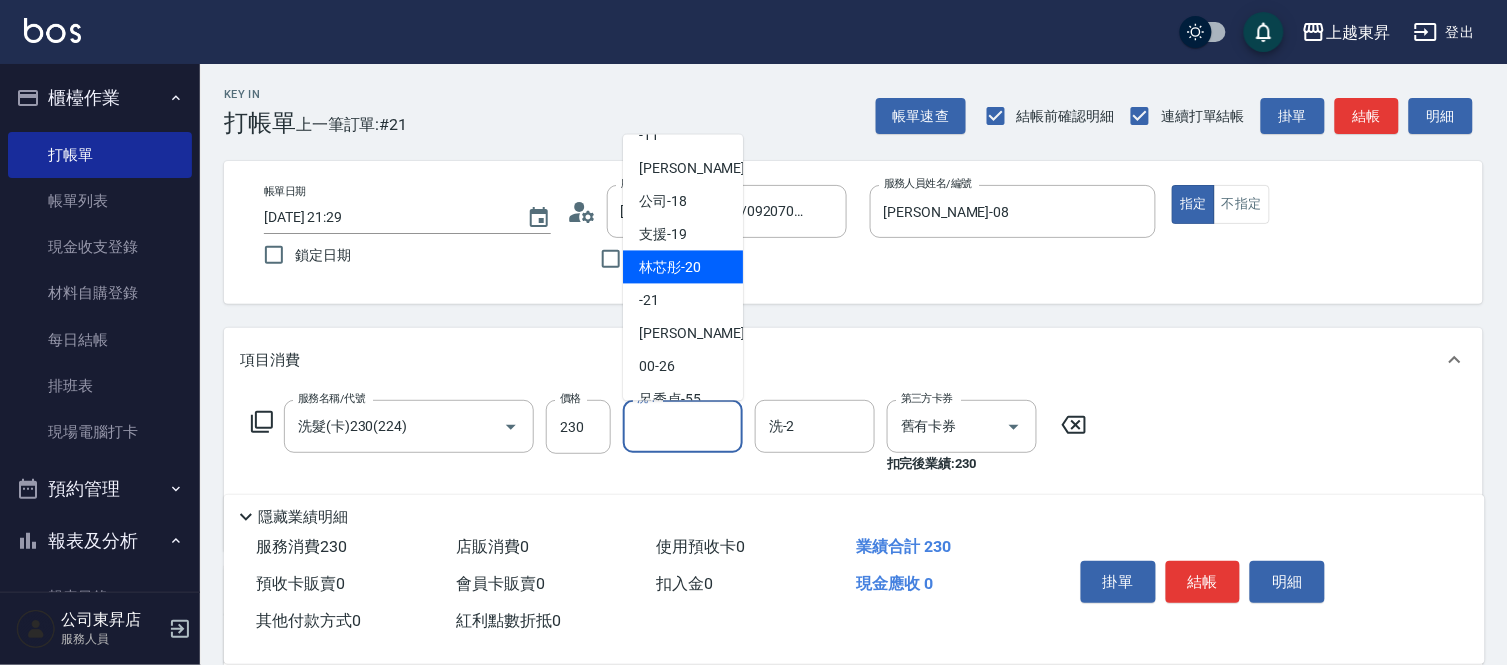 click on "林芯彤 -20" at bounding box center (670, 267) 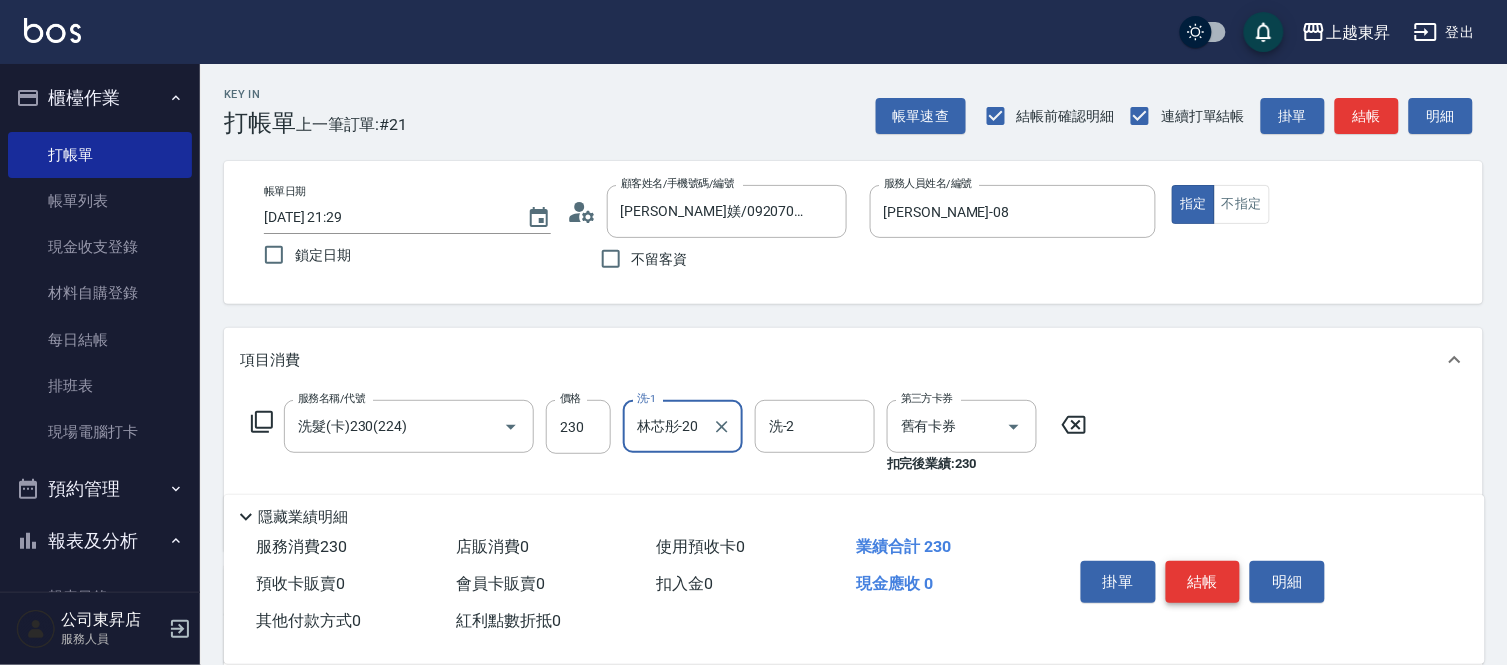 click on "結帳" at bounding box center (1203, 582) 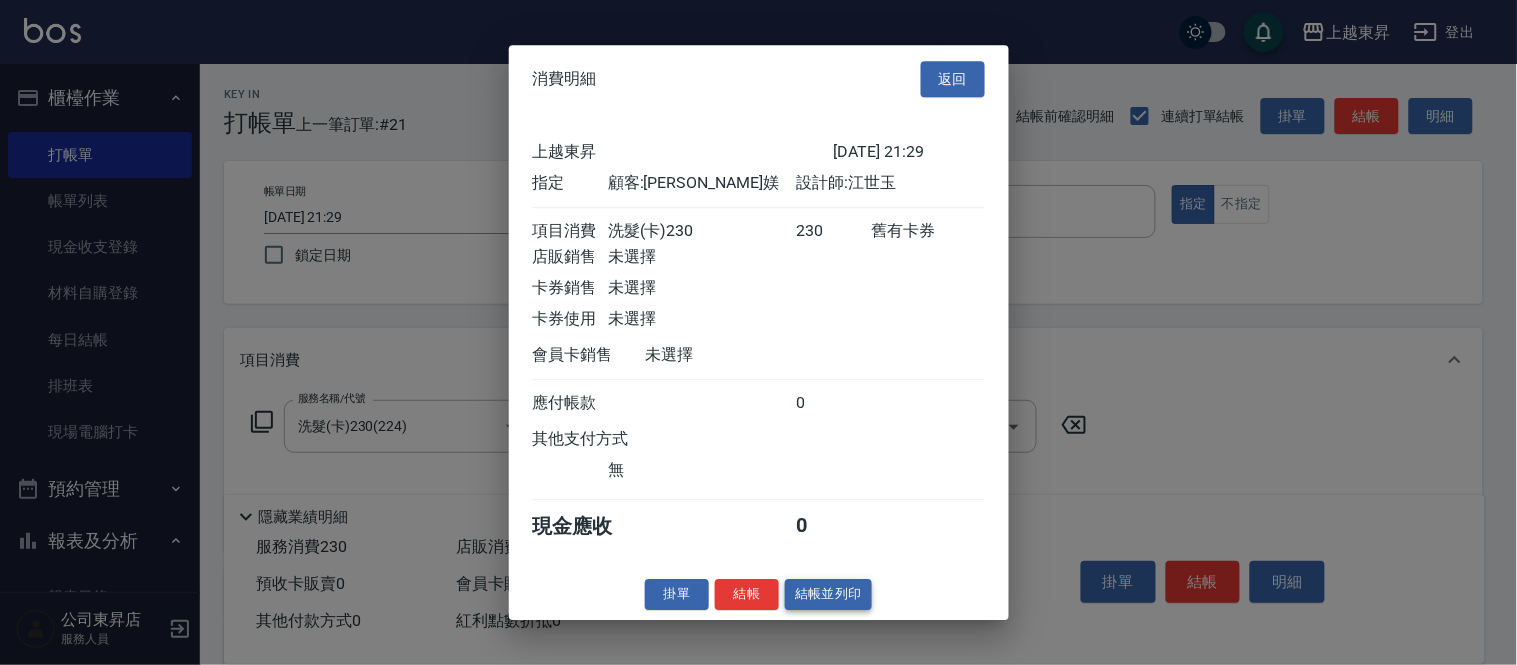 click on "結帳並列印" at bounding box center (828, 594) 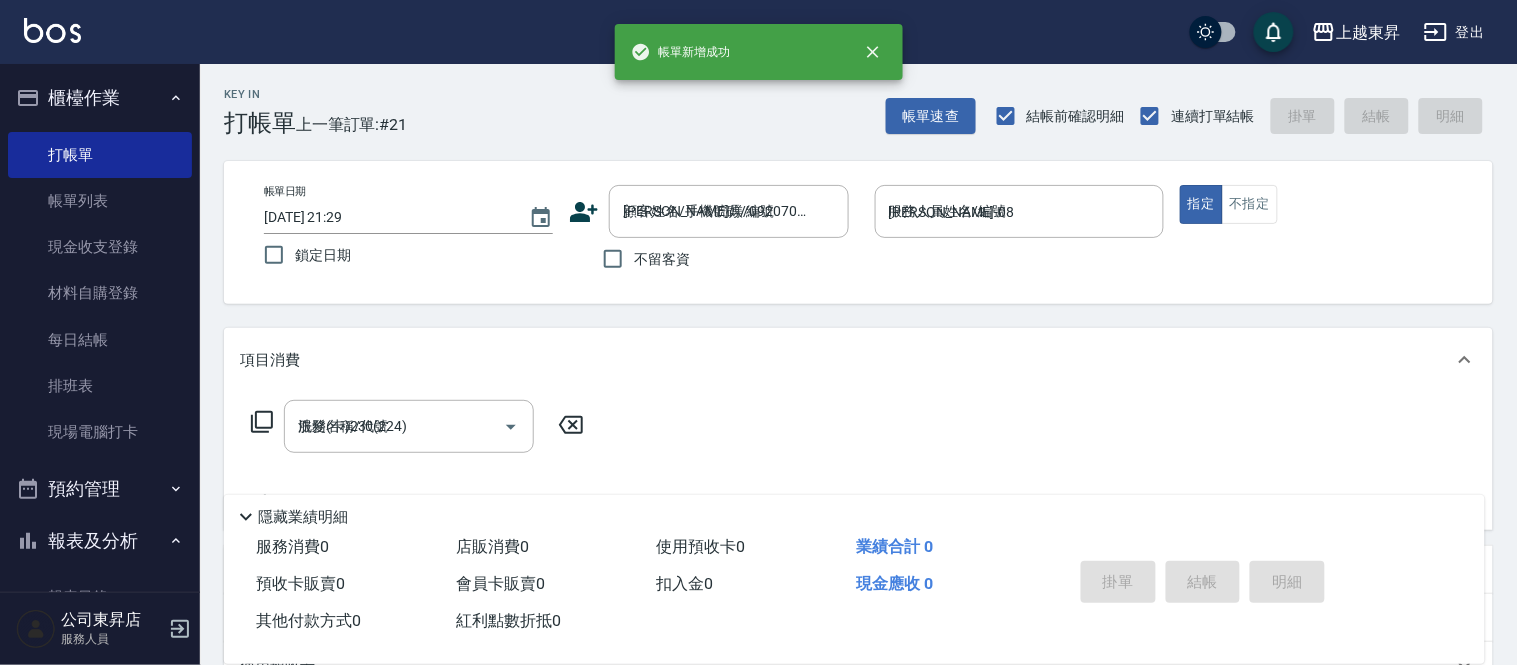 type on "[DATE] 21:30" 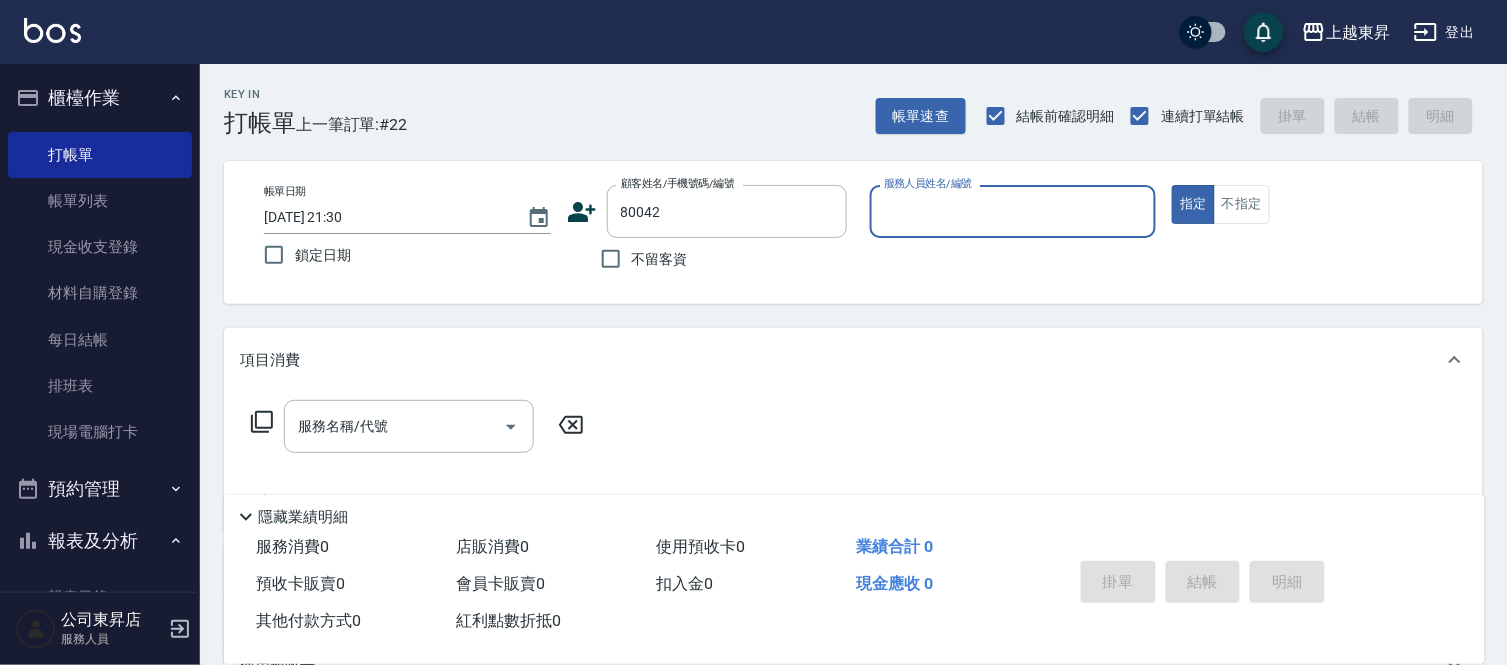 type on "[PERSON_NAME]/0955057233/80042" 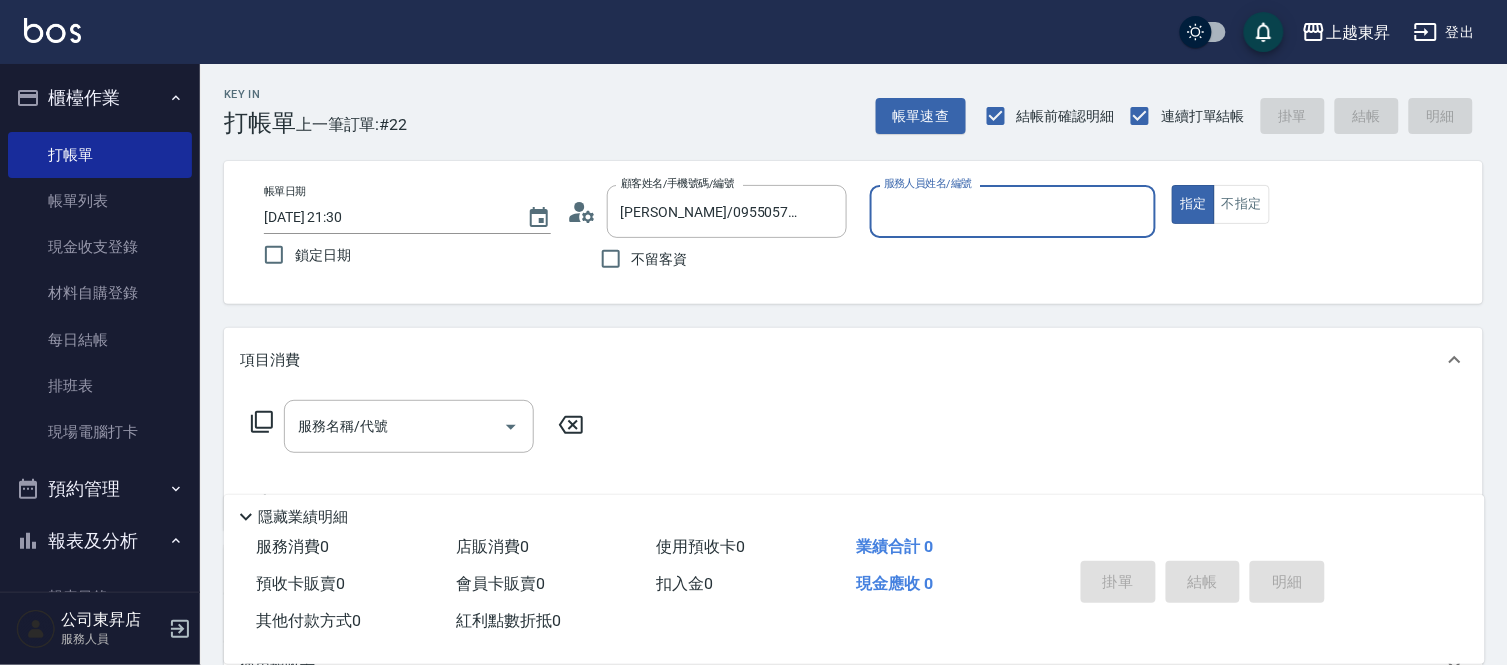 type on "[PERSON_NAME]-08" 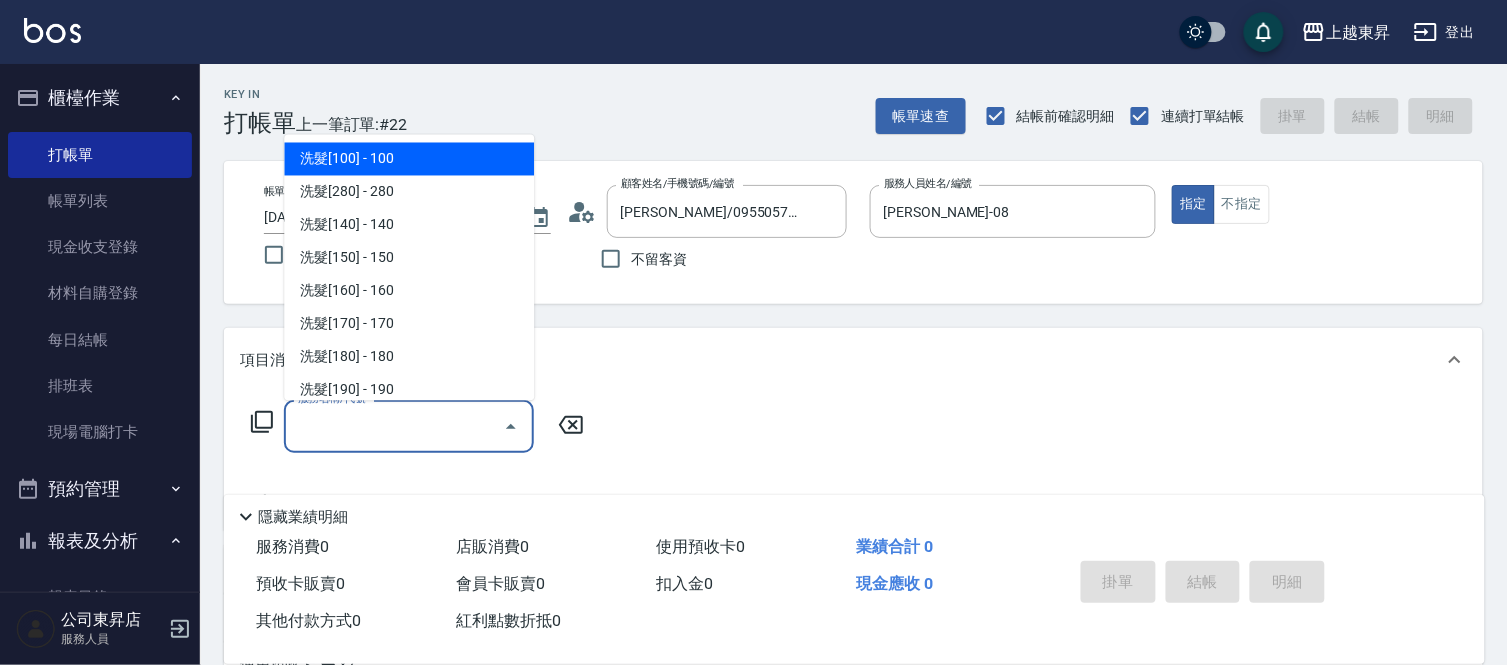 click on "服務名稱/代號" at bounding box center [394, 426] 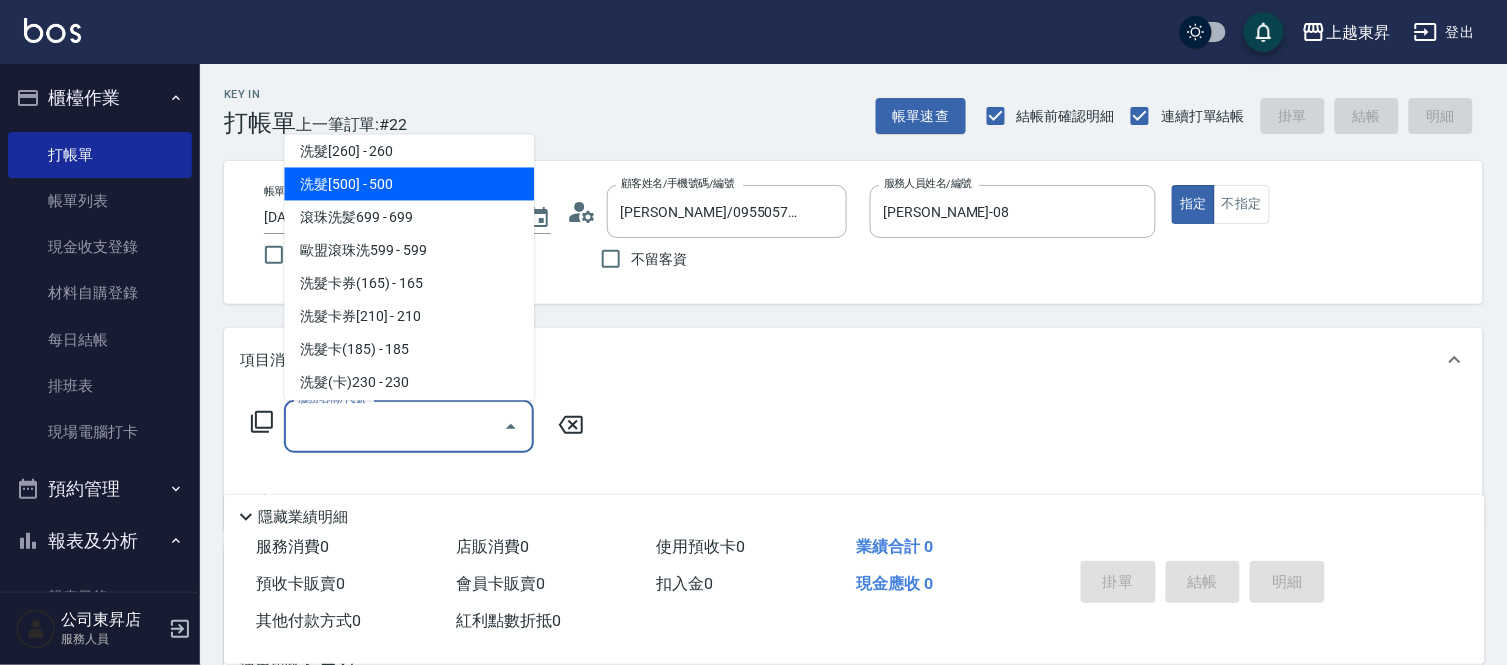 scroll, scrollTop: 555, scrollLeft: 0, axis: vertical 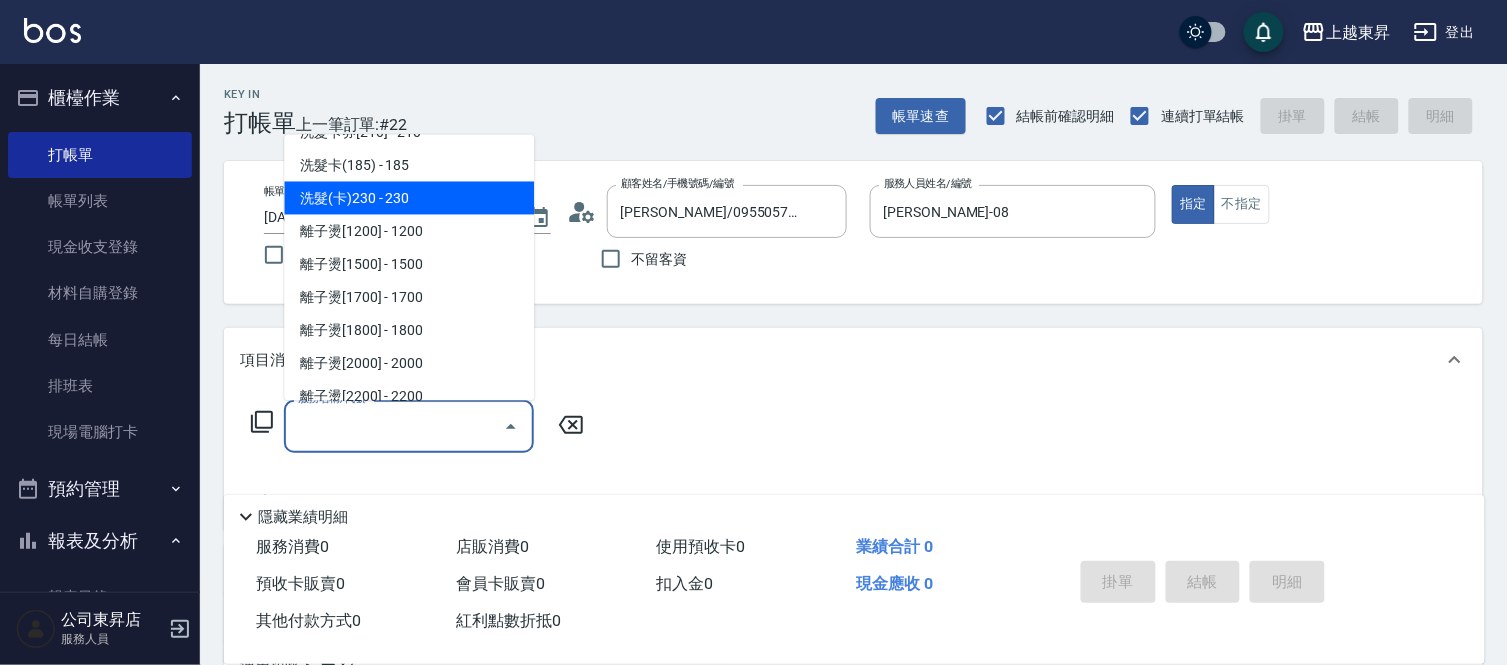 drag, startPoint x: 406, startPoint y: 191, endPoint x: 435, endPoint y: 201, distance: 30.675724 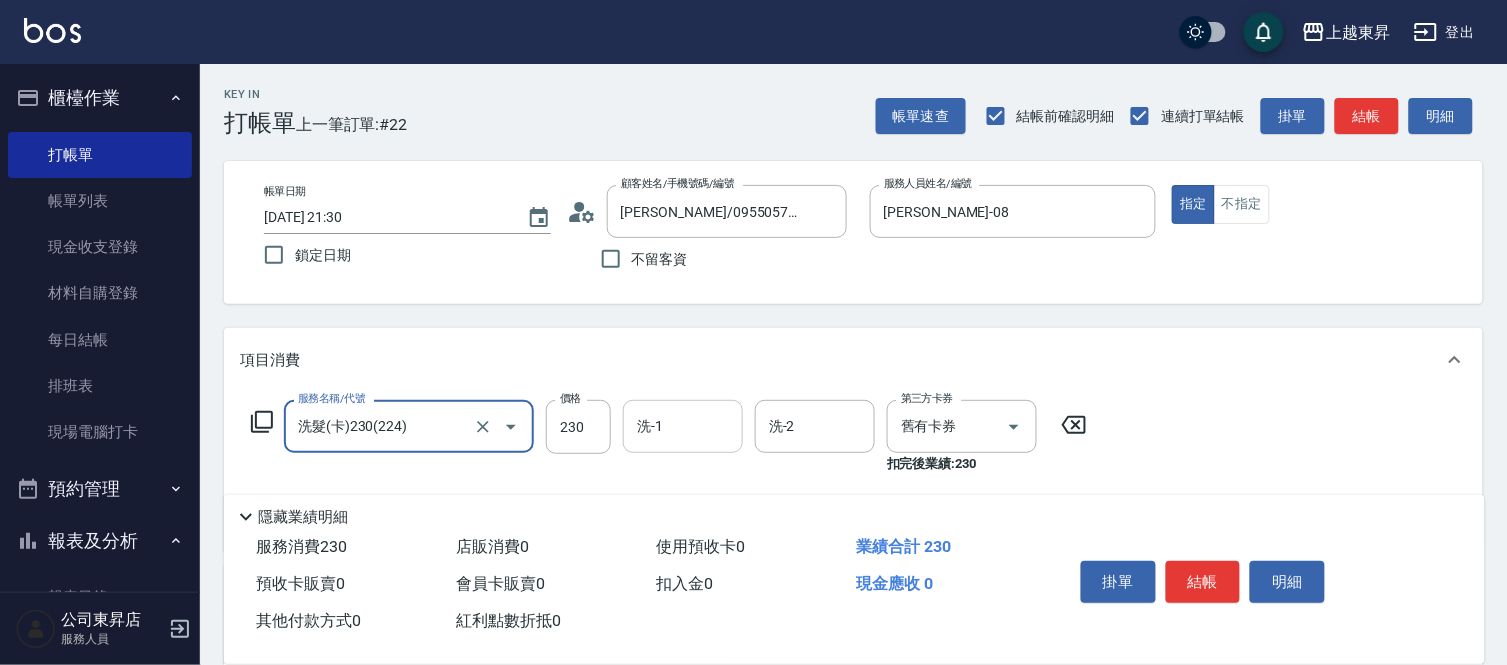 click on "洗-1" at bounding box center (683, 426) 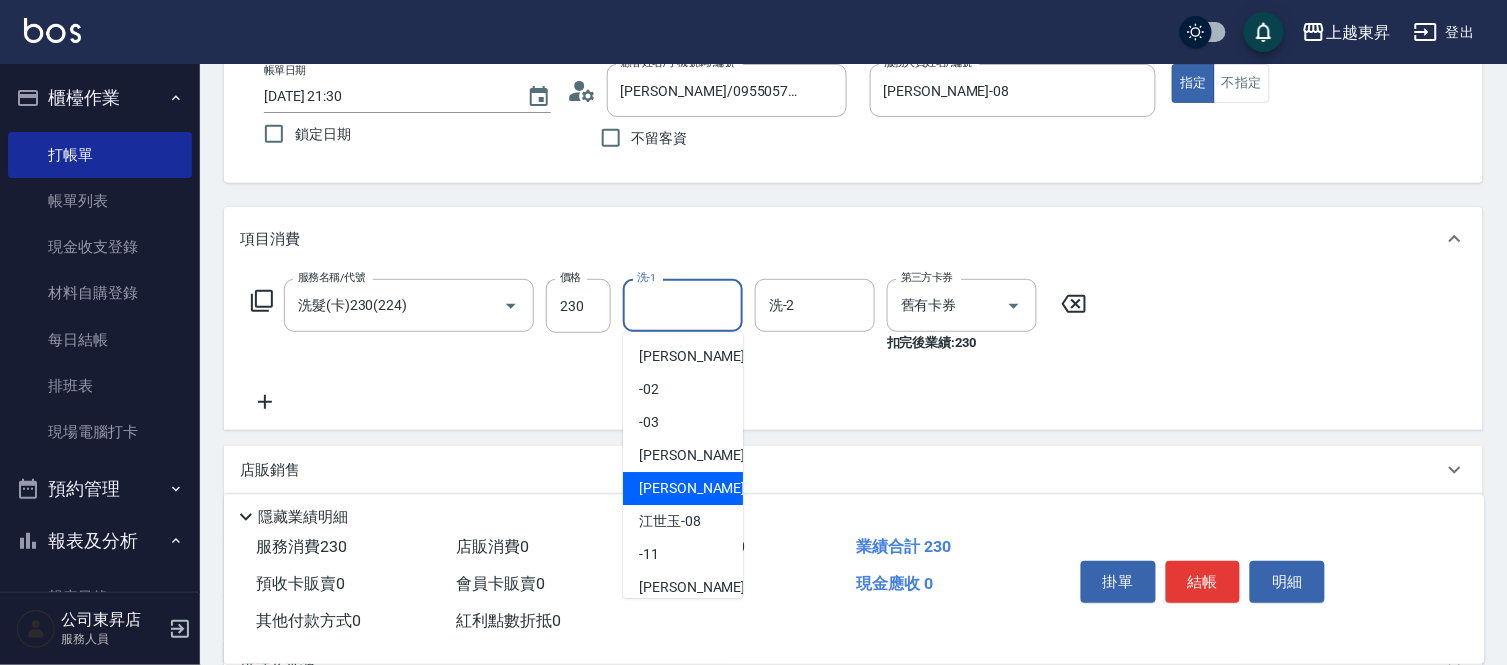 scroll, scrollTop: 333, scrollLeft: 0, axis: vertical 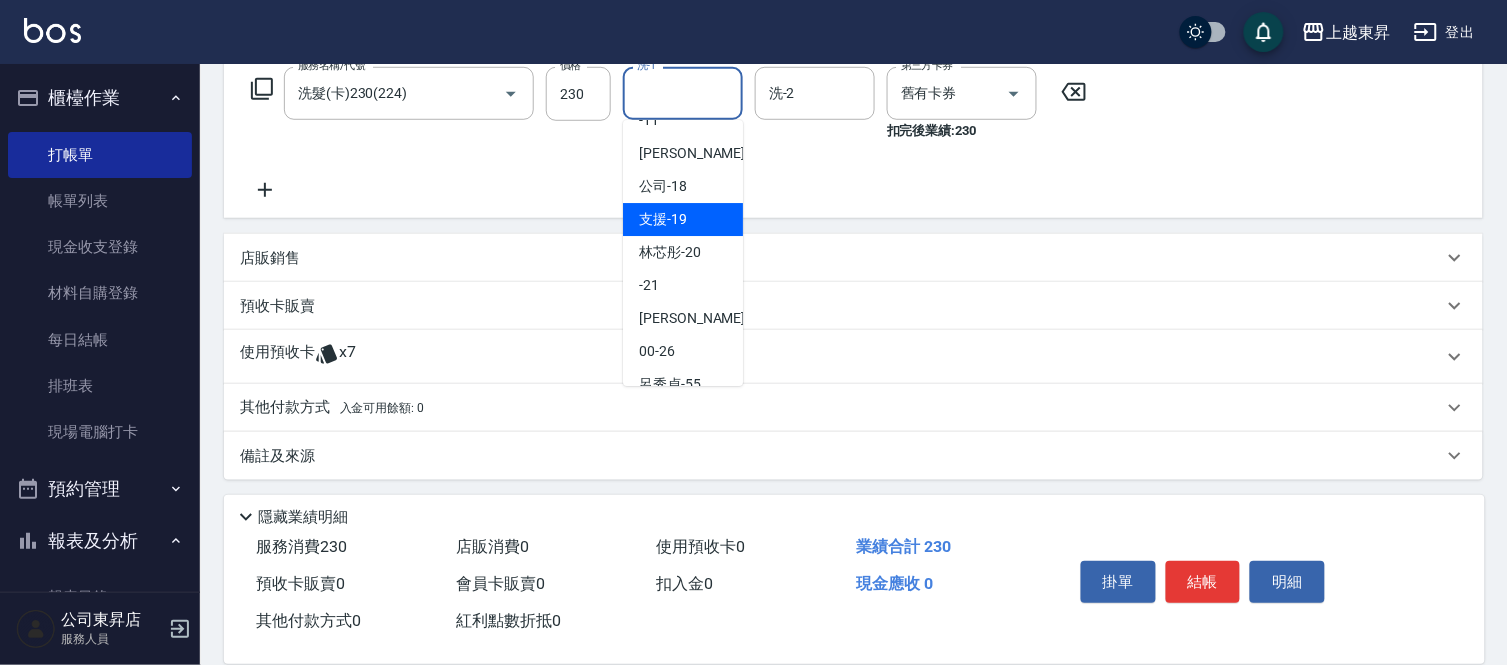 click on "林芯彤 -20" at bounding box center (670, 252) 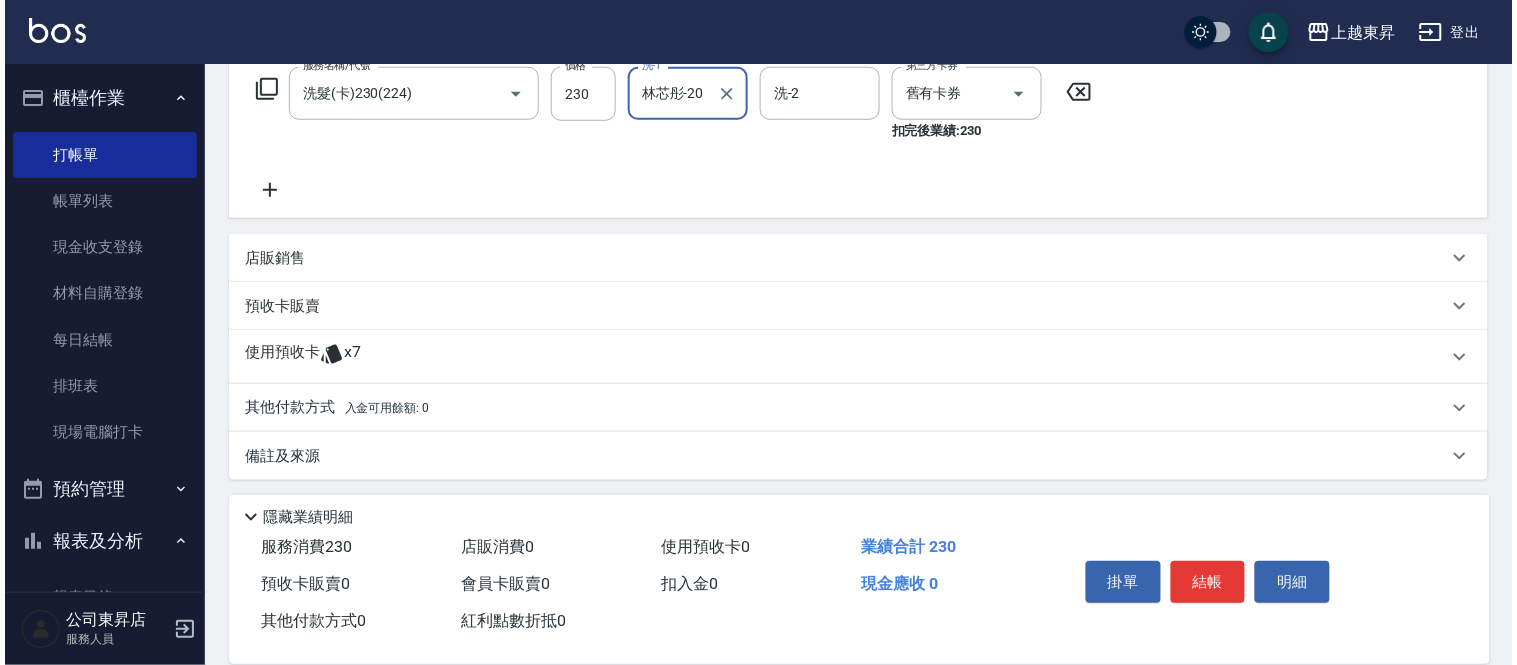 scroll, scrollTop: 336, scrollLeft: 0, axis: vertical 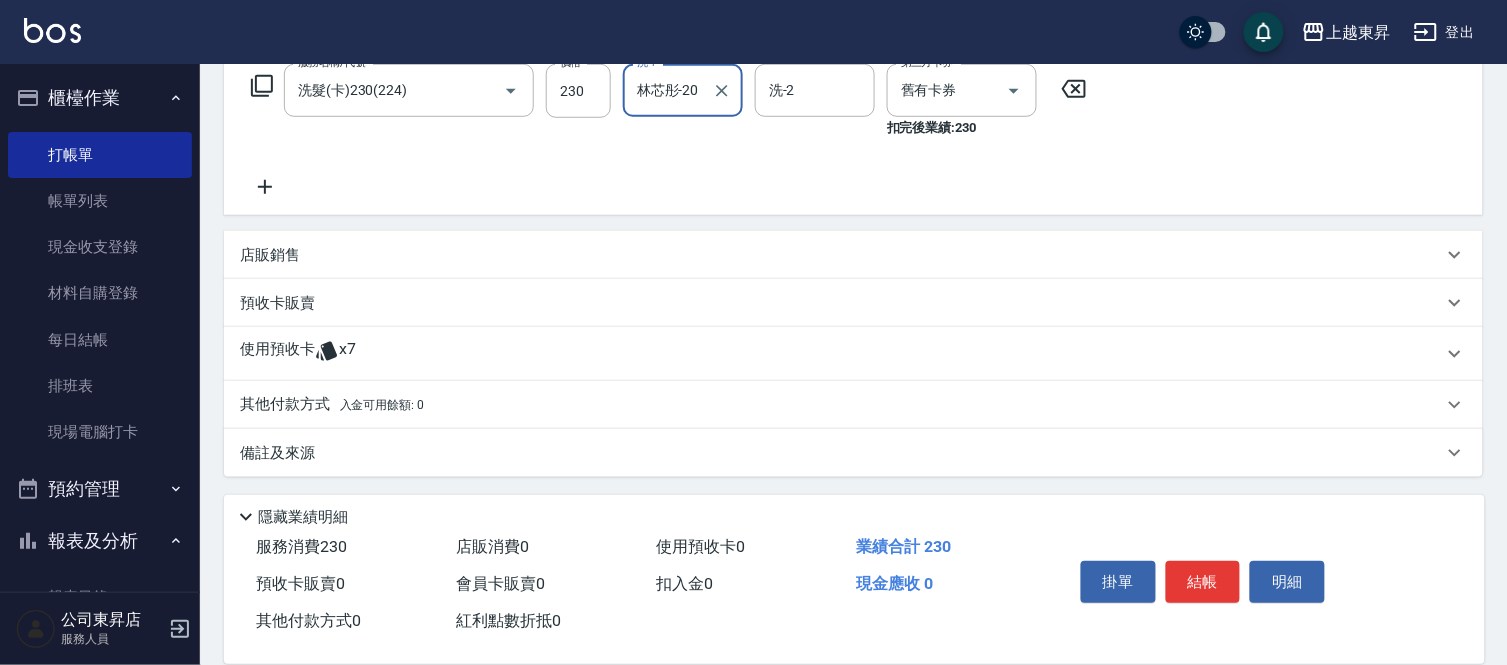 click 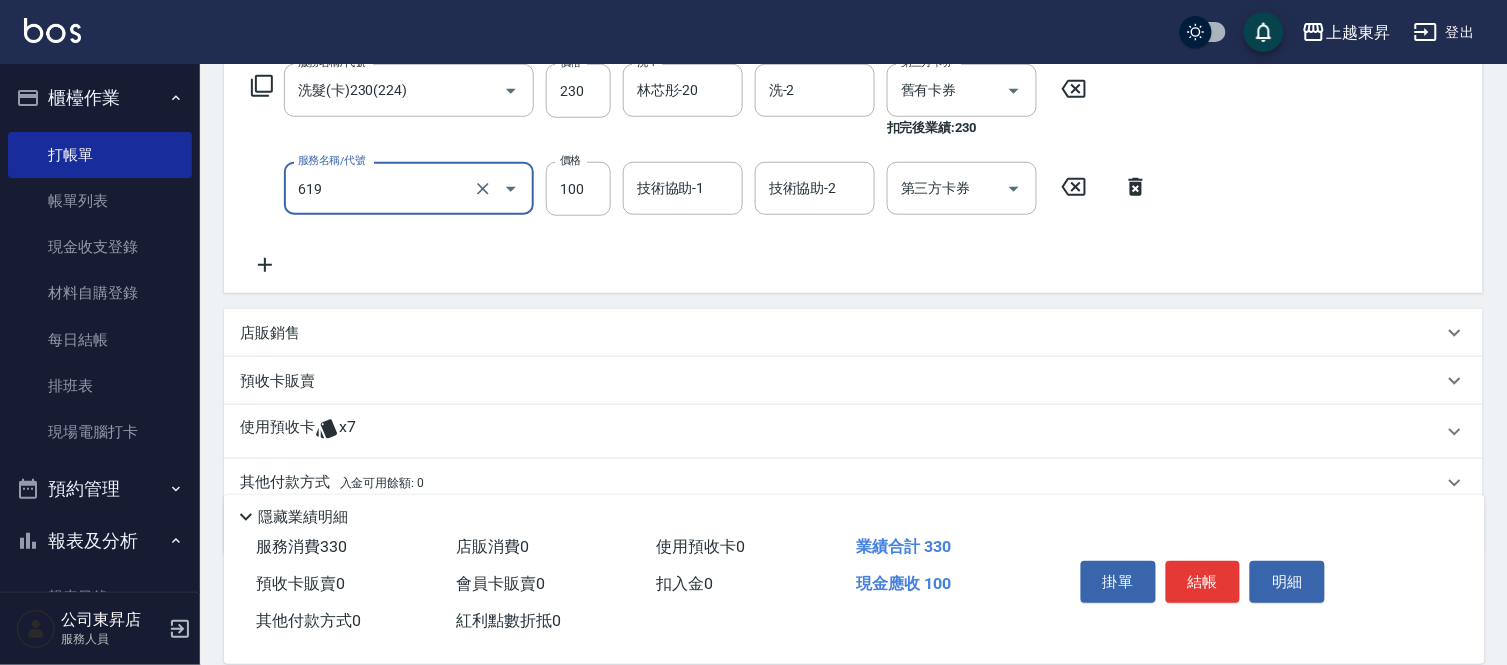 type on "[PERSON_NAME].玻酸.晶膜.水療(619)" 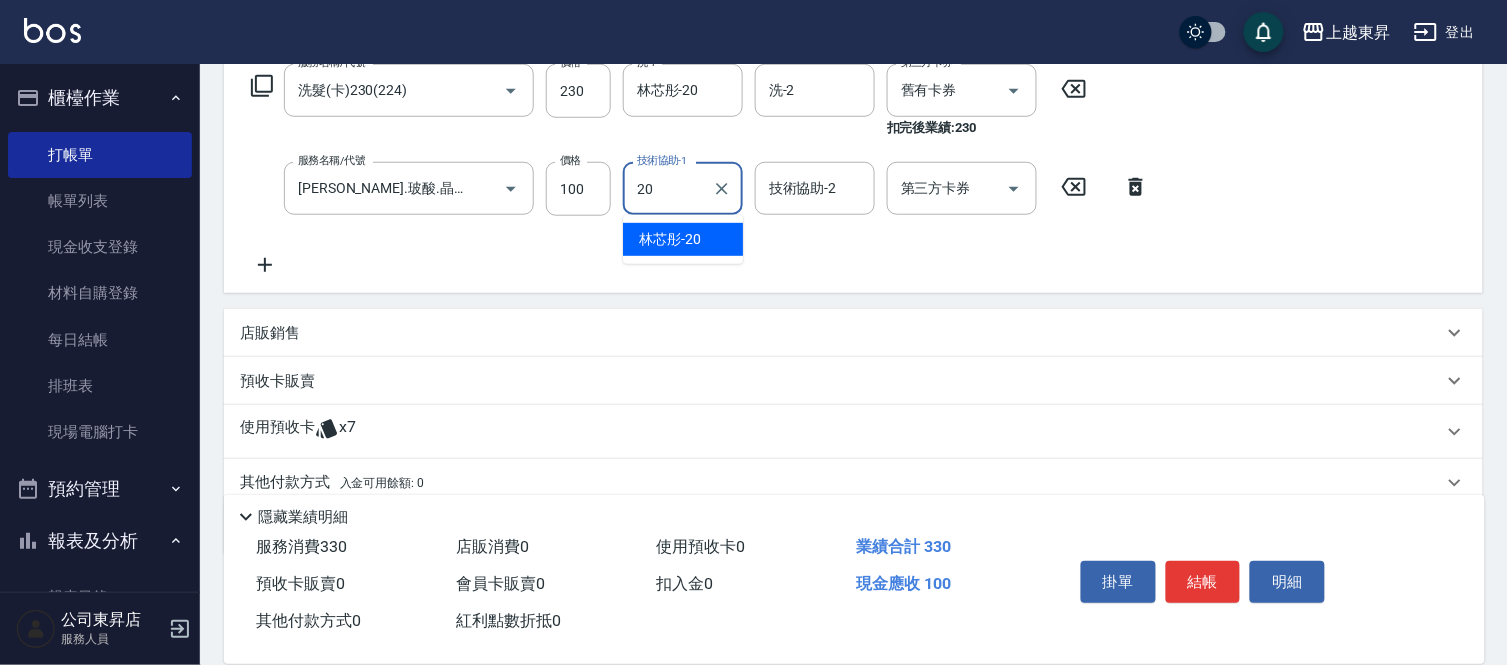 type on "林芯彤-20" 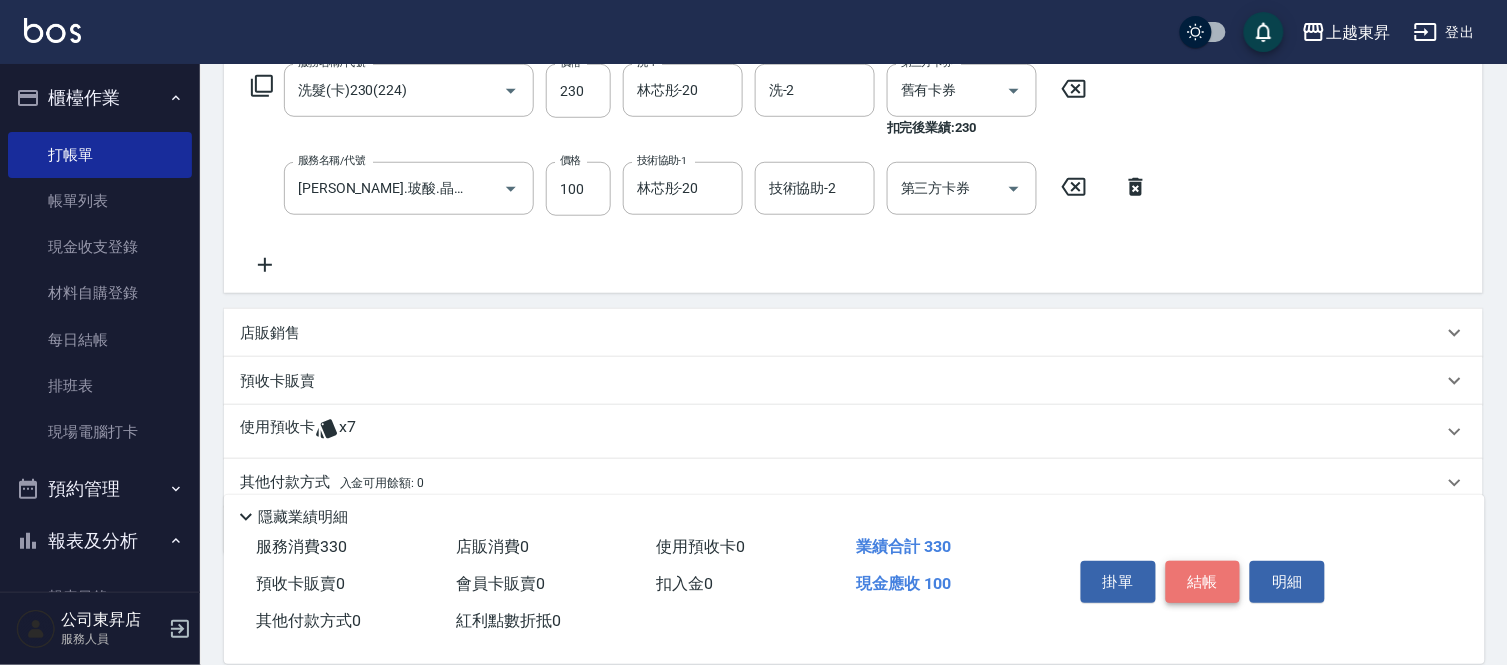click on "結帳" at bounding box center [1203, 582] 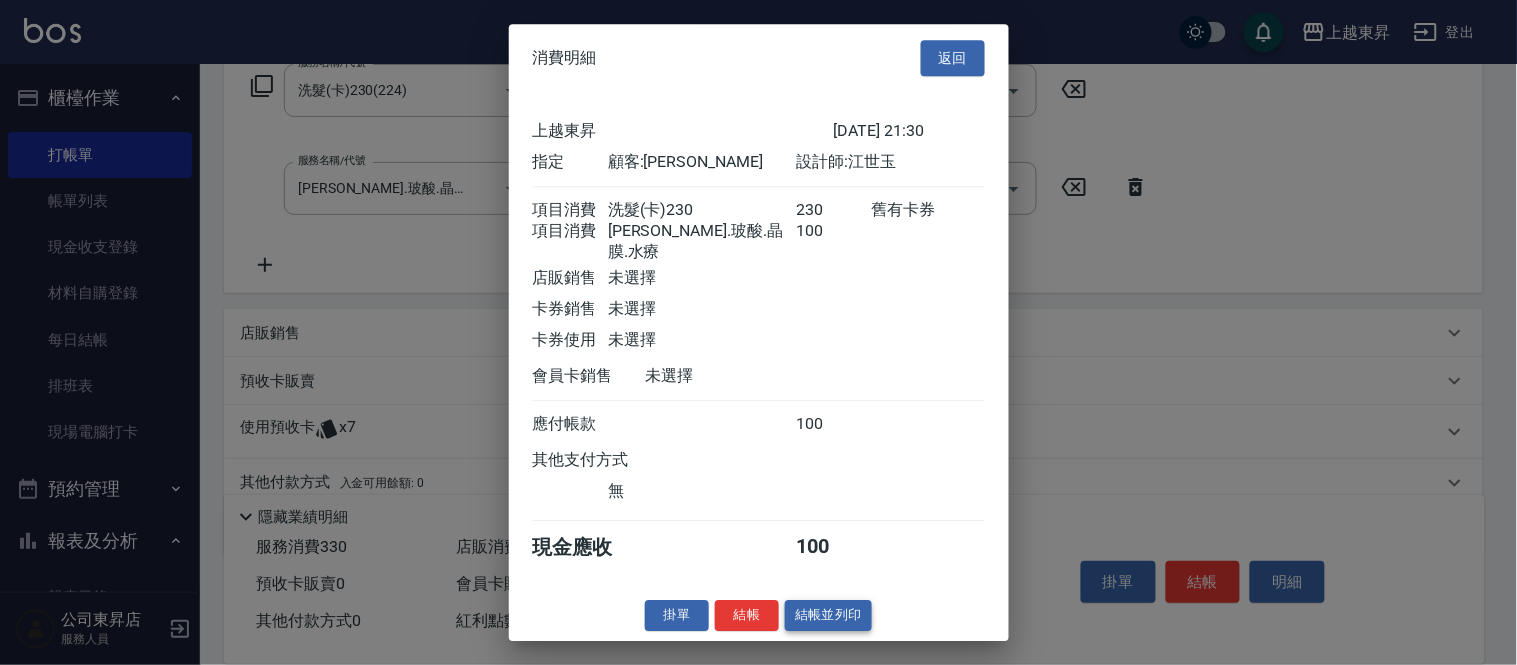 click on "結帳並列印" at bounding box center [828, 615] 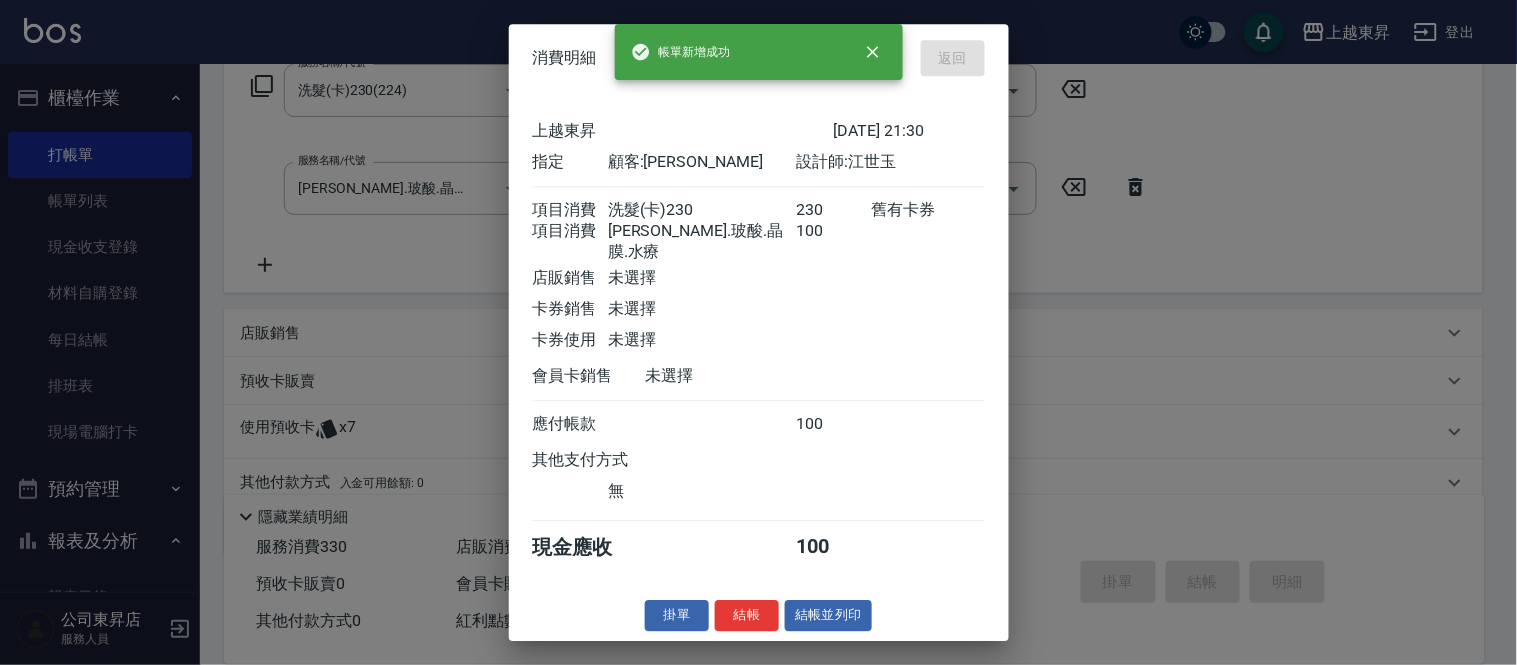 type 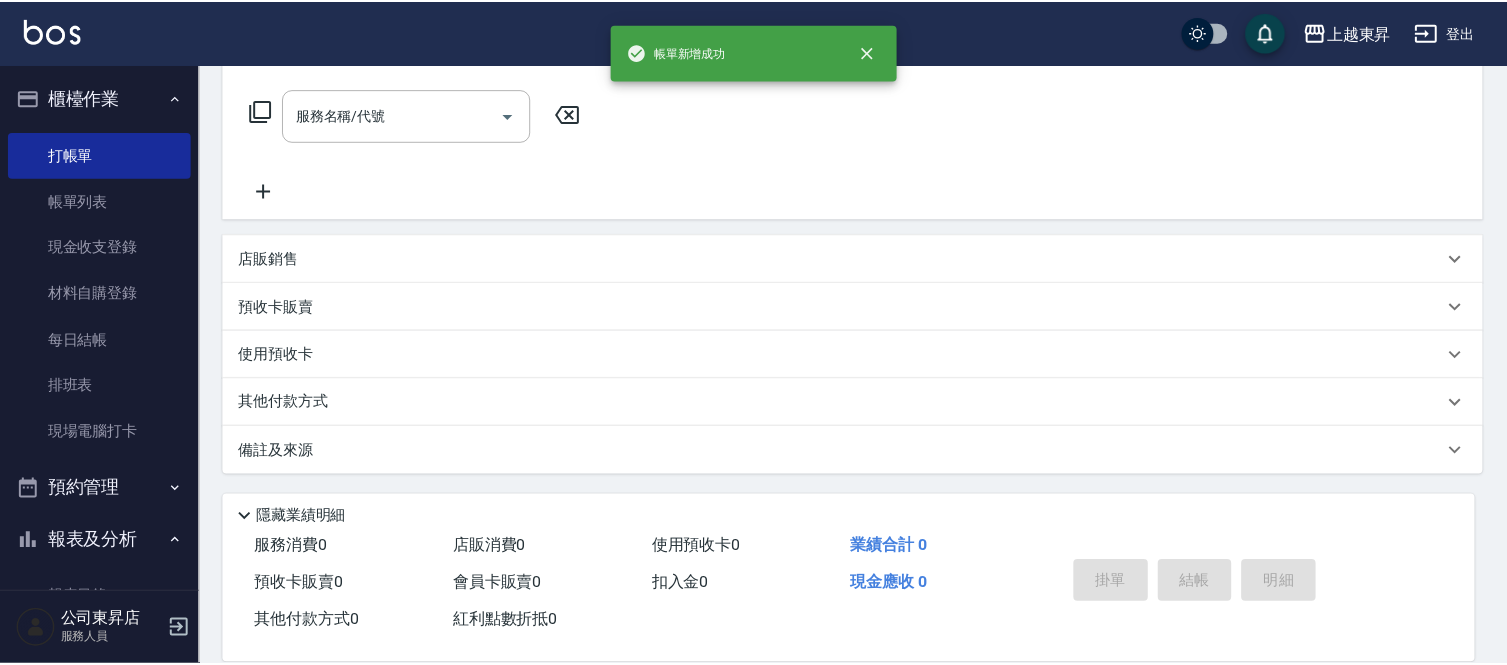 scroll, scrollTop: 0, scrollLeft: 0, axis: both 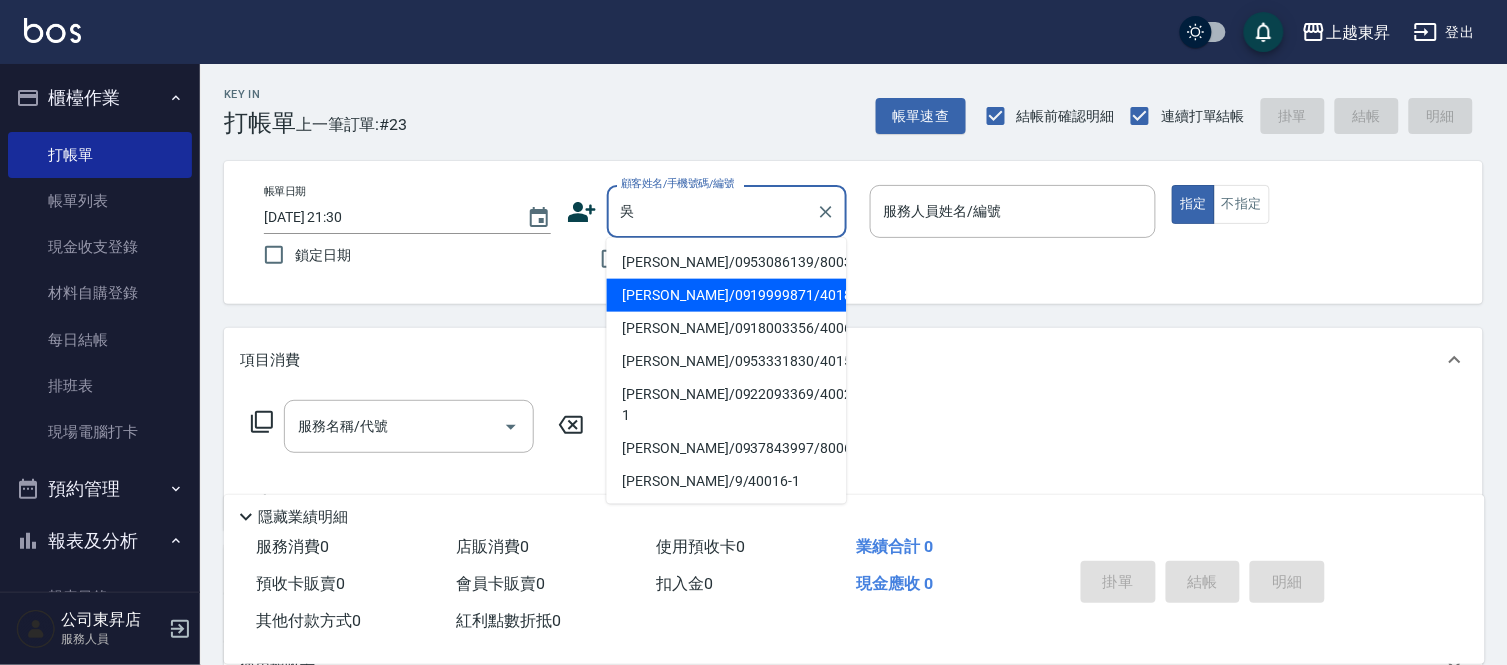 click on "[PERSON_NAME]/0919999871/40180" at bounding box center [727, 295] 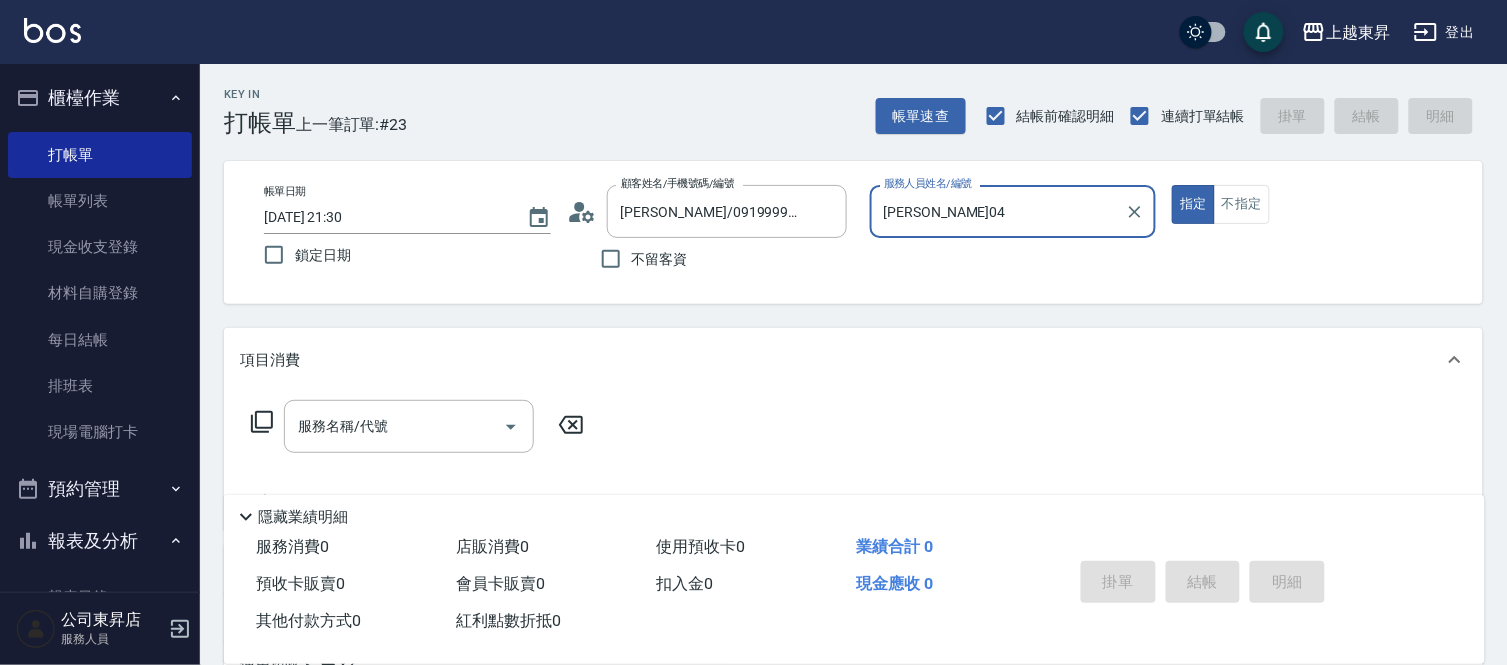 click on "[PERSON_NAME]04" at bounding box center [998, 211] 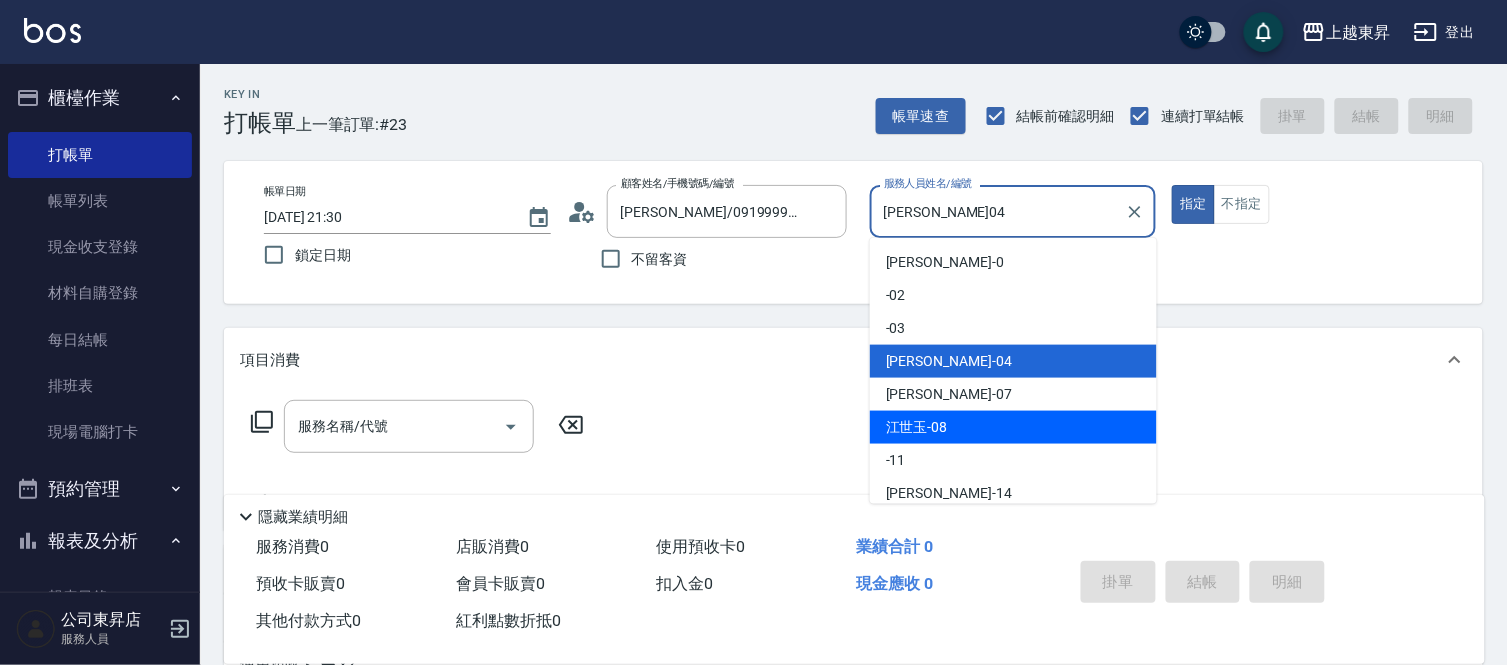 click on "[PERSON_NAME]-08" at bounding box center [917, 427] 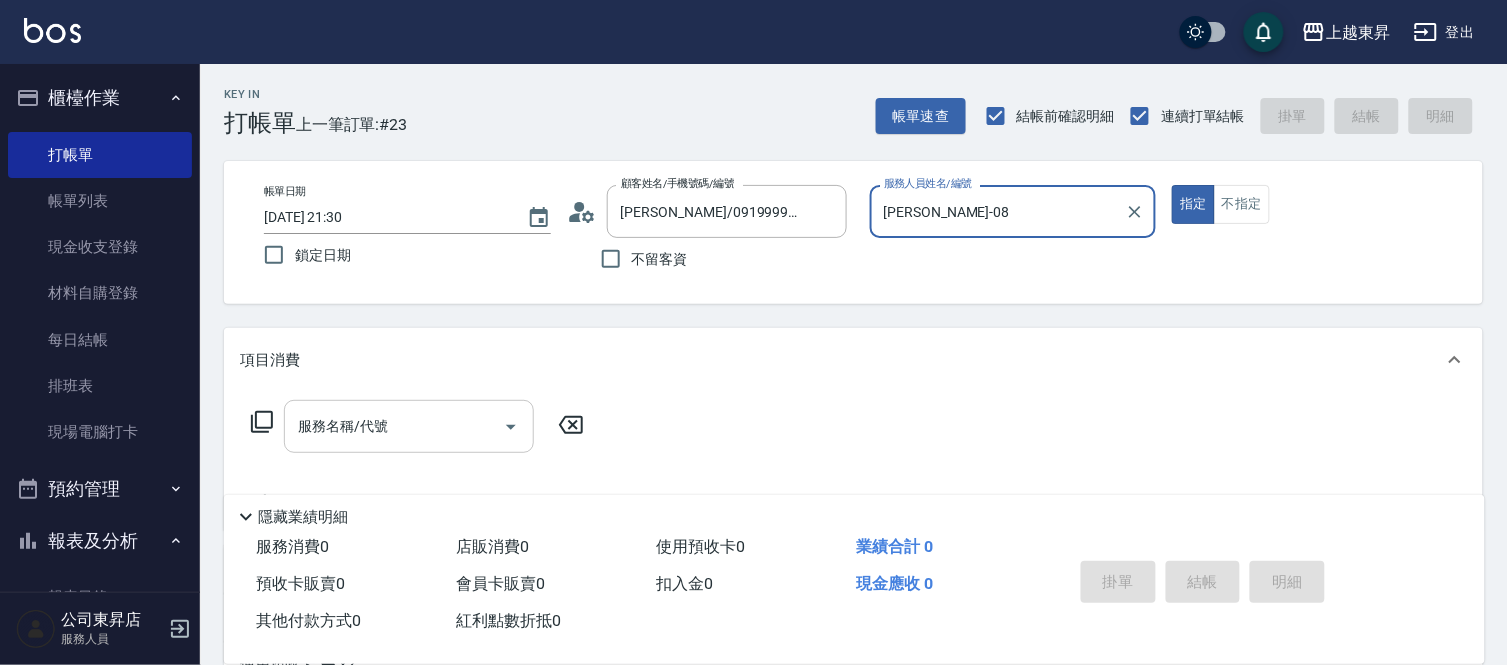 click on "服務名稱/代號" at bounding box center [394, 426] 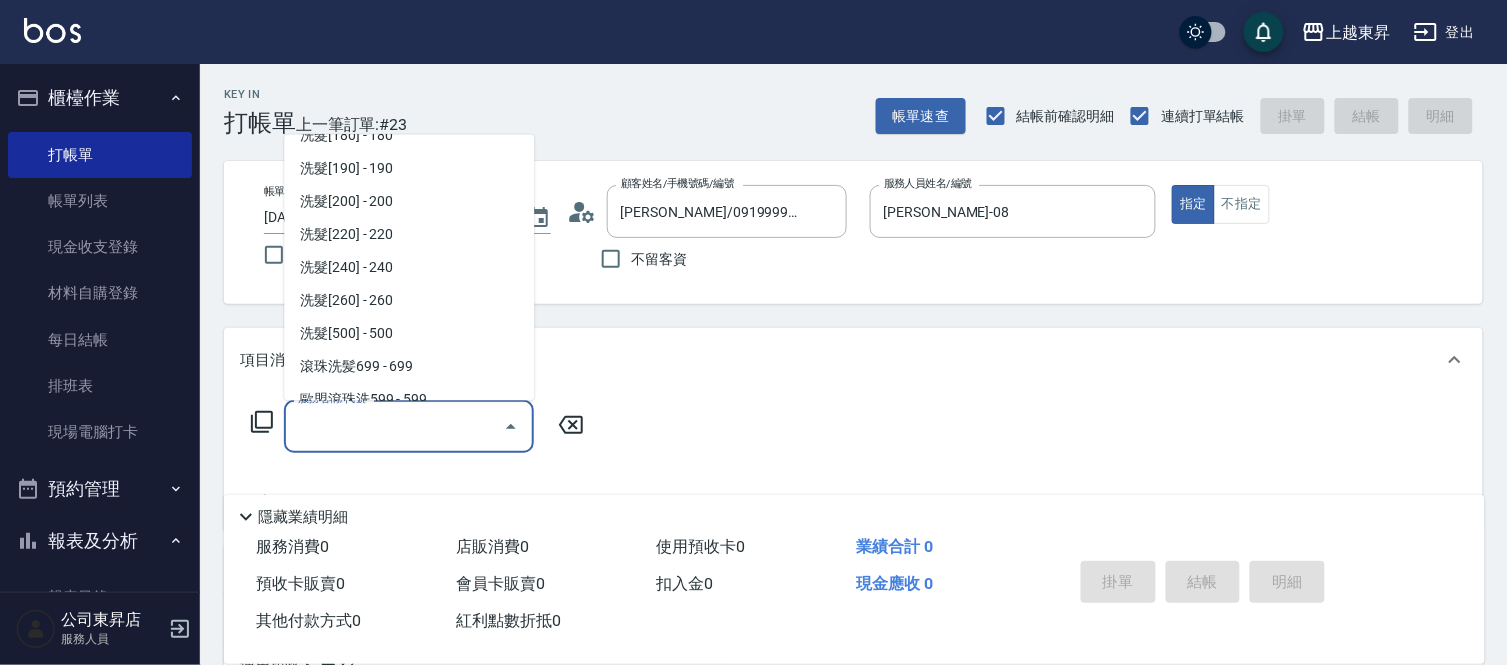 scroll, scrollTop: 333, scrollLeft: 0, axis: vertical 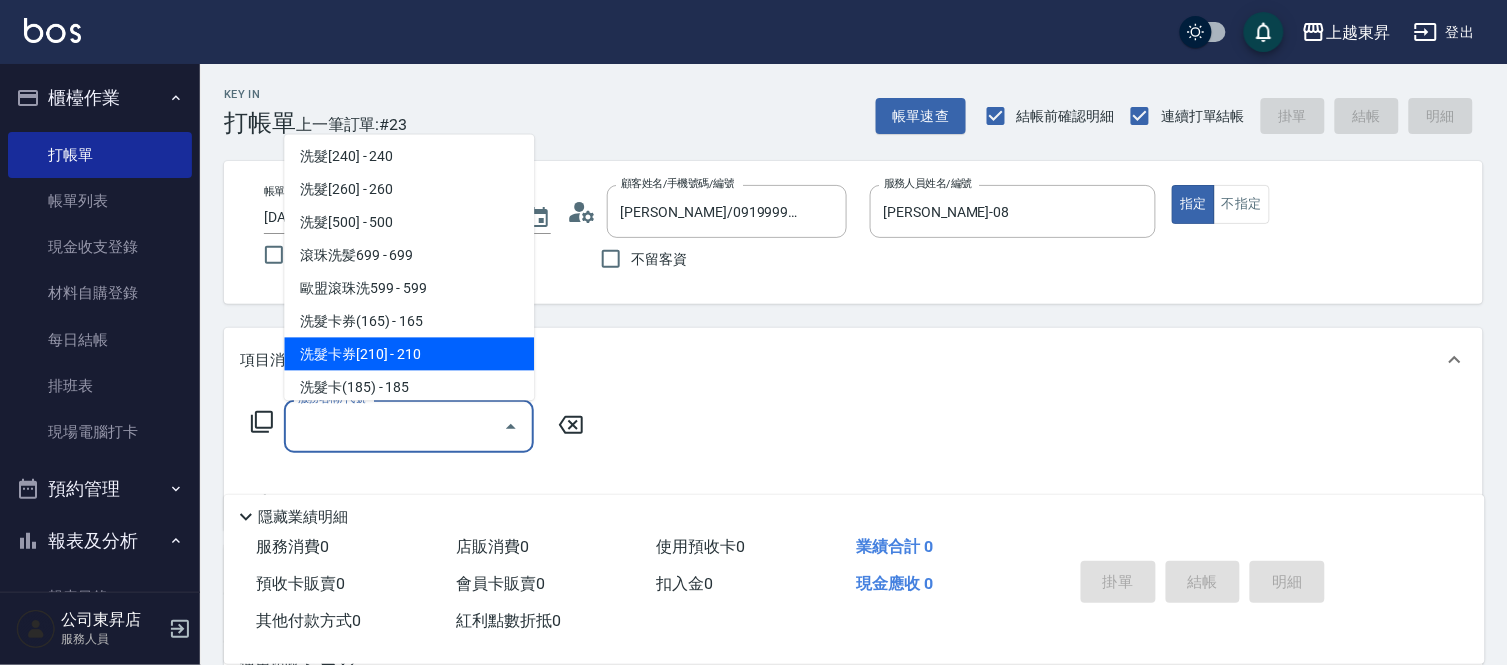 click on "洗髮卡券[210] - 210" at bounding box center [409, 354] 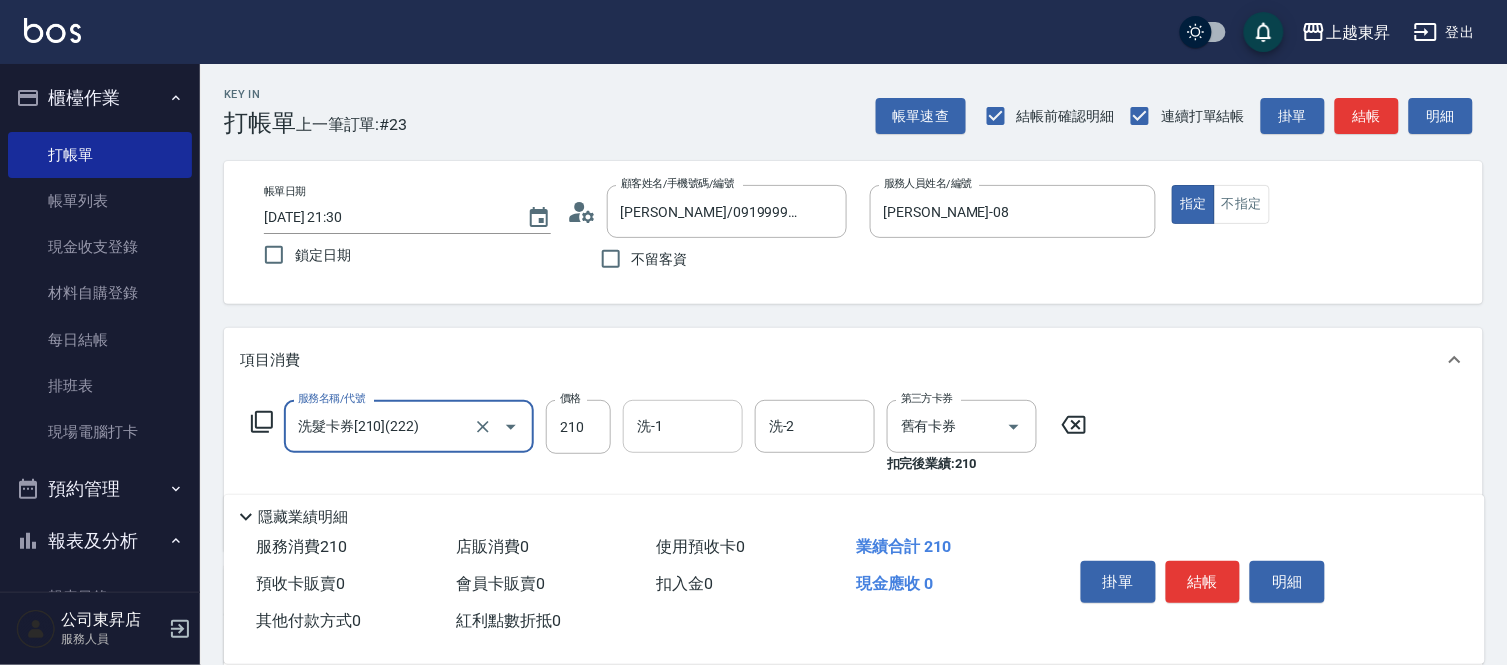 click on "洗-1" at bounding box center [683, 426] 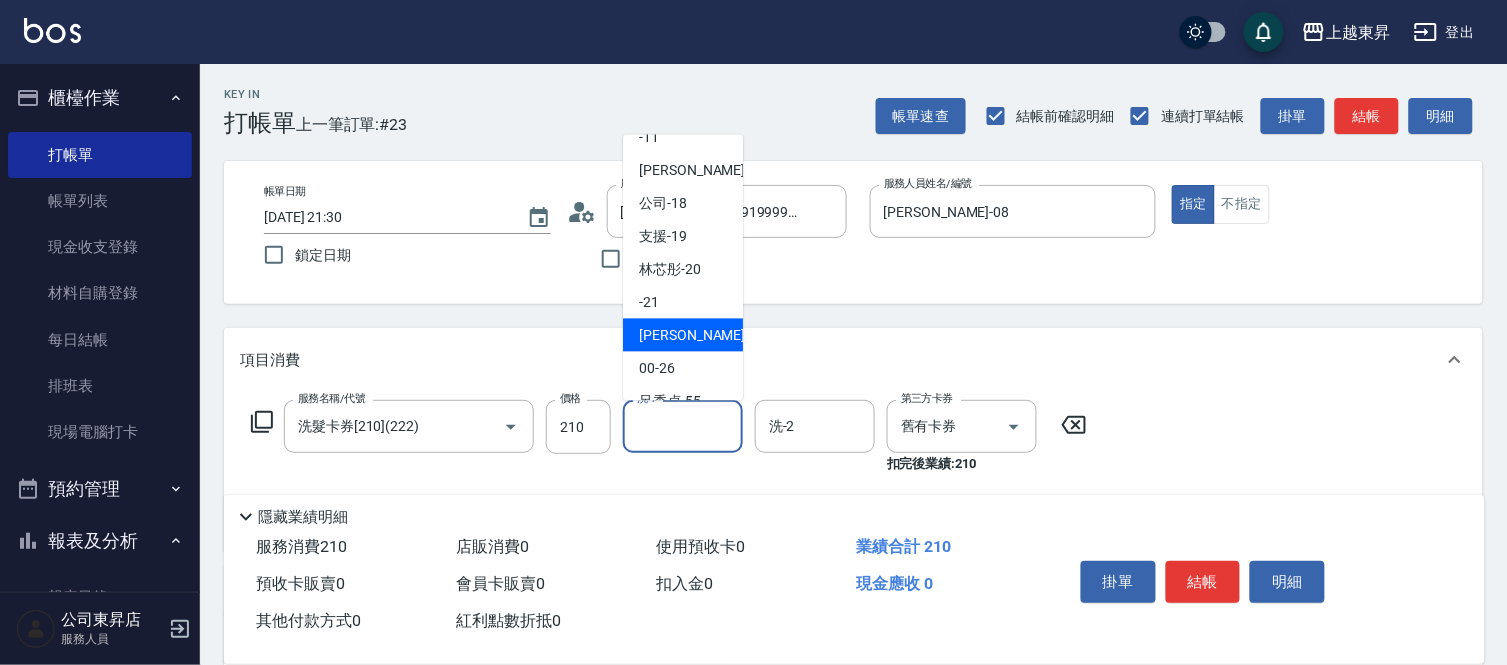scroll, scrollTop: 222, scrollLeft: 0, axis: vertical 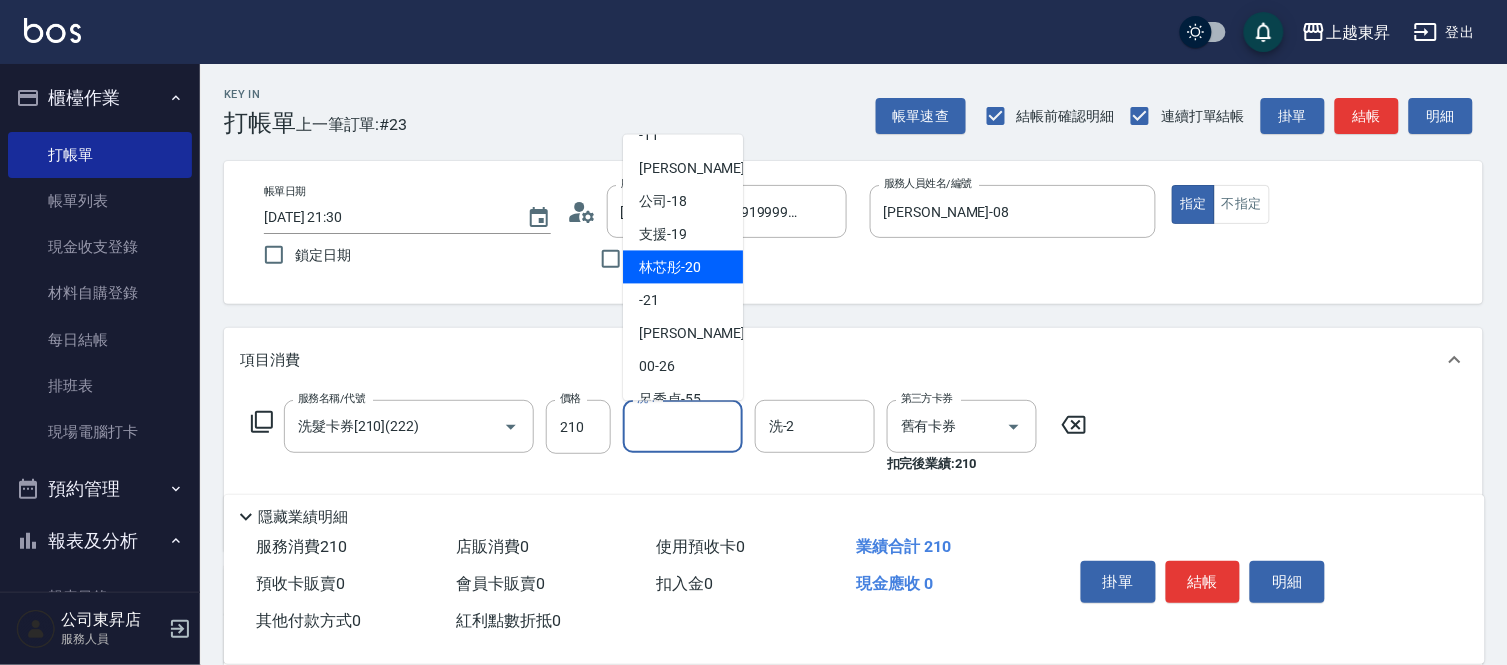 click on "林芯彤 -20" at bounding box center (670, 267) 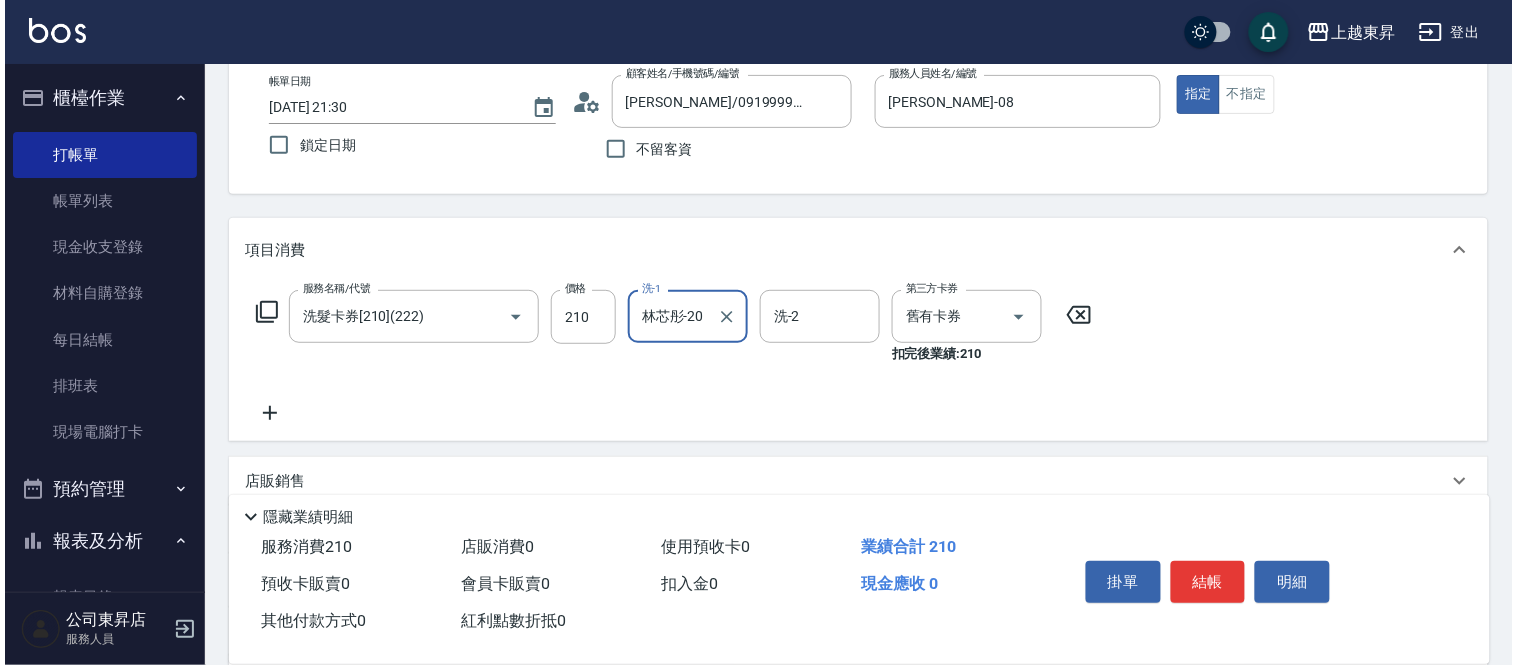 scroll, scrollTop: 333, scrollLeft: 0, axis: vertical 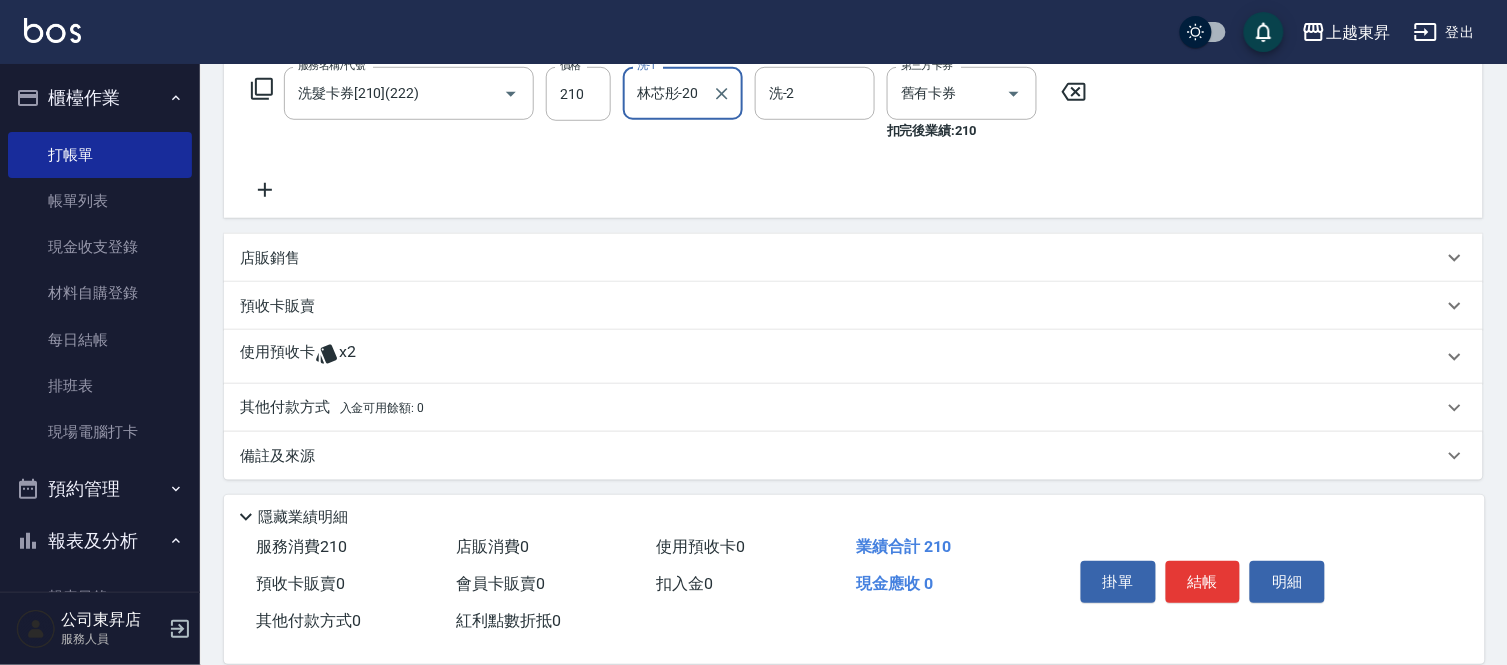 click 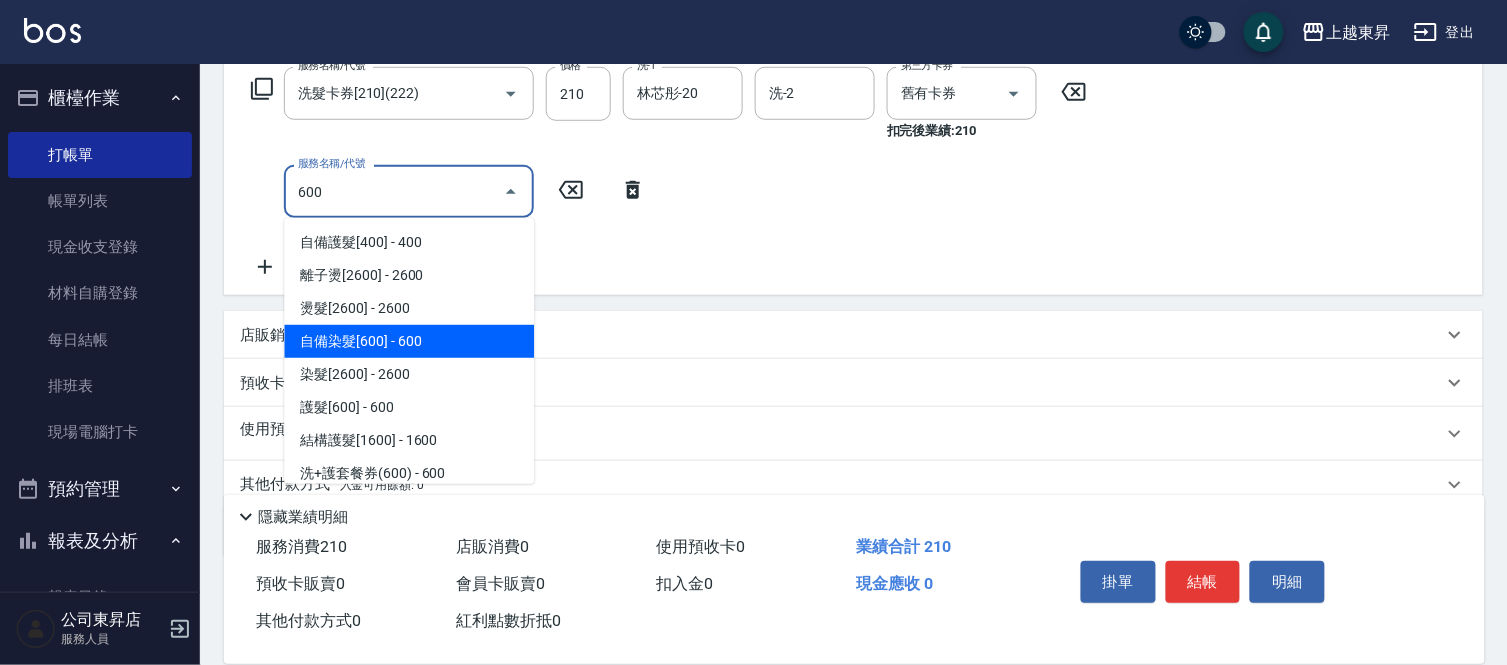 click on "自備染髮[600] - 600" at bounding box center (409, 341) 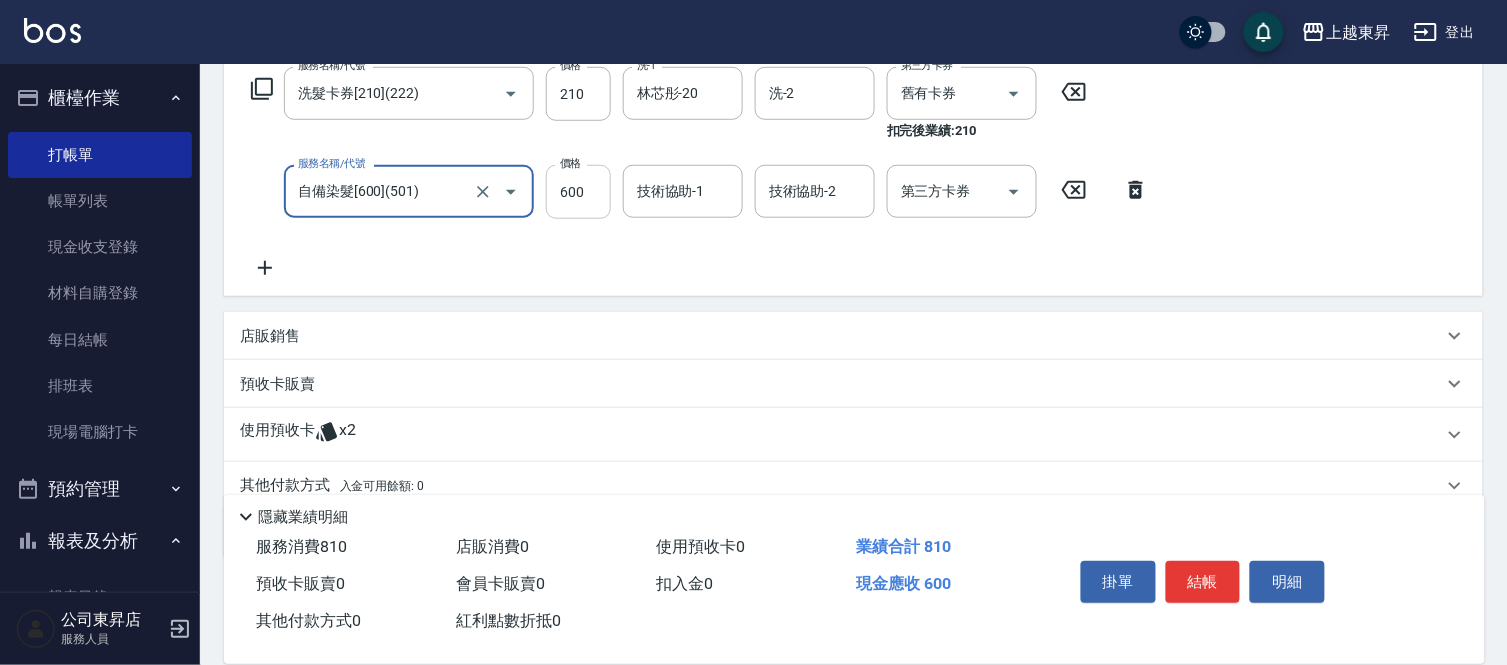 type on "自備染髮[600](501)" 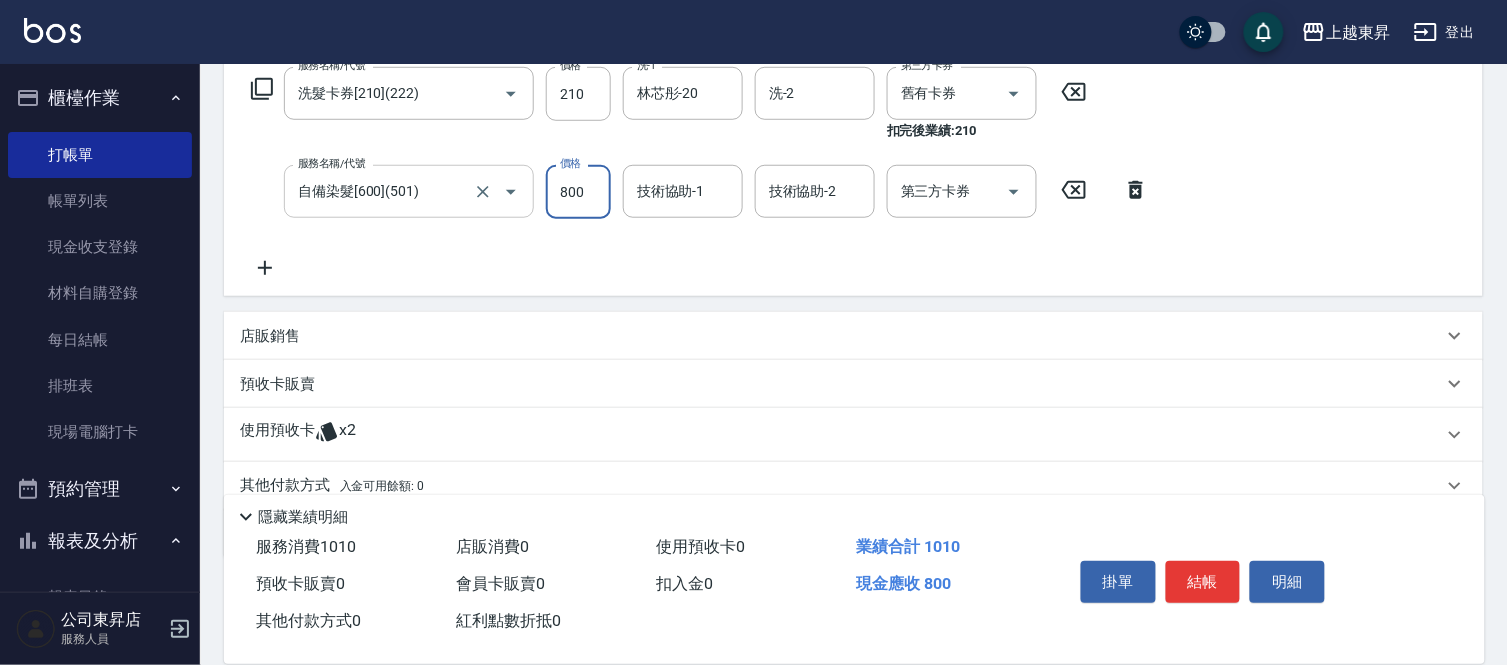 type on "800" 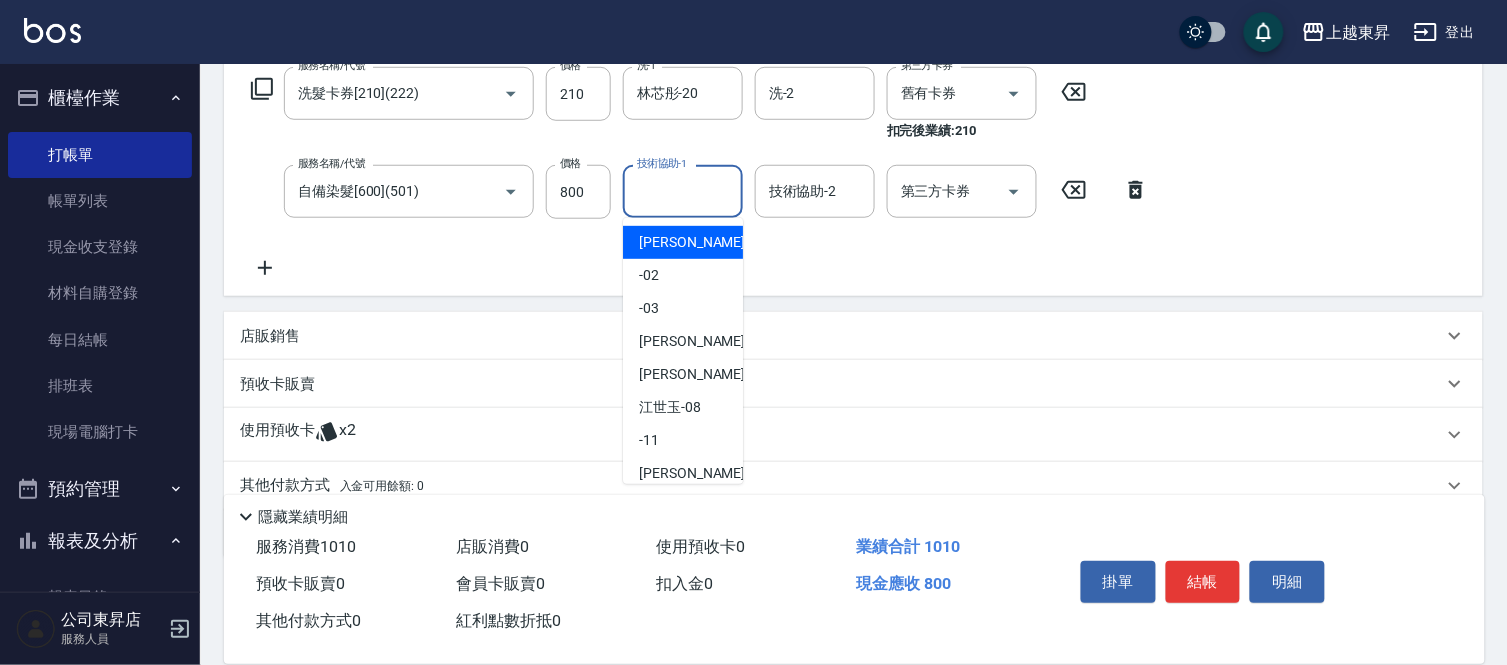 click on "技術協助-1" at bounding box center (683, 191) 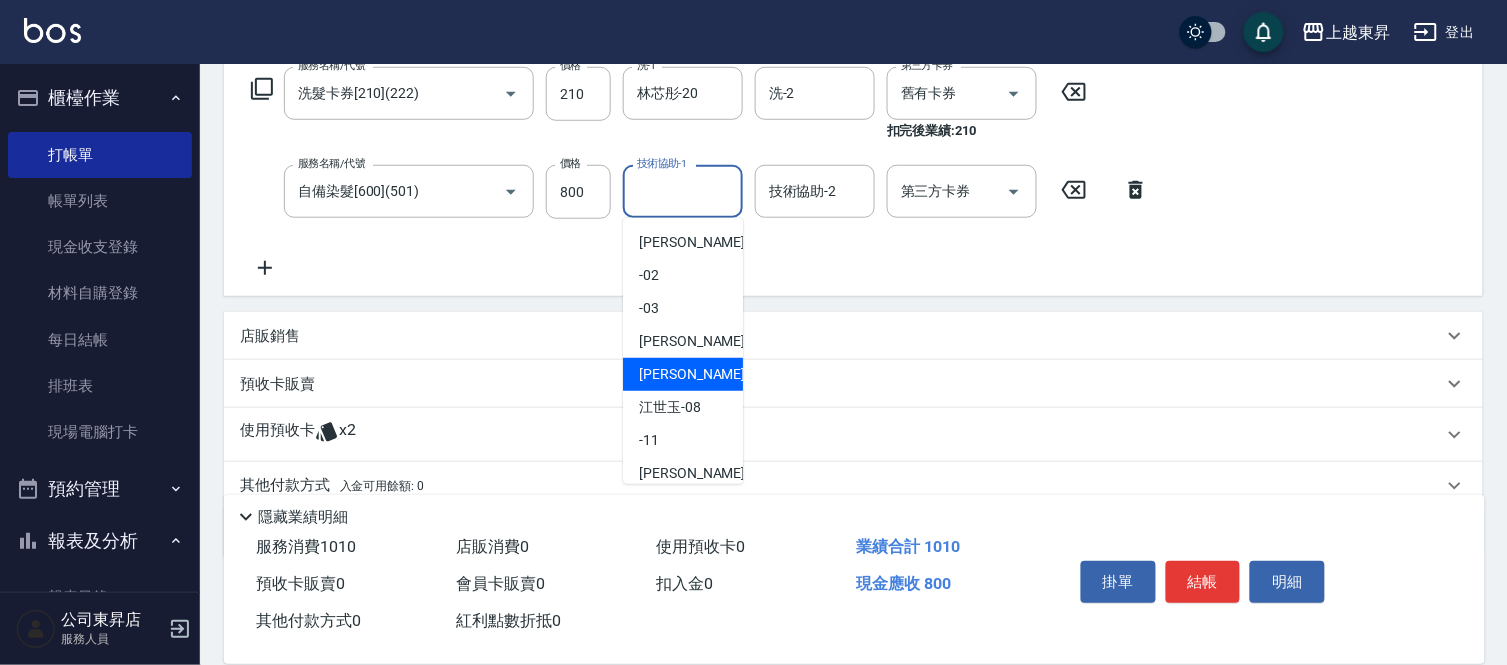 click on "[PERSON_NAME]-08" at bounding box center [683, 407] 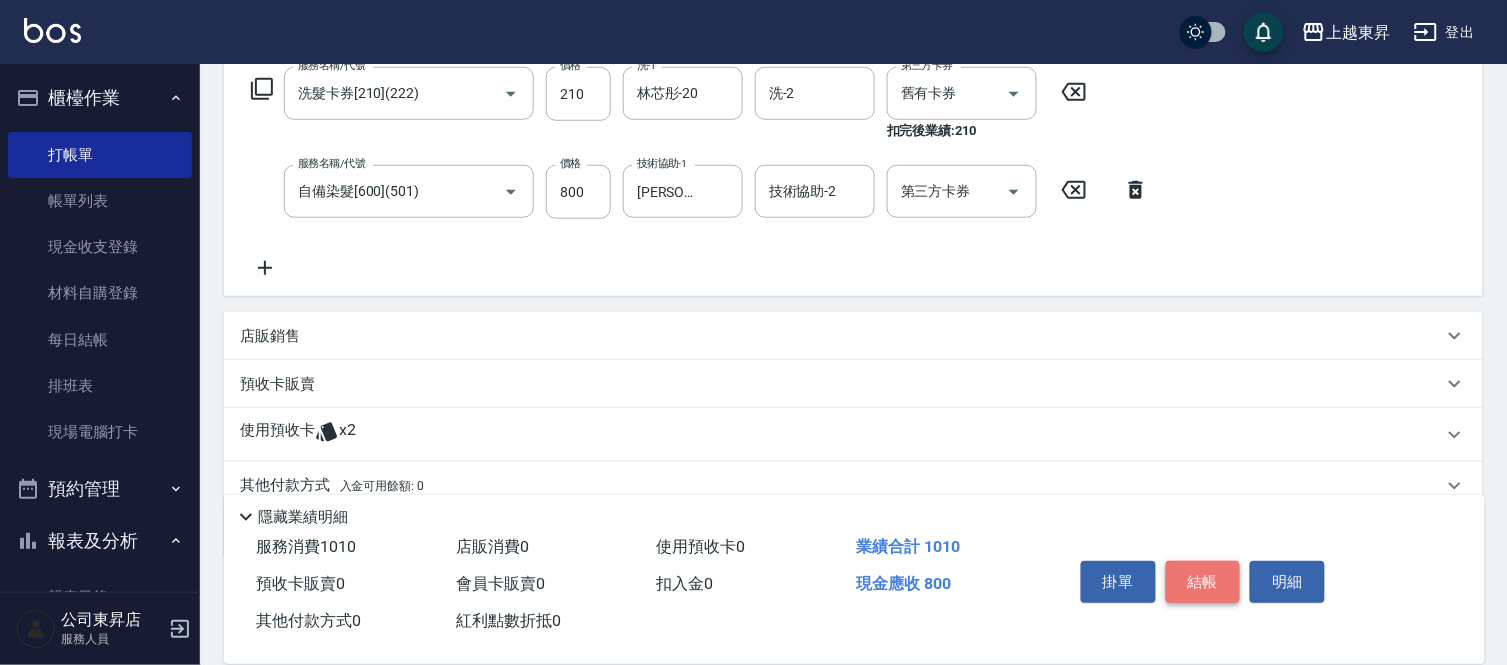 click on "結帳" at bounding box center (1203, 582) 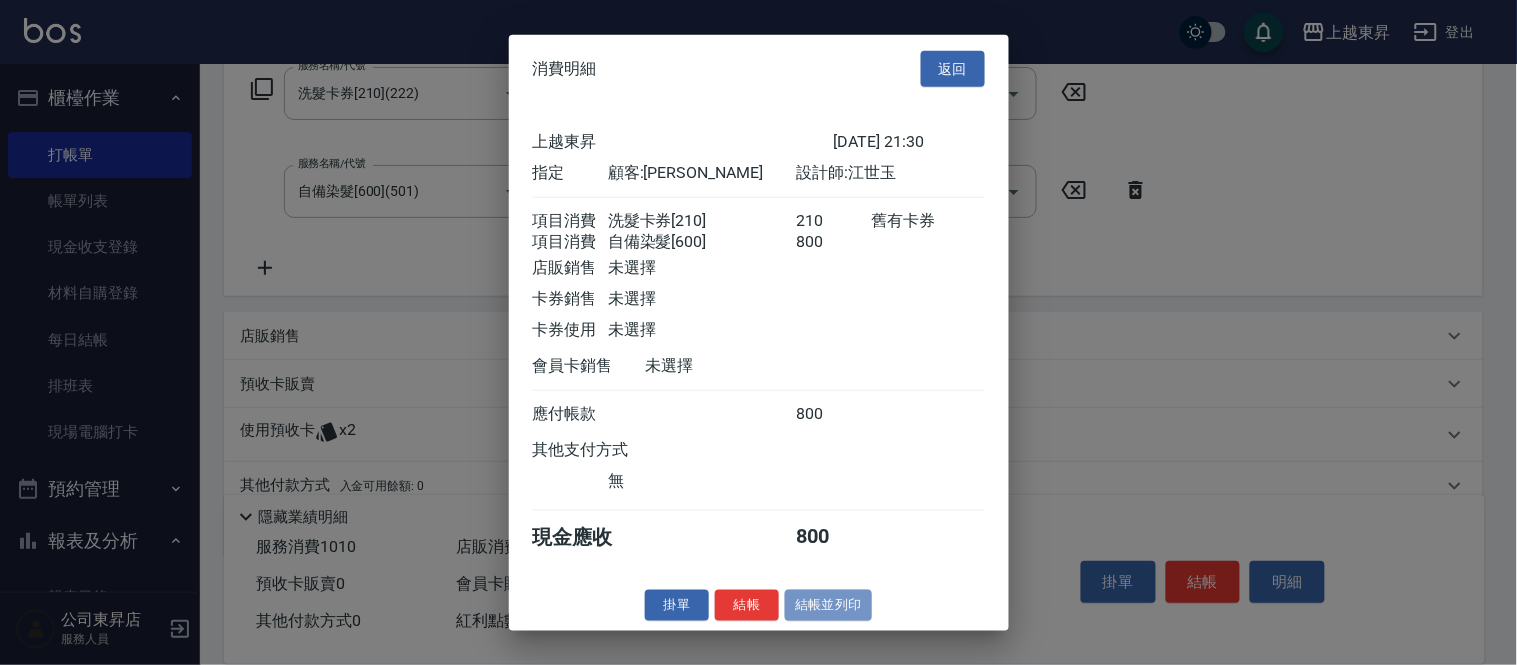 drag, startPoint x: 811, startPoint y: 615, endPoint x: 824, endPoint y: 613, distance: 13.152946 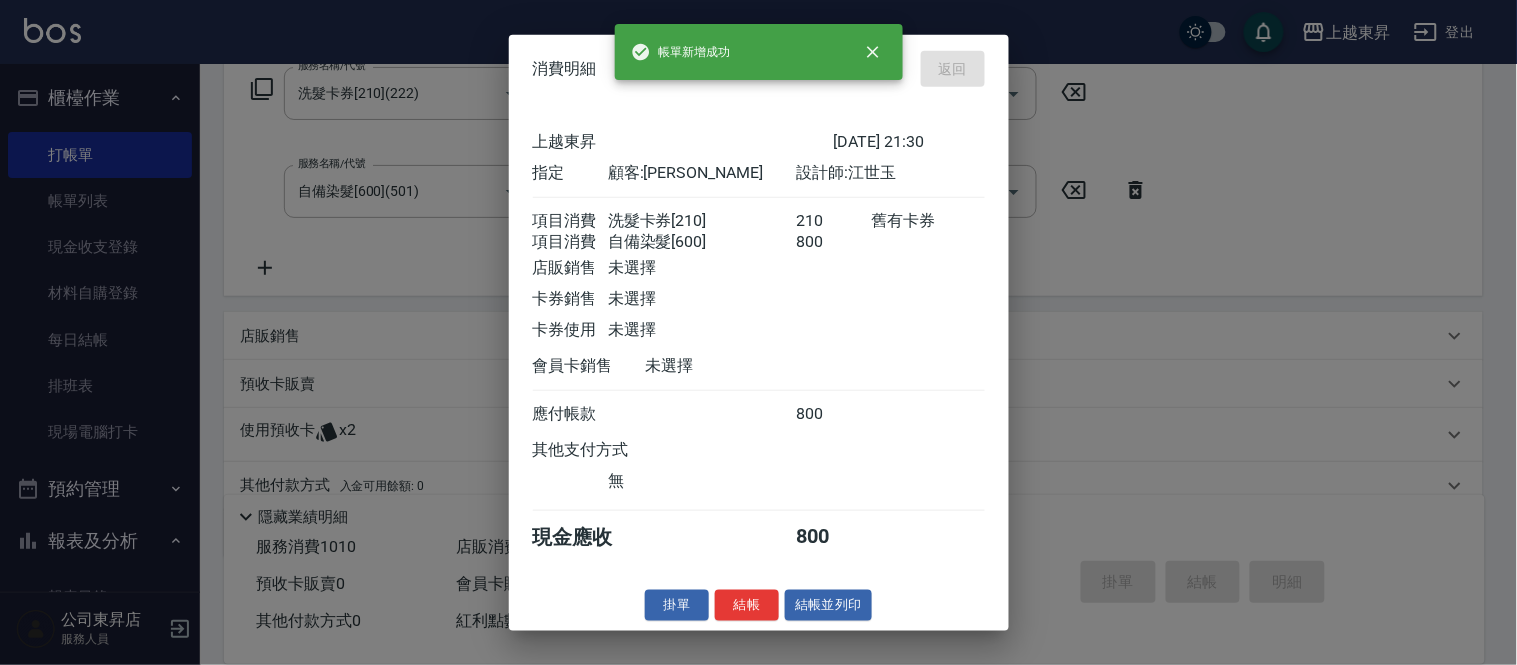 type on "[DATE] 21:31" 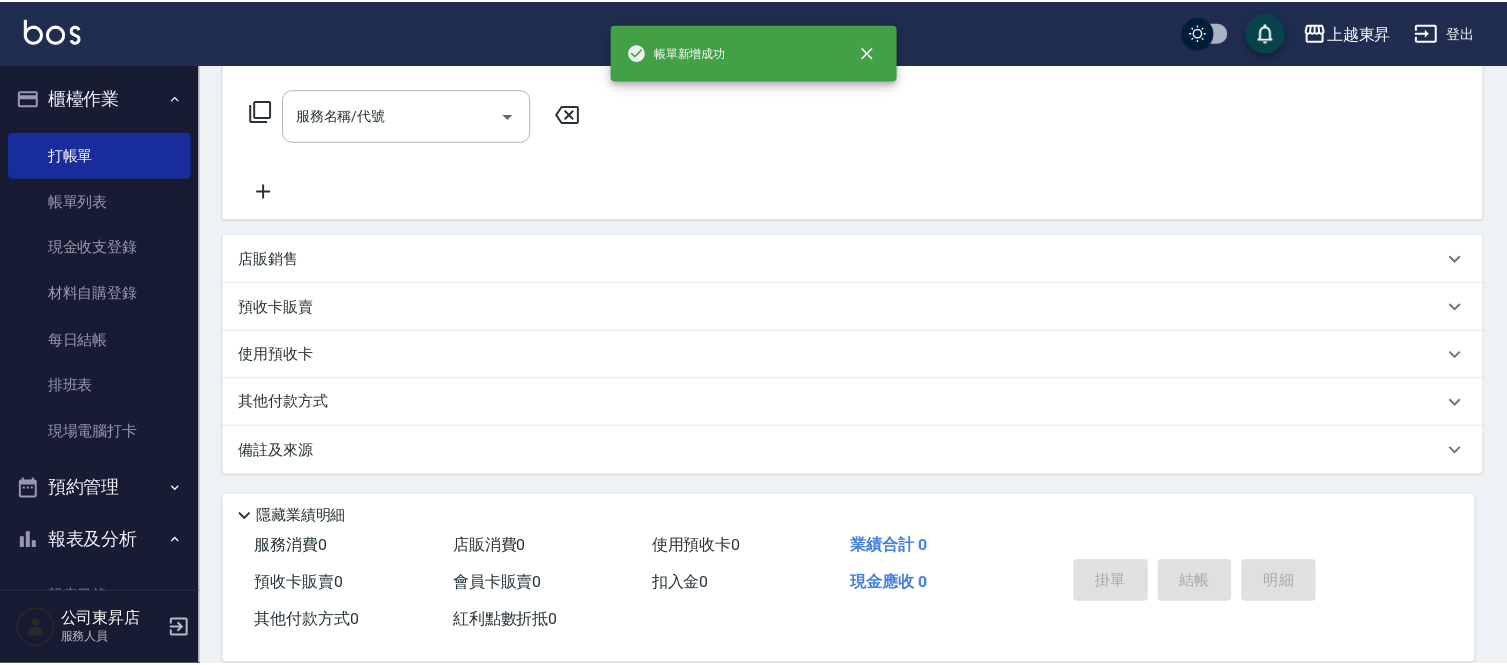 scroll, scrollTop: 0, scrollLeft: 0, axis: both 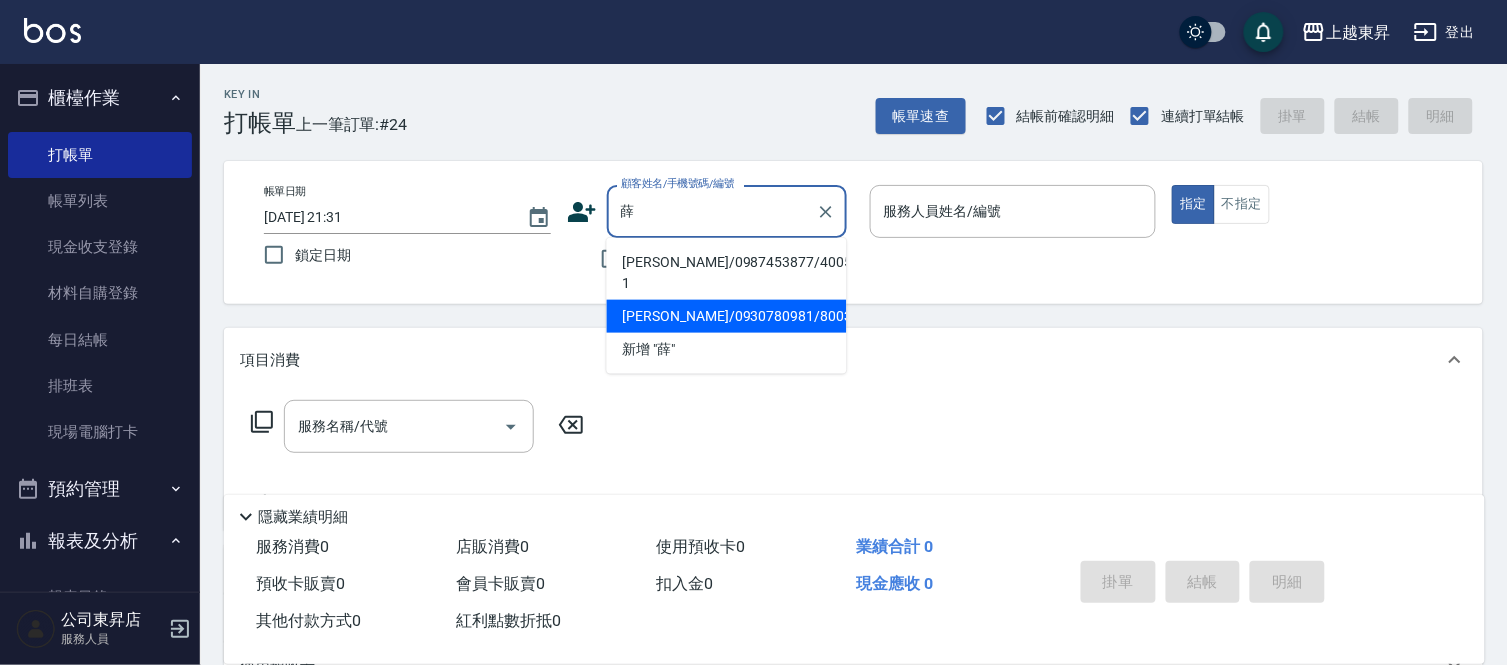 click on "[PERSON_NAME]/0930780981/80031" at bounding box center (727, 316) 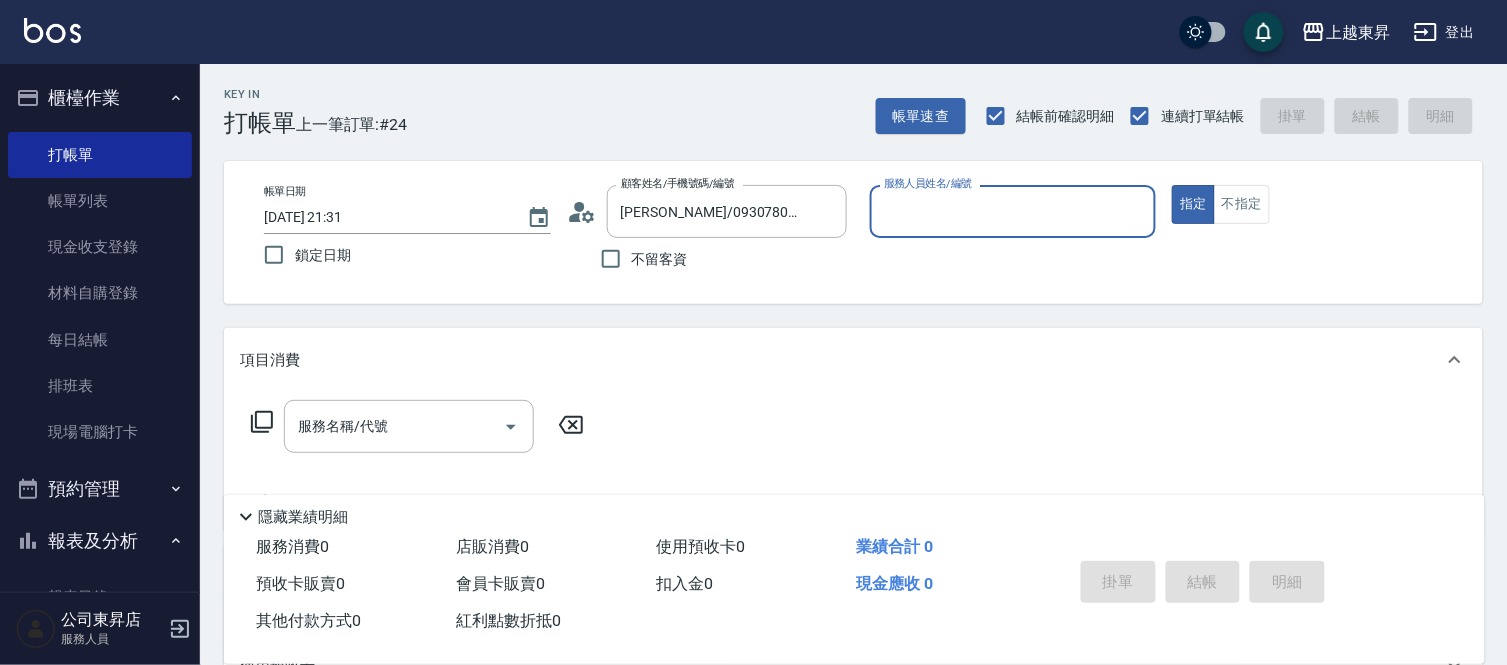 type on "[PERSON_NAME]-08" 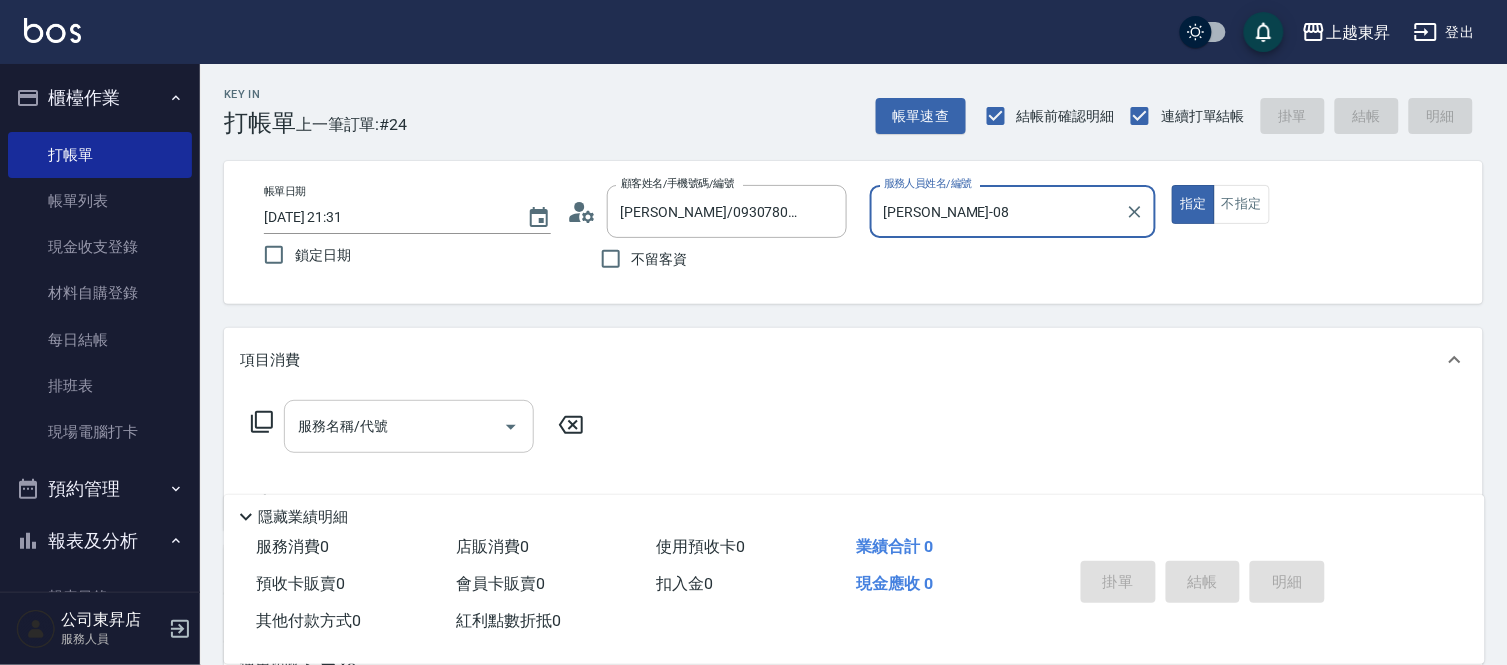 click on "服務名稱/代號" at bounding box center [394, 426] 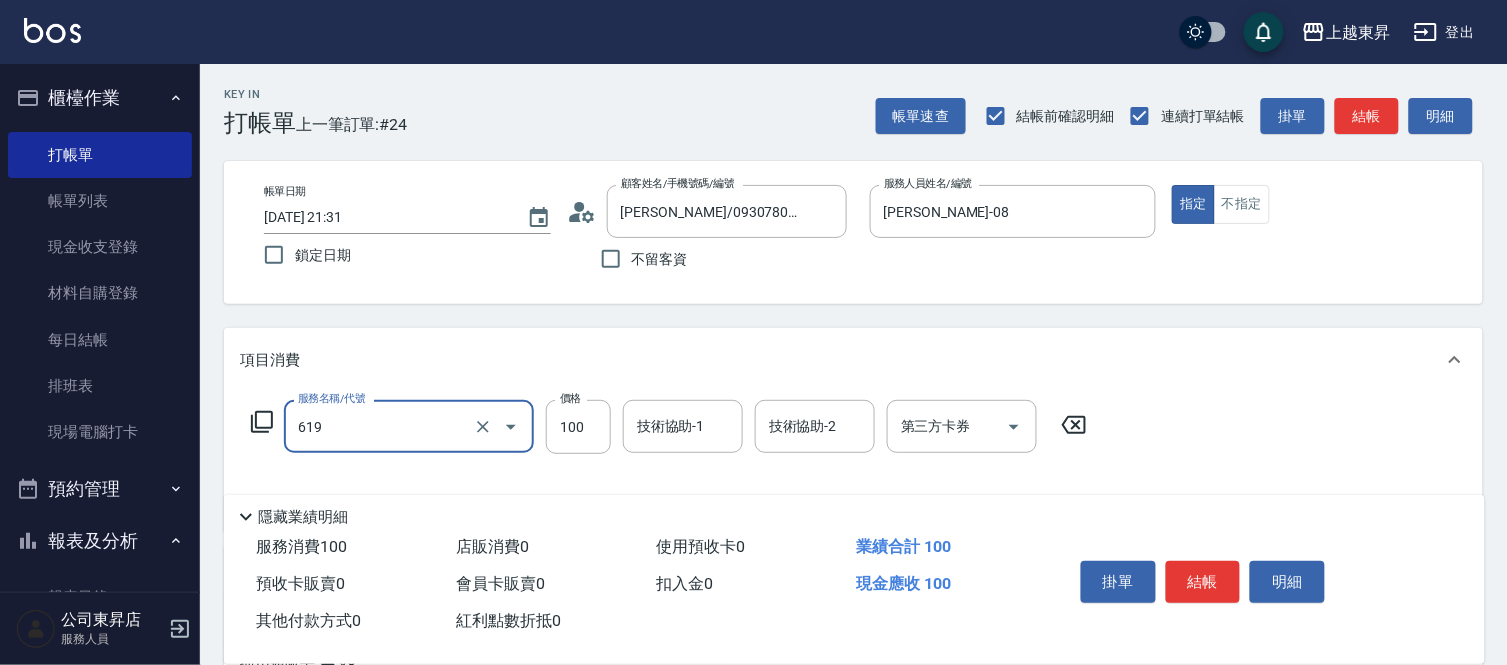 type on "[PERSON_NAME].玻酸.晶膜.水療(619)" 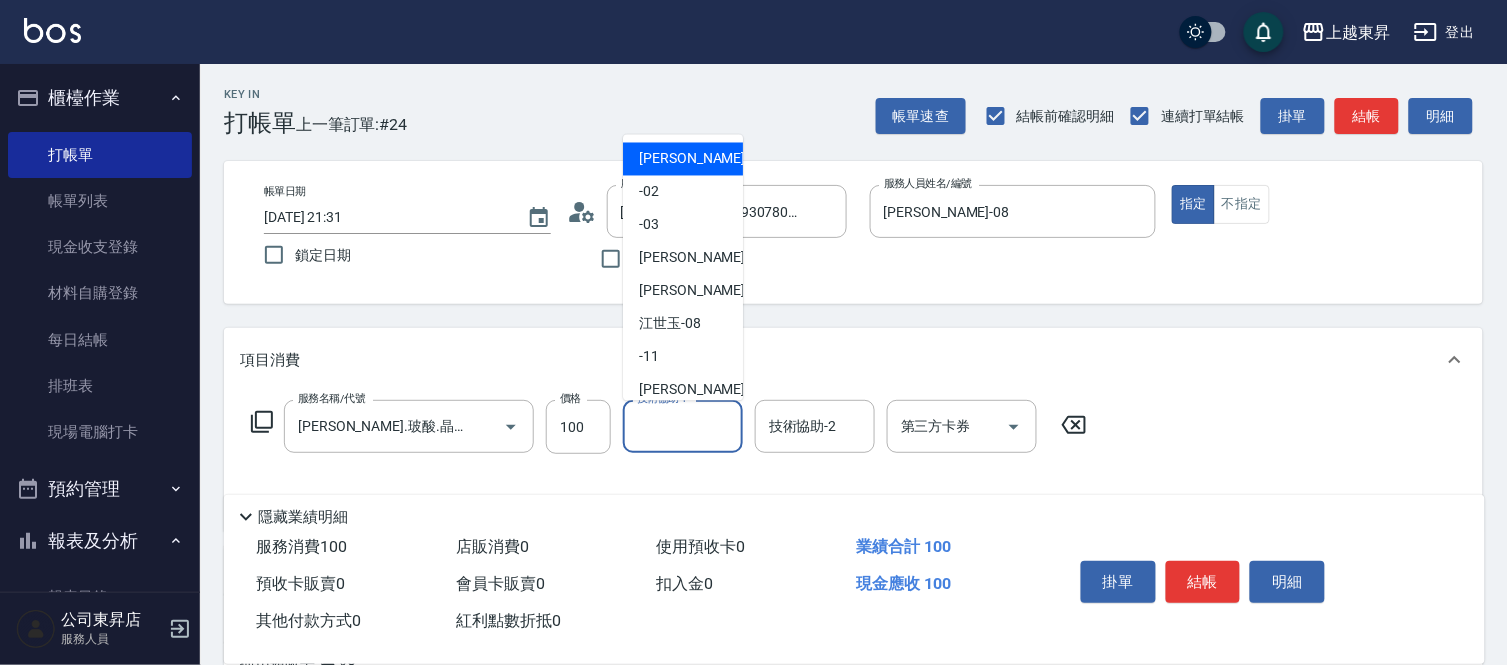 click on "技術協助-1" at bounding box center (683, 426) 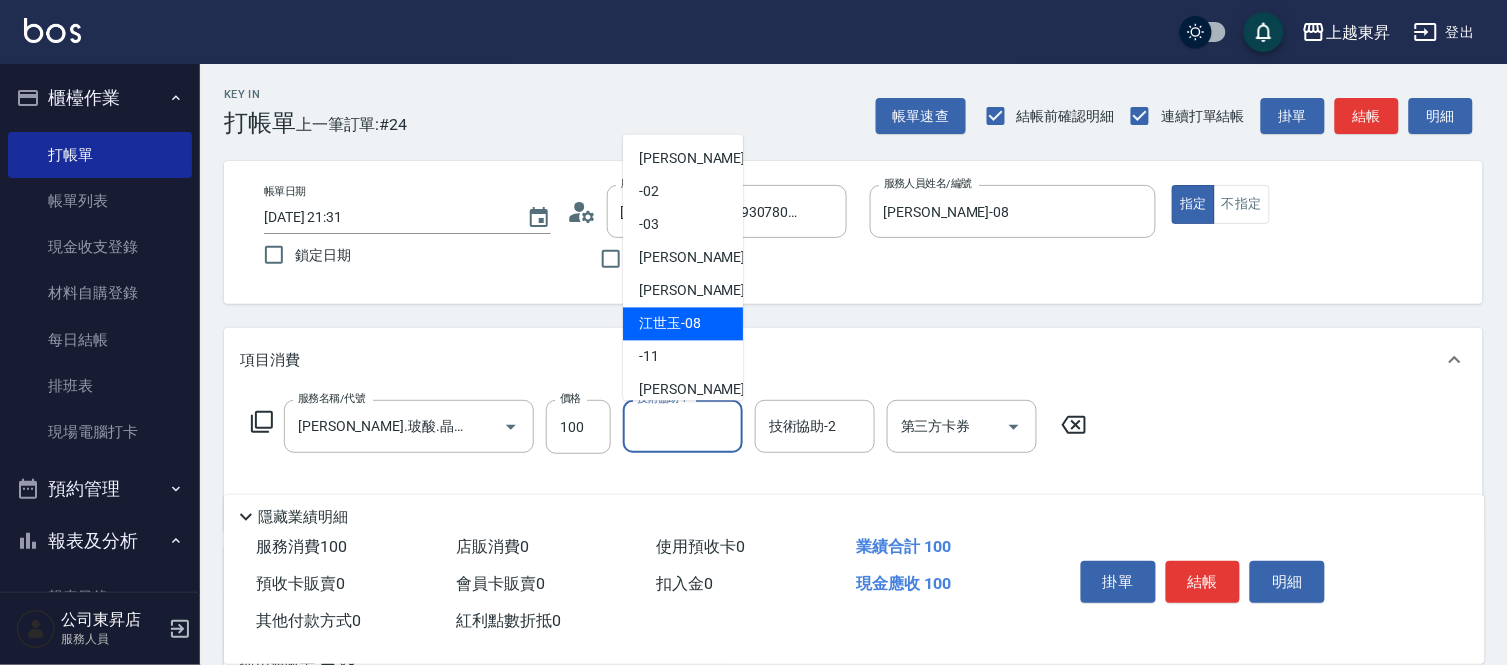 click on "[PERSON_NAME]-08" at bounding box center (683, 324) 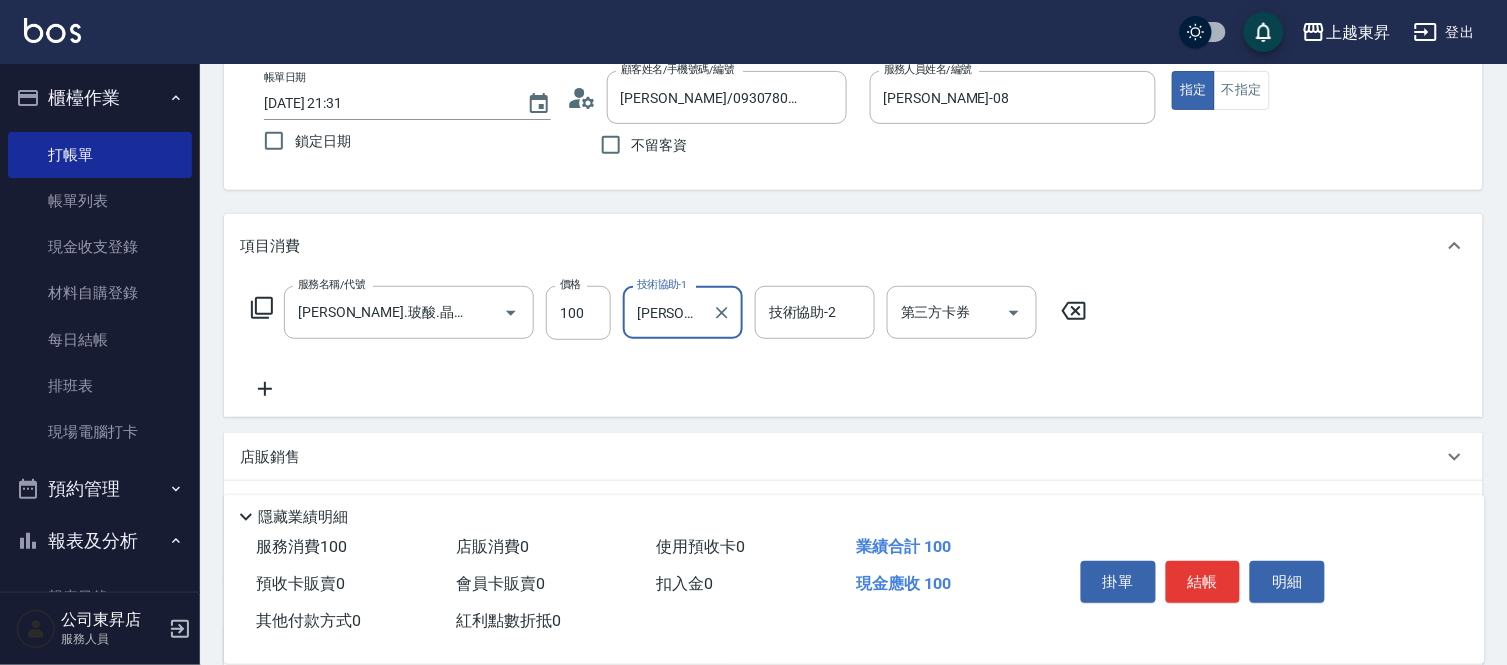 scroll, scrollTop: 222, scrollLeft: 0, axis: vertical 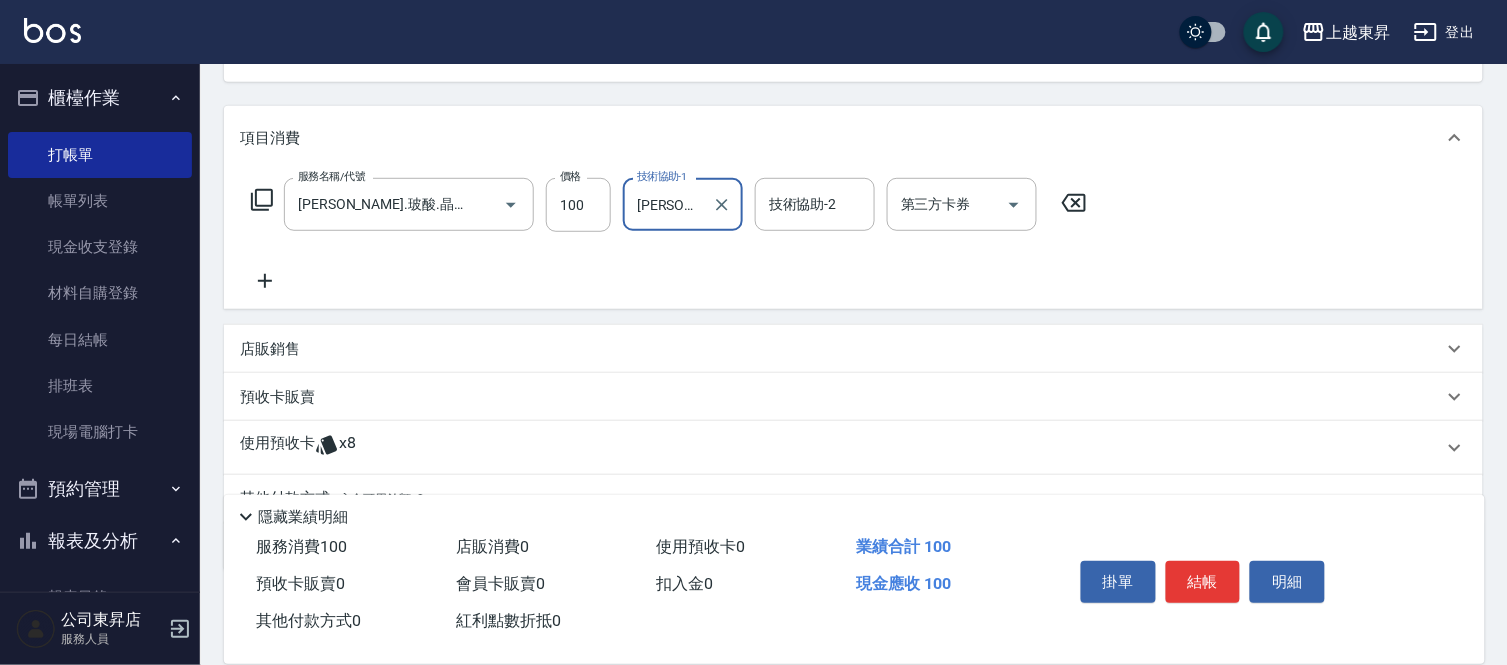 click 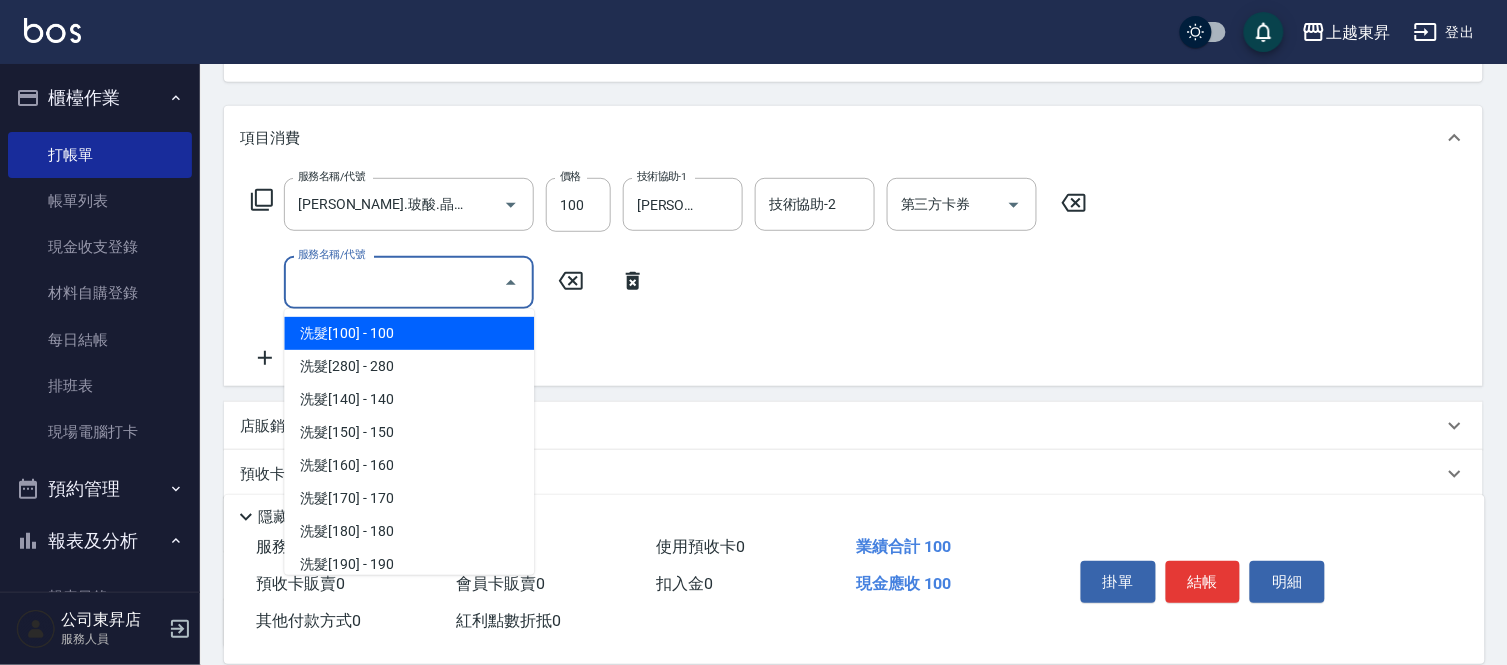 click on "服務名稱/代號" at bounding box center (394, 282) 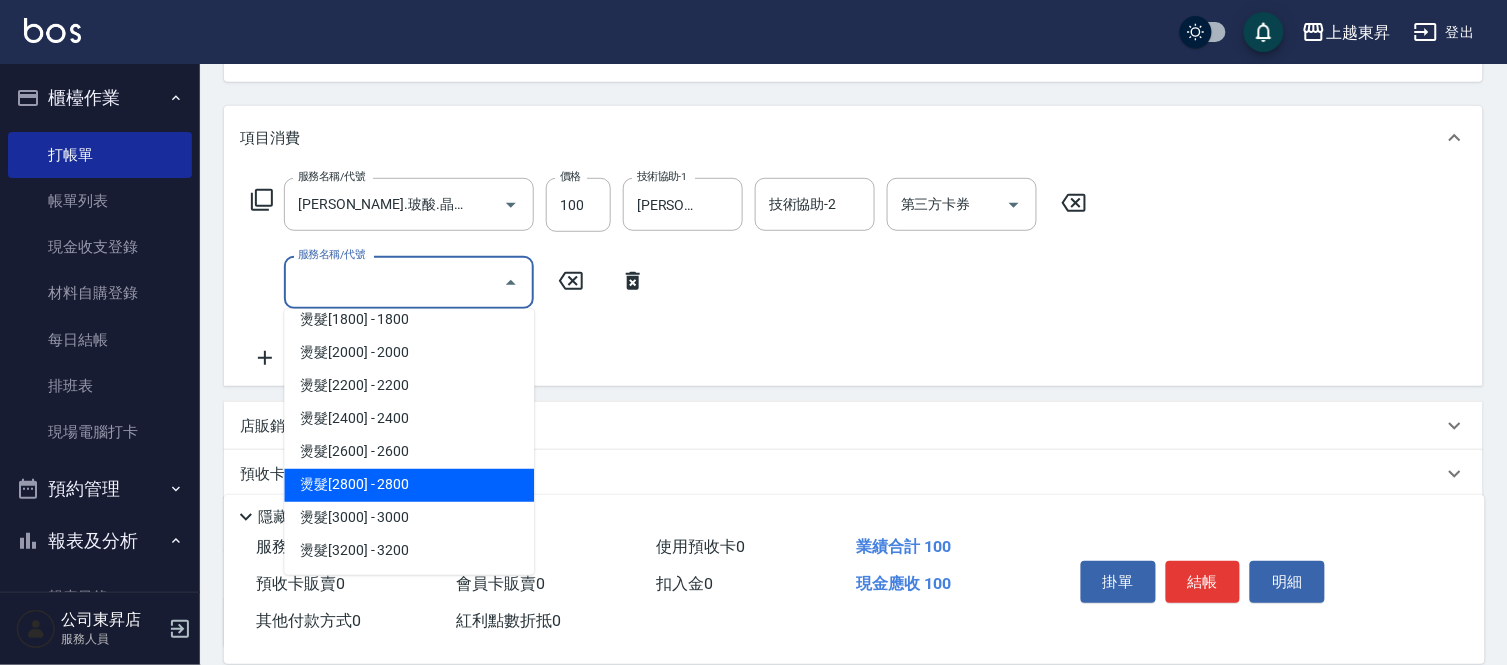 scroll, scrollTop: 1000, scrollLeft: 0, axis: vertical 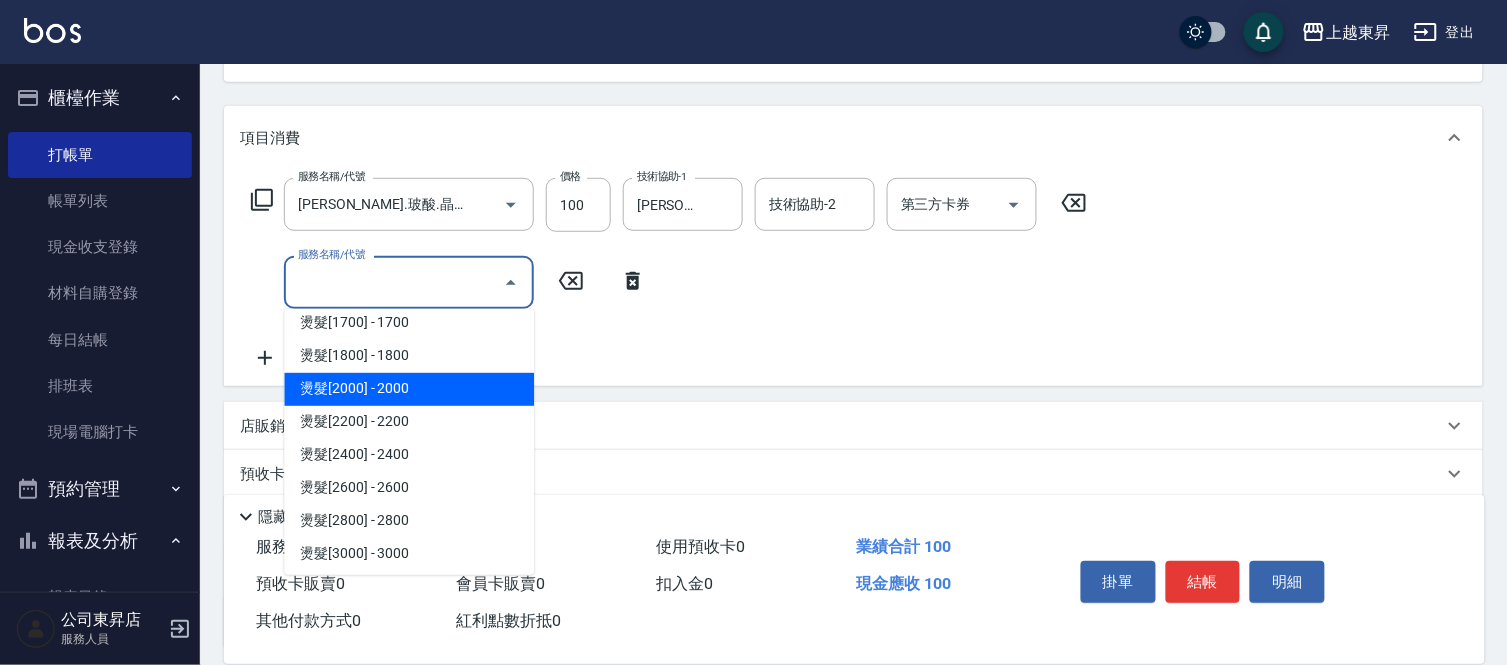 click on "燙髮[2000] - 2000" at bounding box center [409, 389] 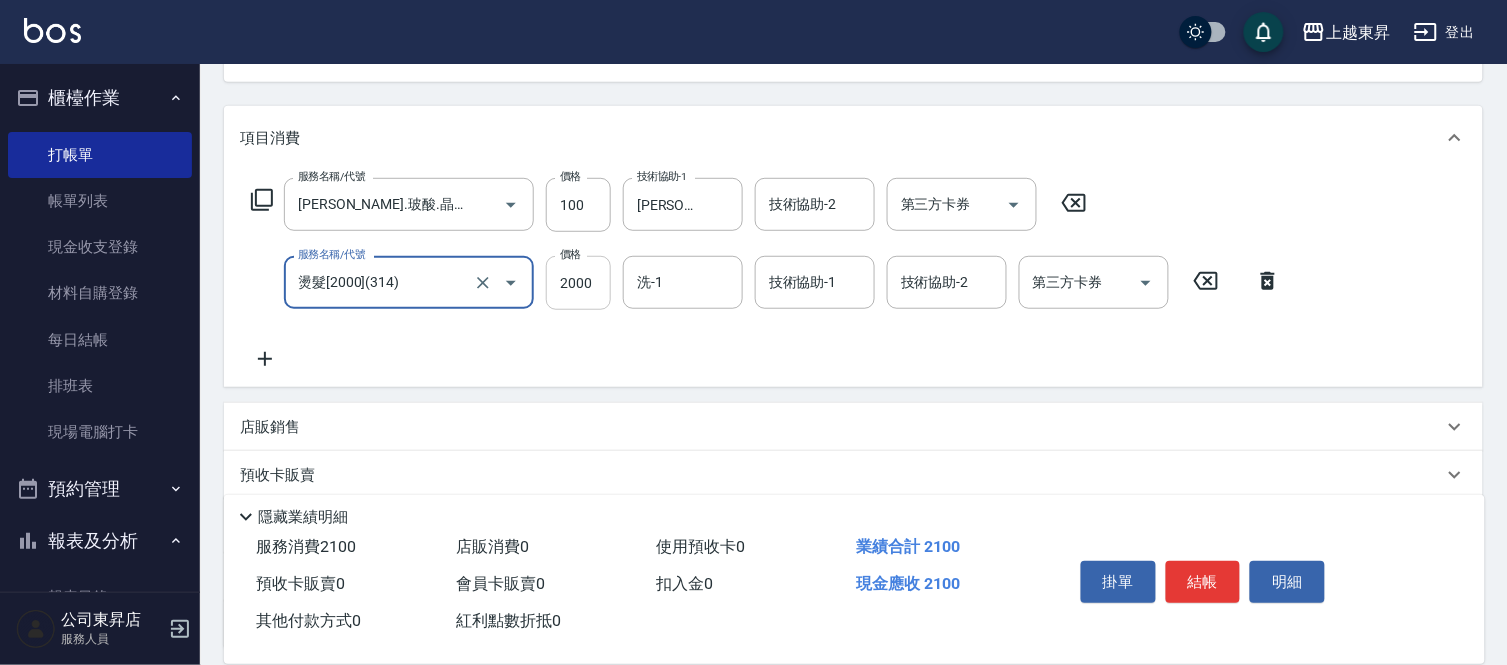 click on "2000" at bounding box center (578, 283) 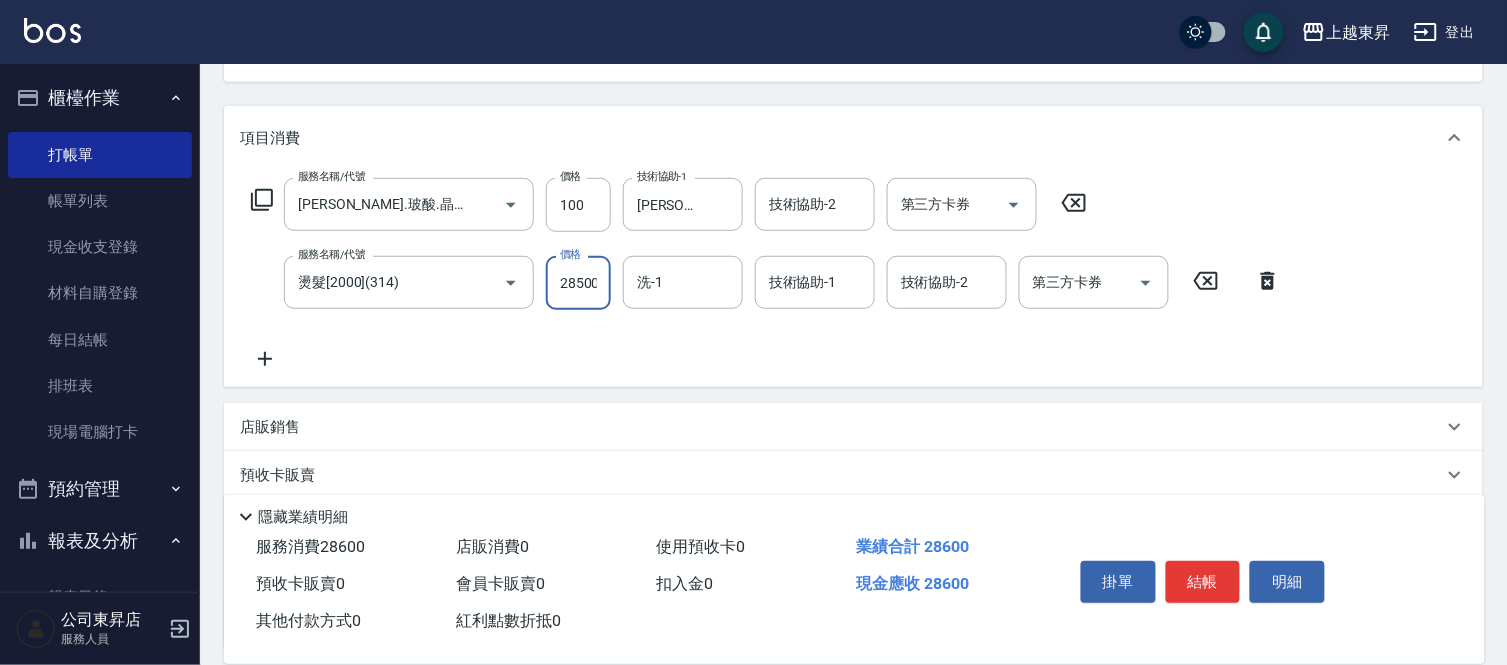 scroll, scrollTop: 0, scrollLeft: 2, axis: horizontal 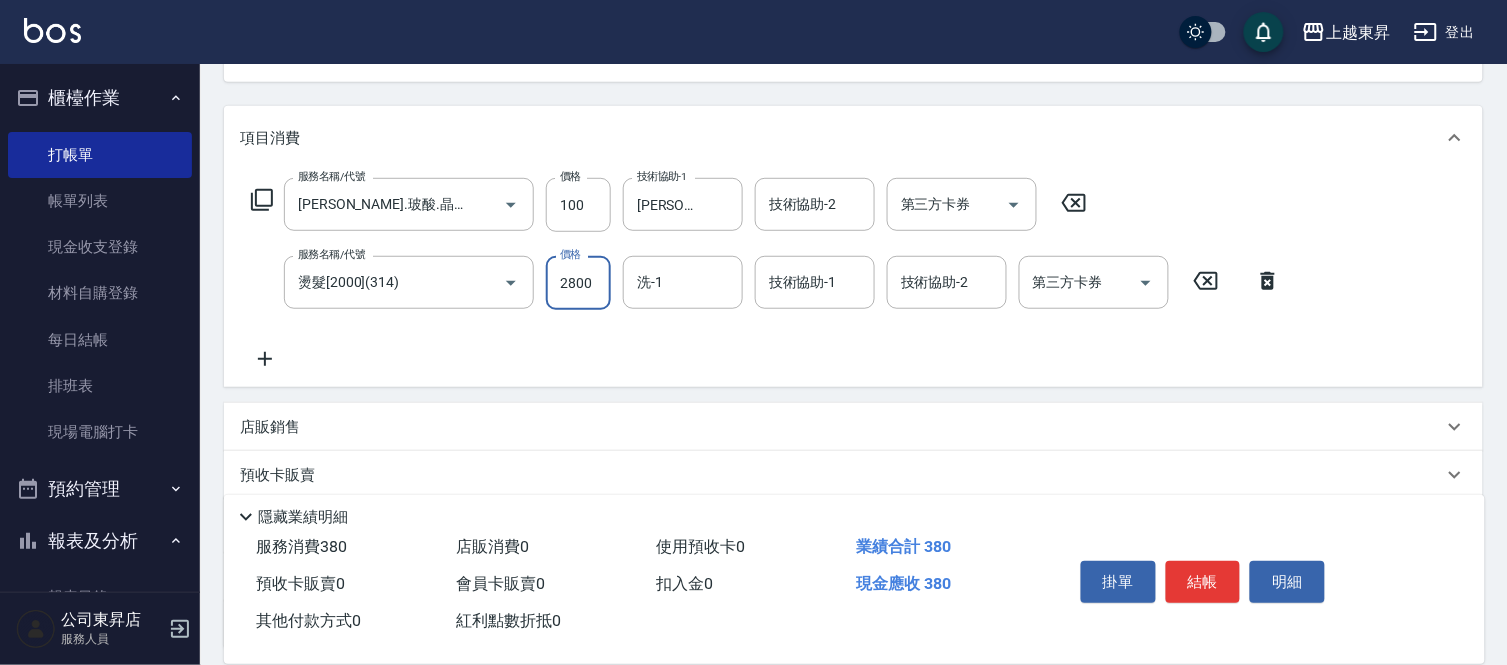 type on "2800" 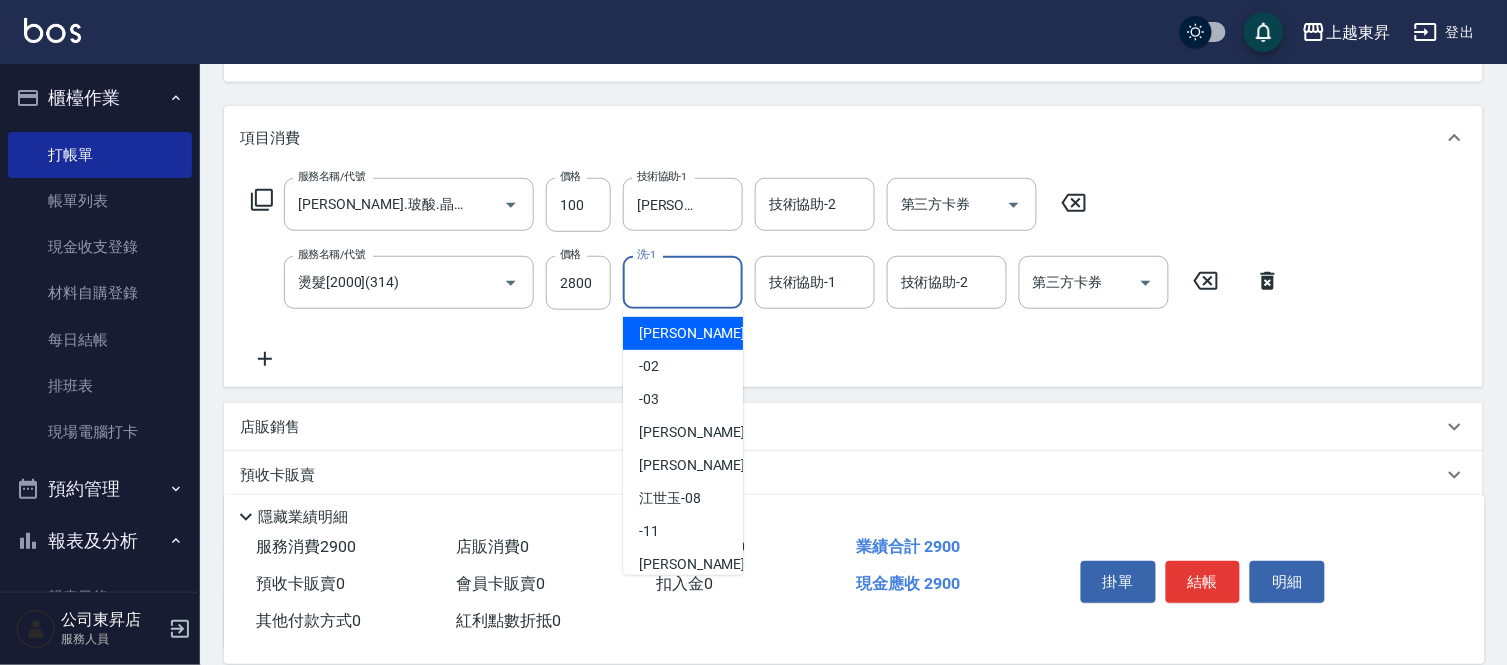 click on "洗-1" at bounding box center (683, 282) 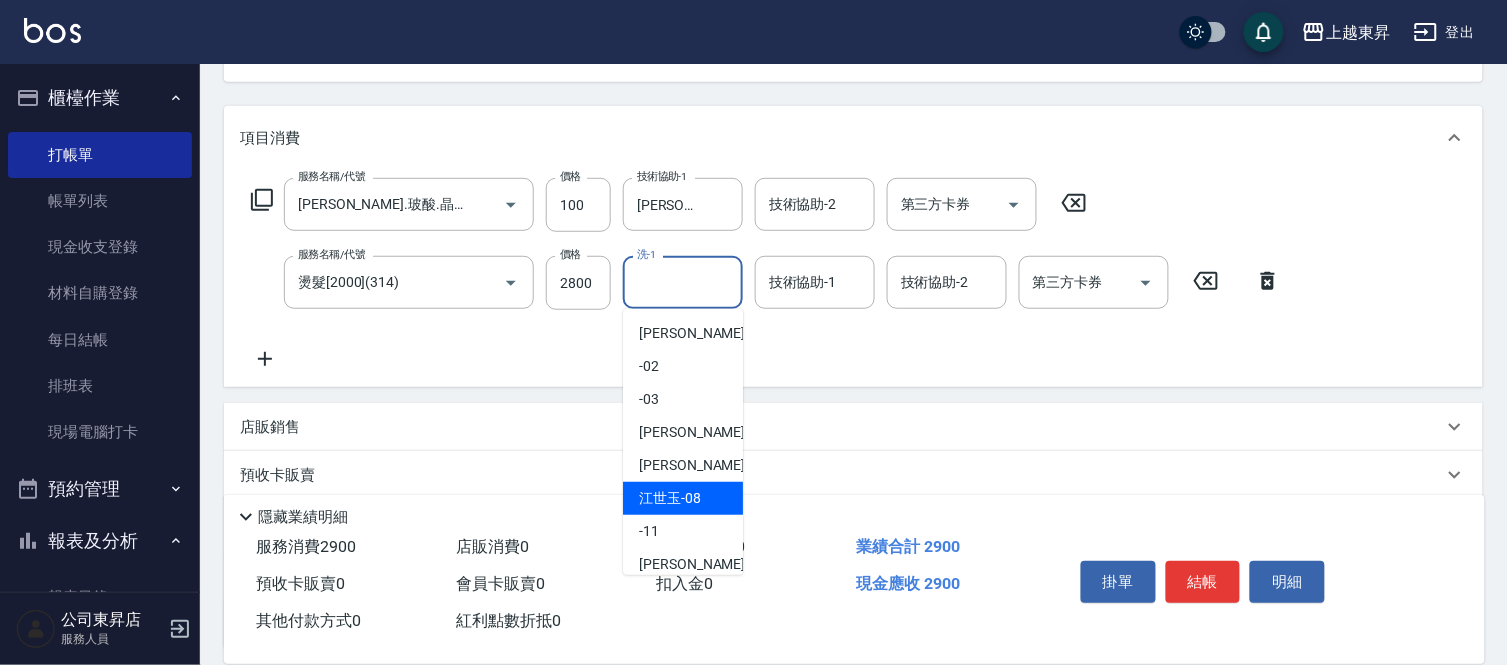 click on "[PERSON_NAME]-08" at bounding box center (670, 498) 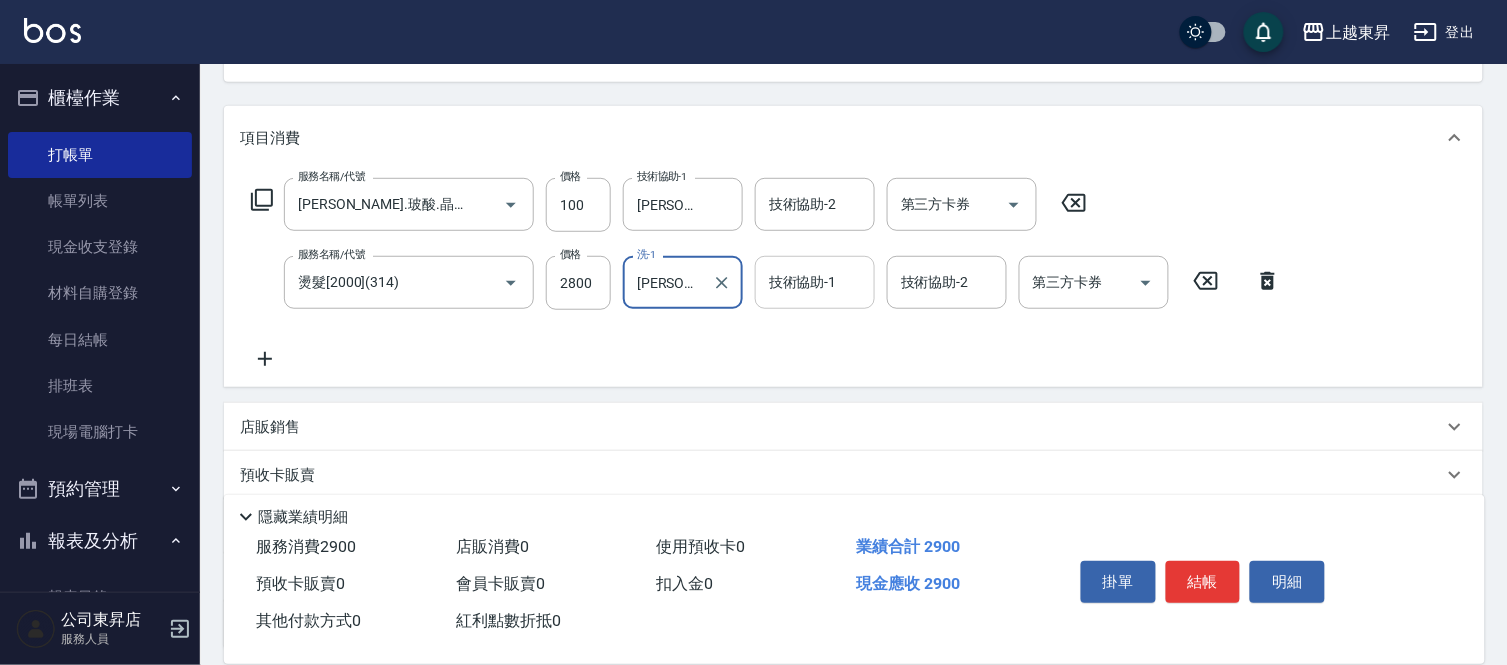 click on "技術協助-1 技術協助-1" at bounding box center [815, 282] 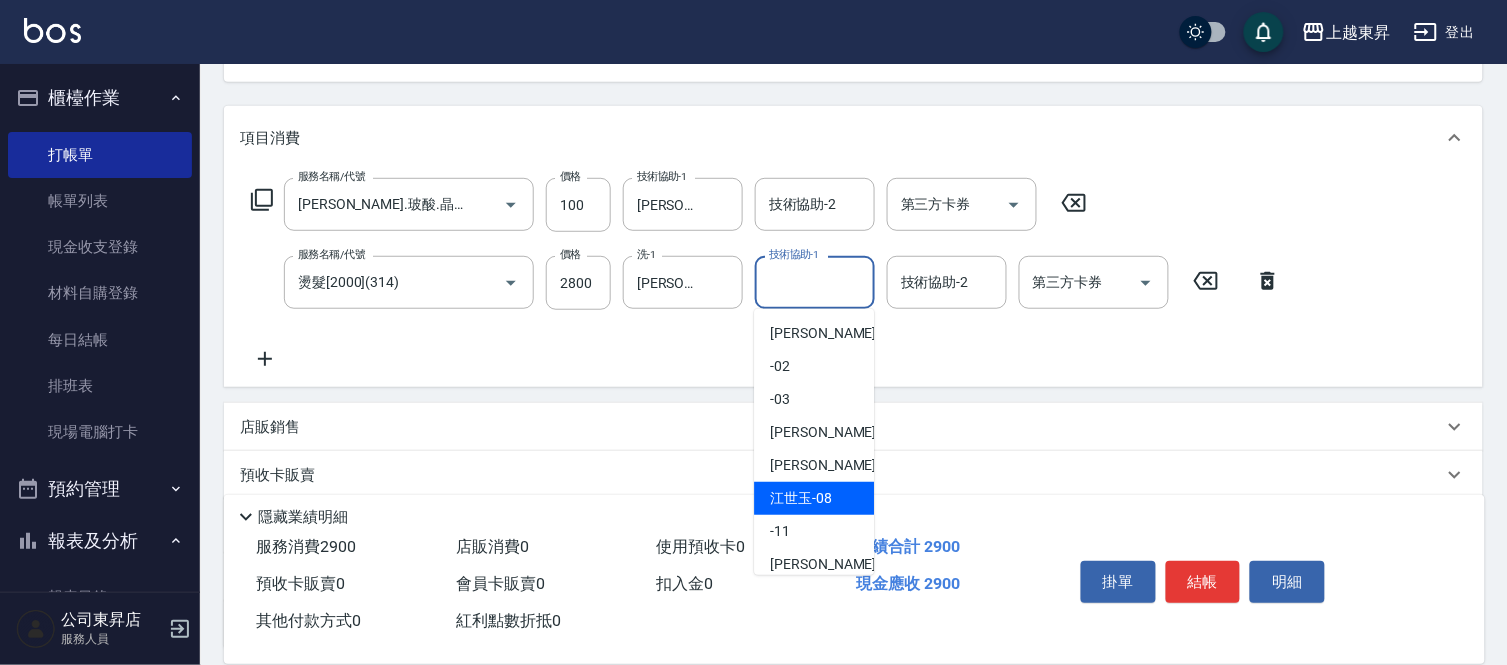 click on "[PERSON_NAME]-08" at bounding box center (801, 498) 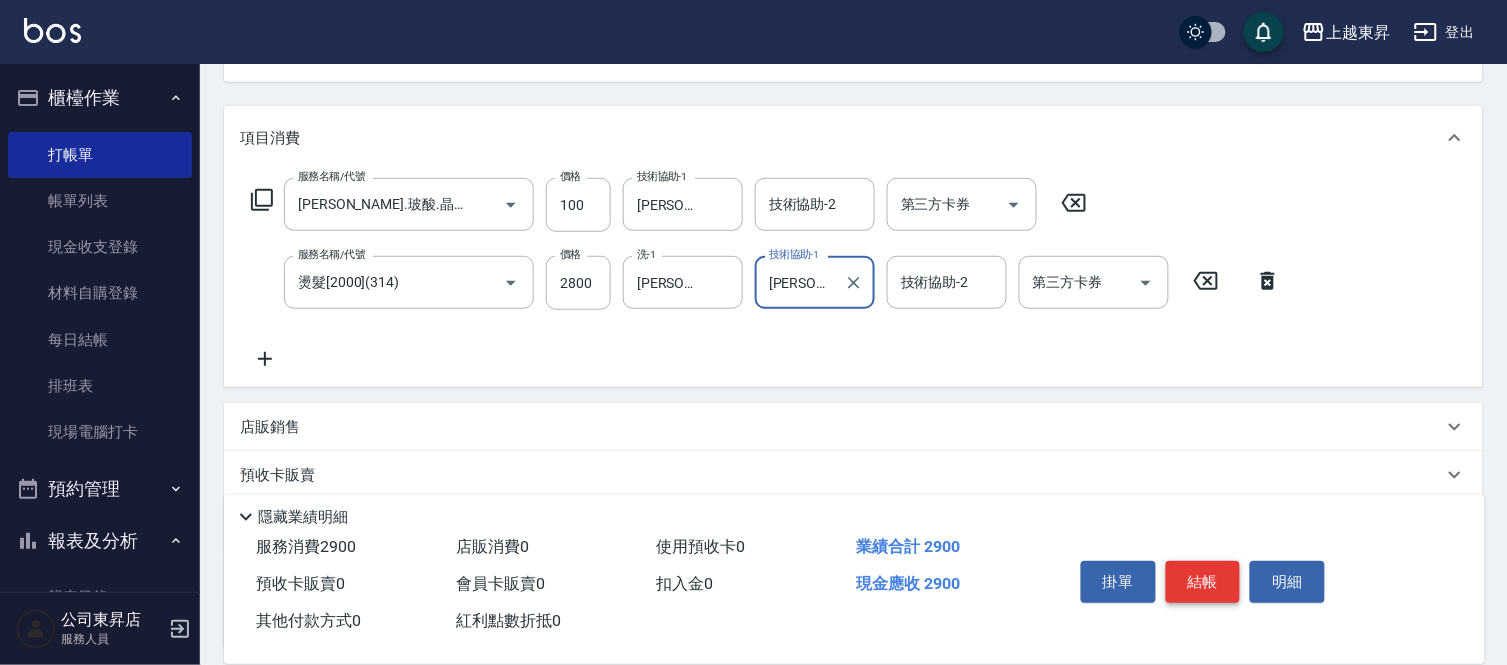 click on "結帳" at bounding box center (1203, 582) 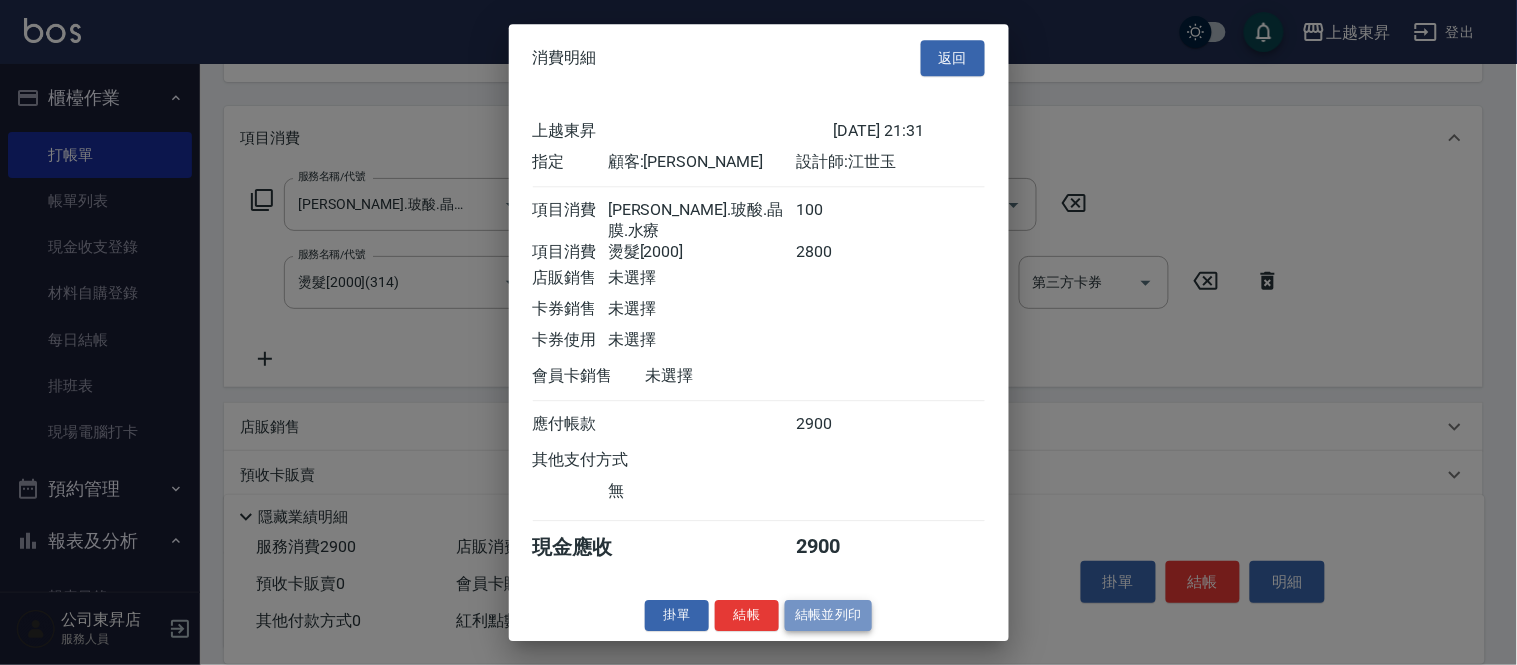 click on "結帳並列印" at bounding box center [828, 615] 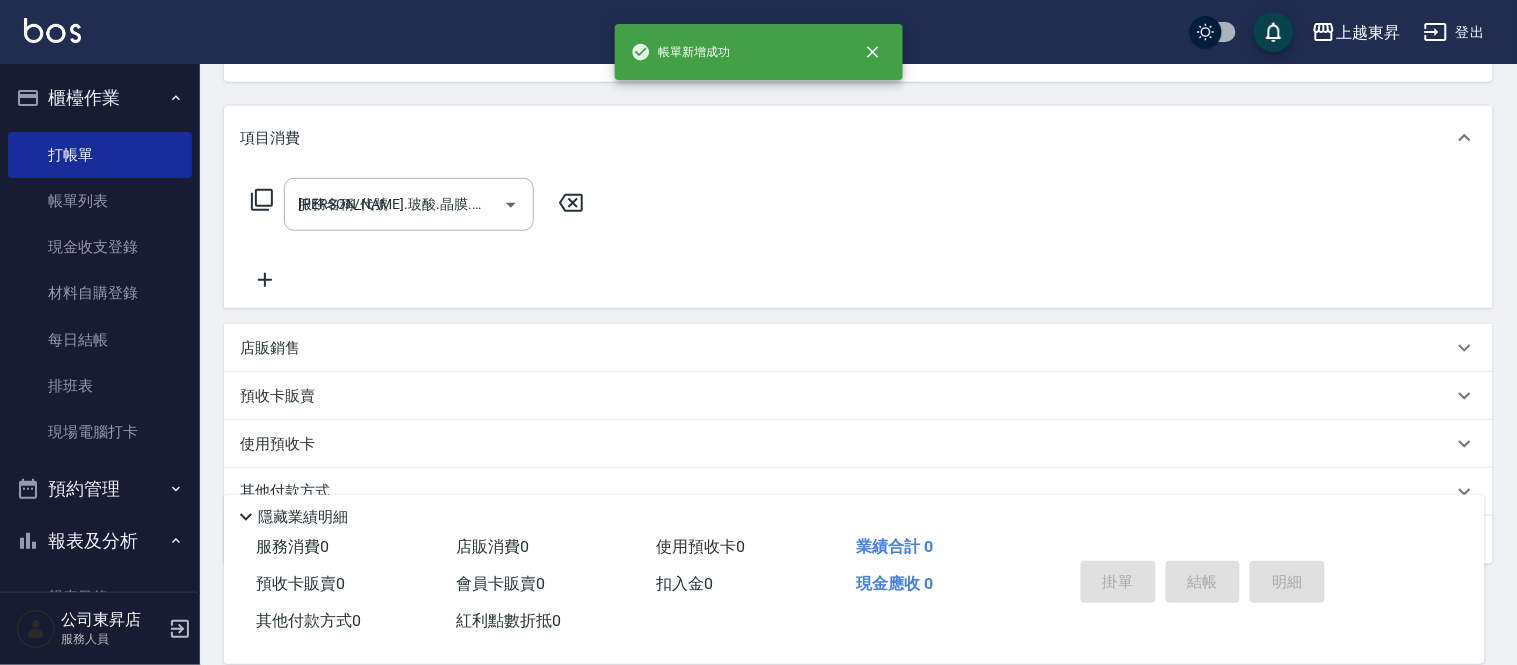 type on "[DATE] 21:32" 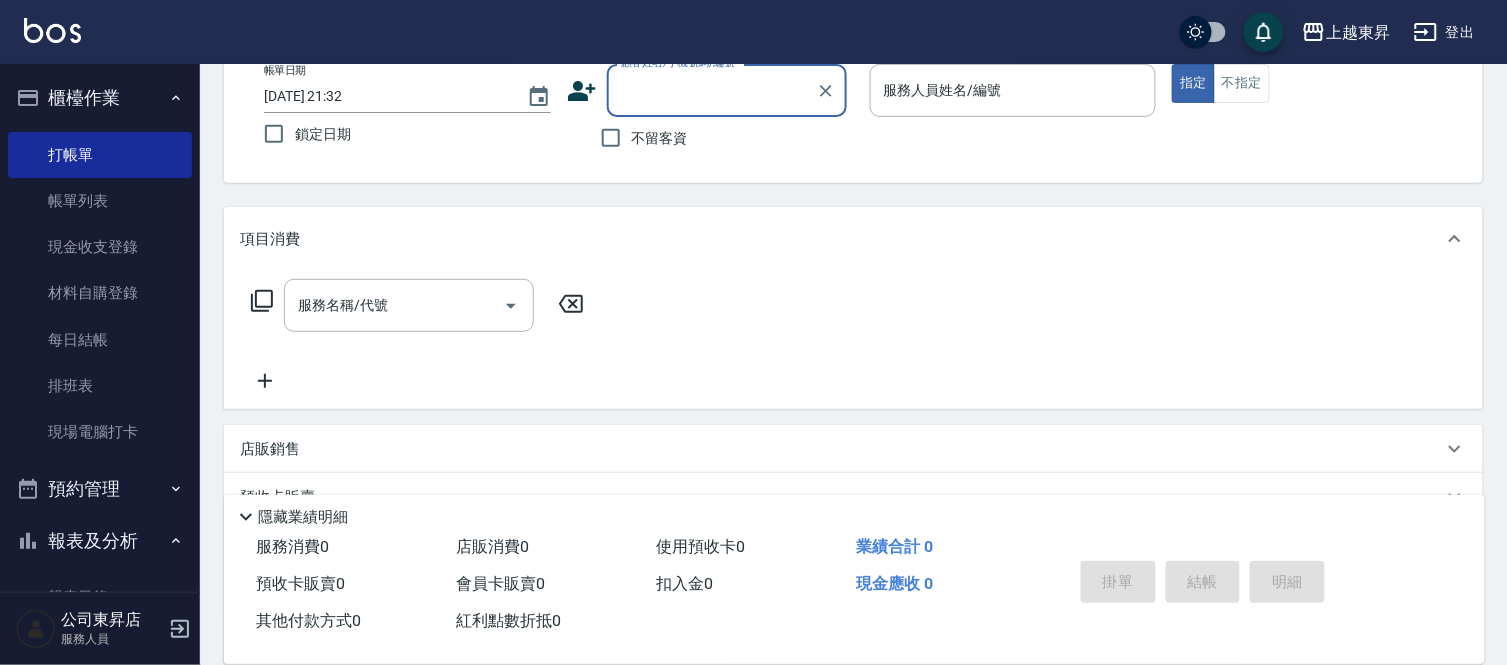 scroll, scrollTop: 0, scrollLeft: 0, axis: both 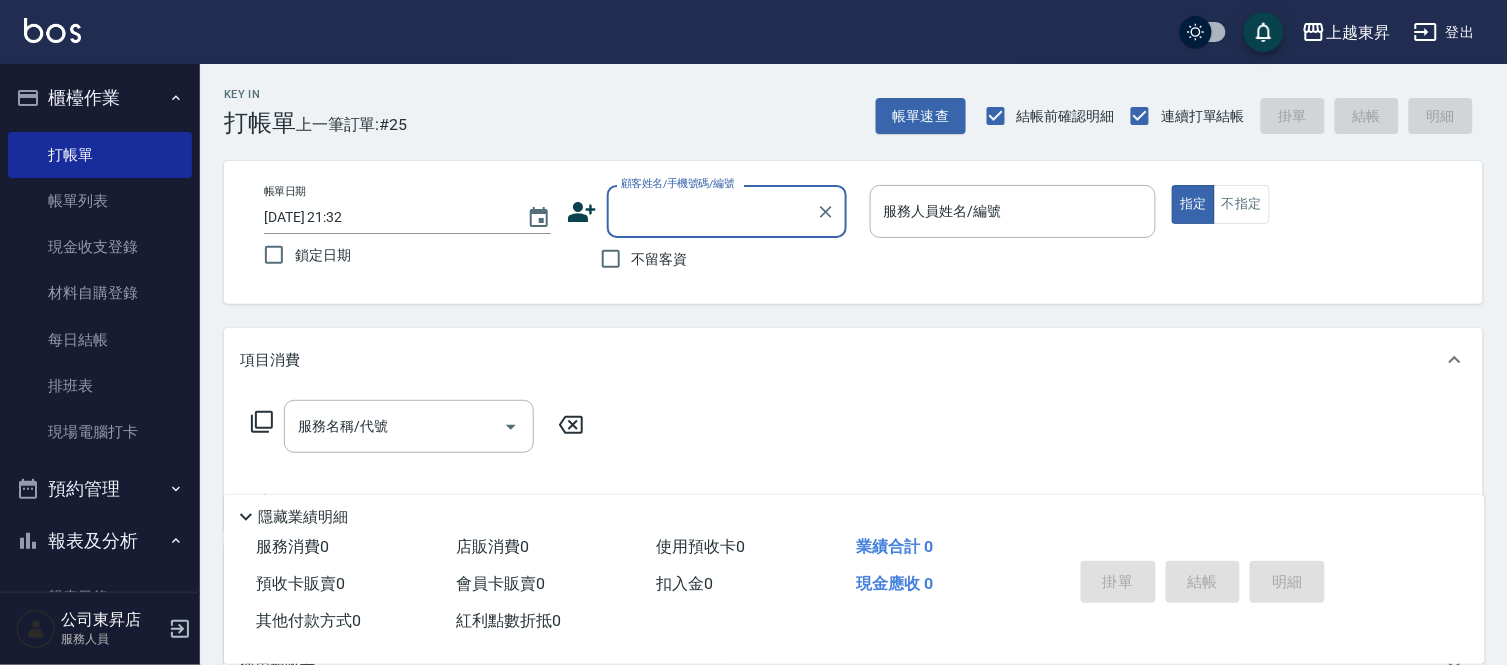 click on "顧客姓名/手機號碼/編號" at bounding box center [712, 211] 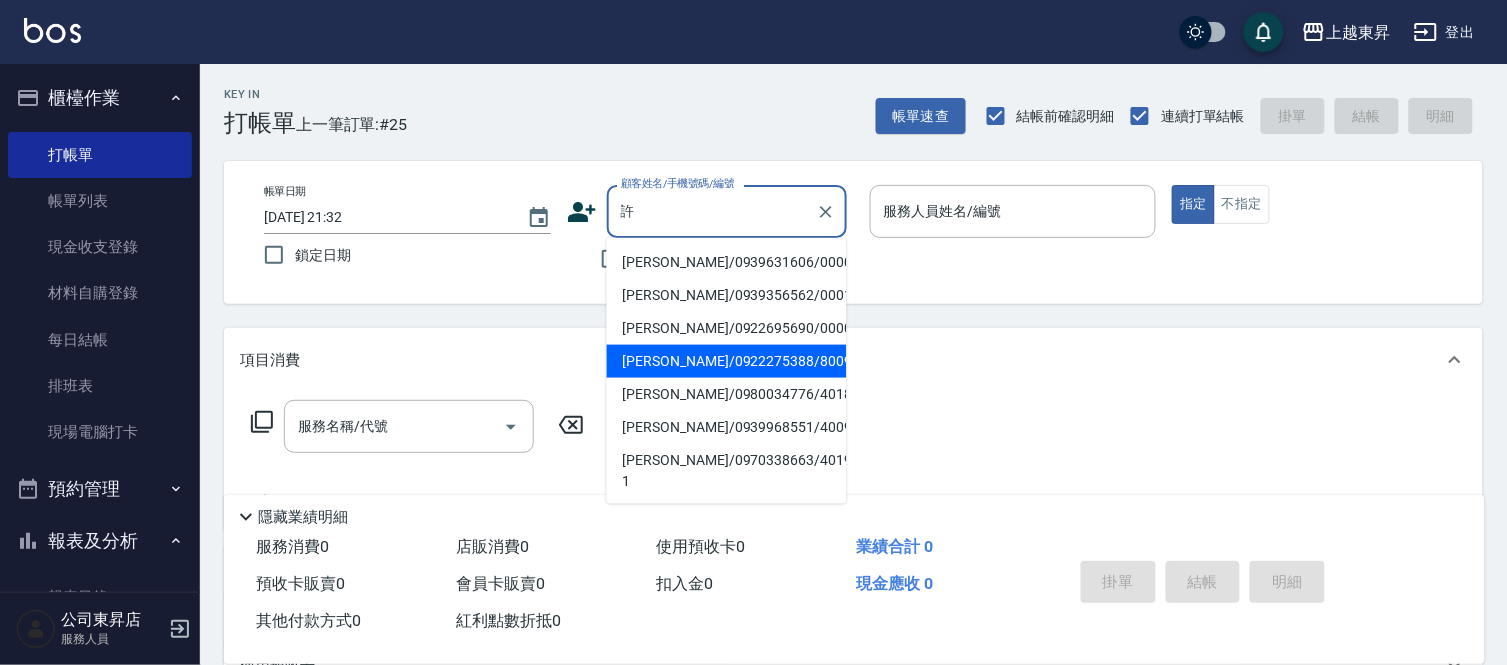 click on "[PERSON_NAME]/0922275388/80099" at bounding box center (727, 361) 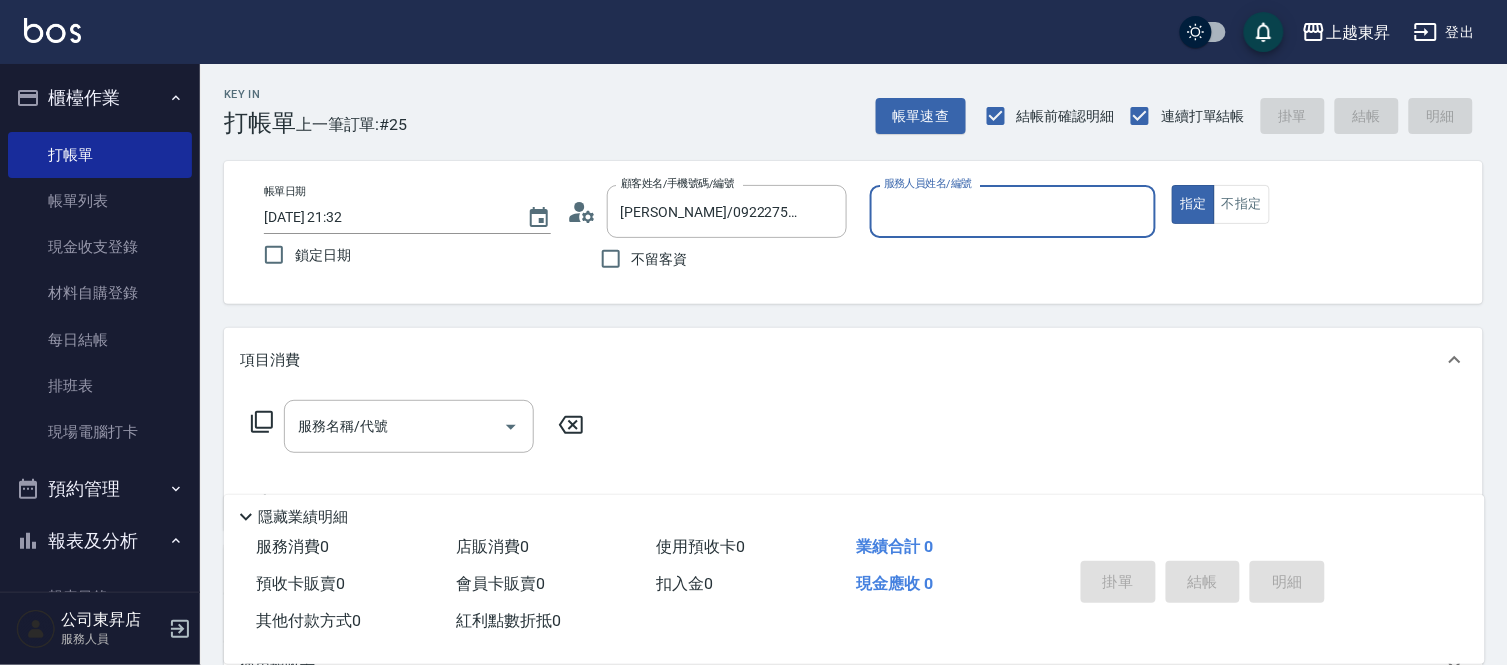 type on "[PERSON_NAME]-08" 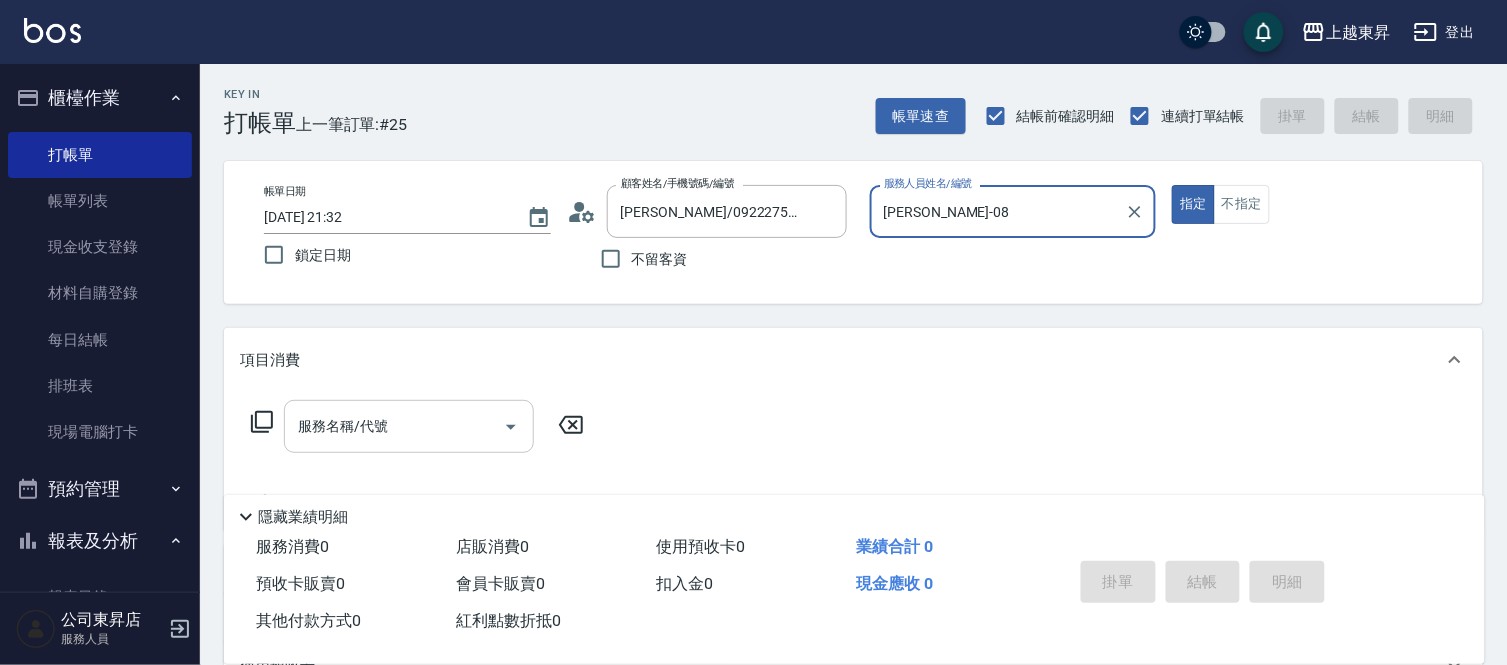 click on "服務名稱/代號" at bounding box center (394, 426) 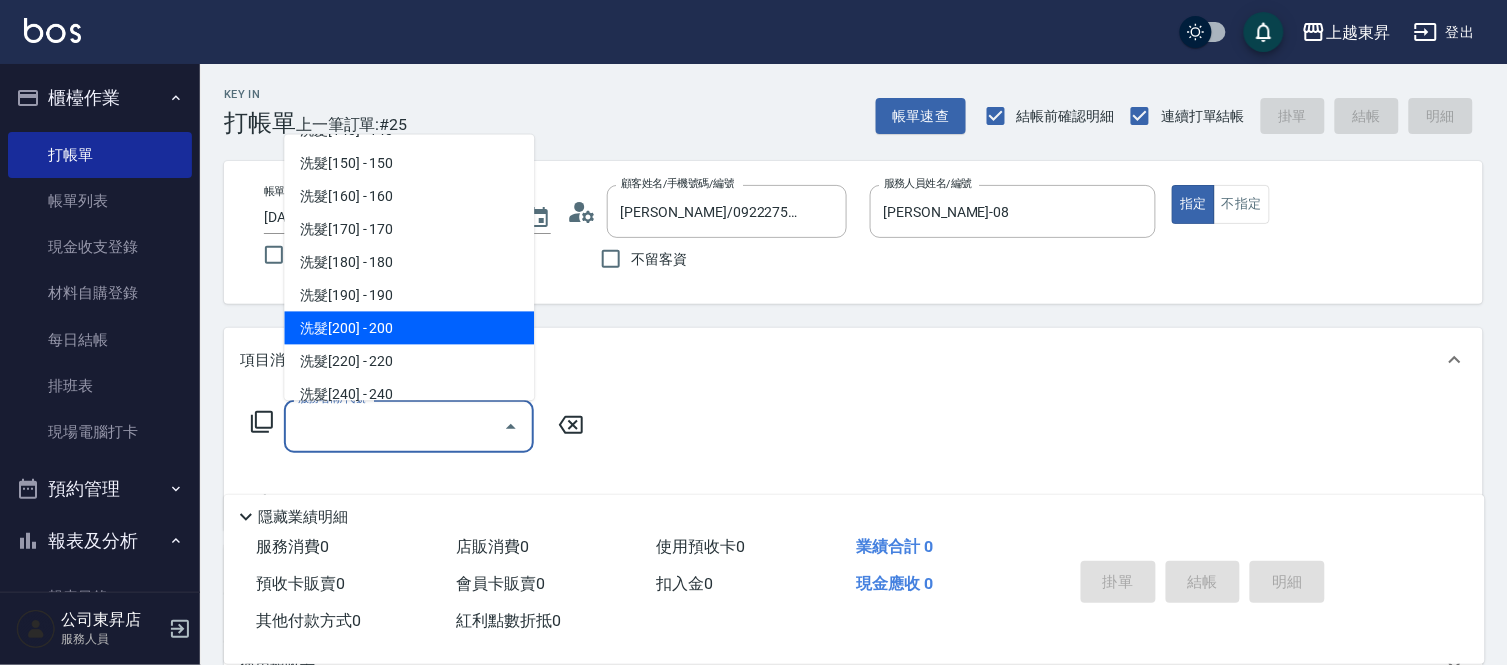 scroll, scrollTop: 222, scrollLeft: 0, axis: vertical 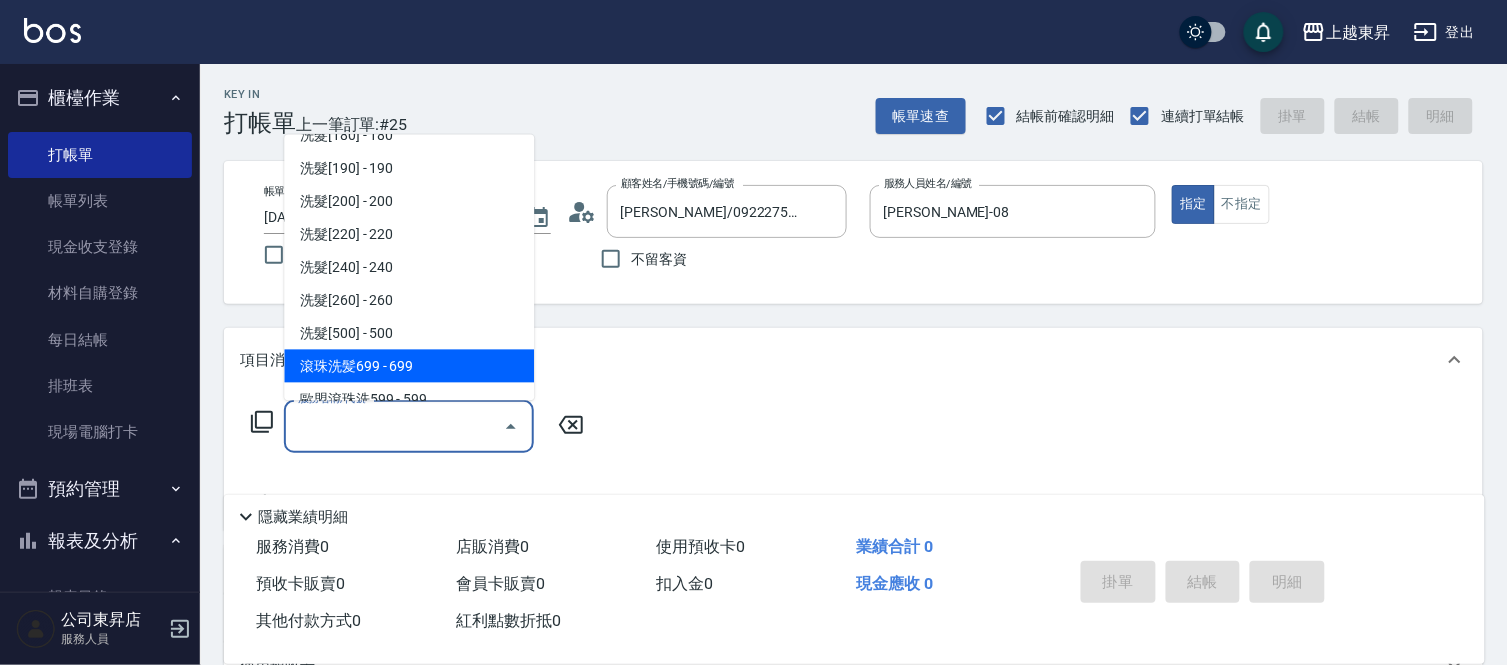 click on "滾珠洗髪699 - 699" at bounding box center [409, 366] 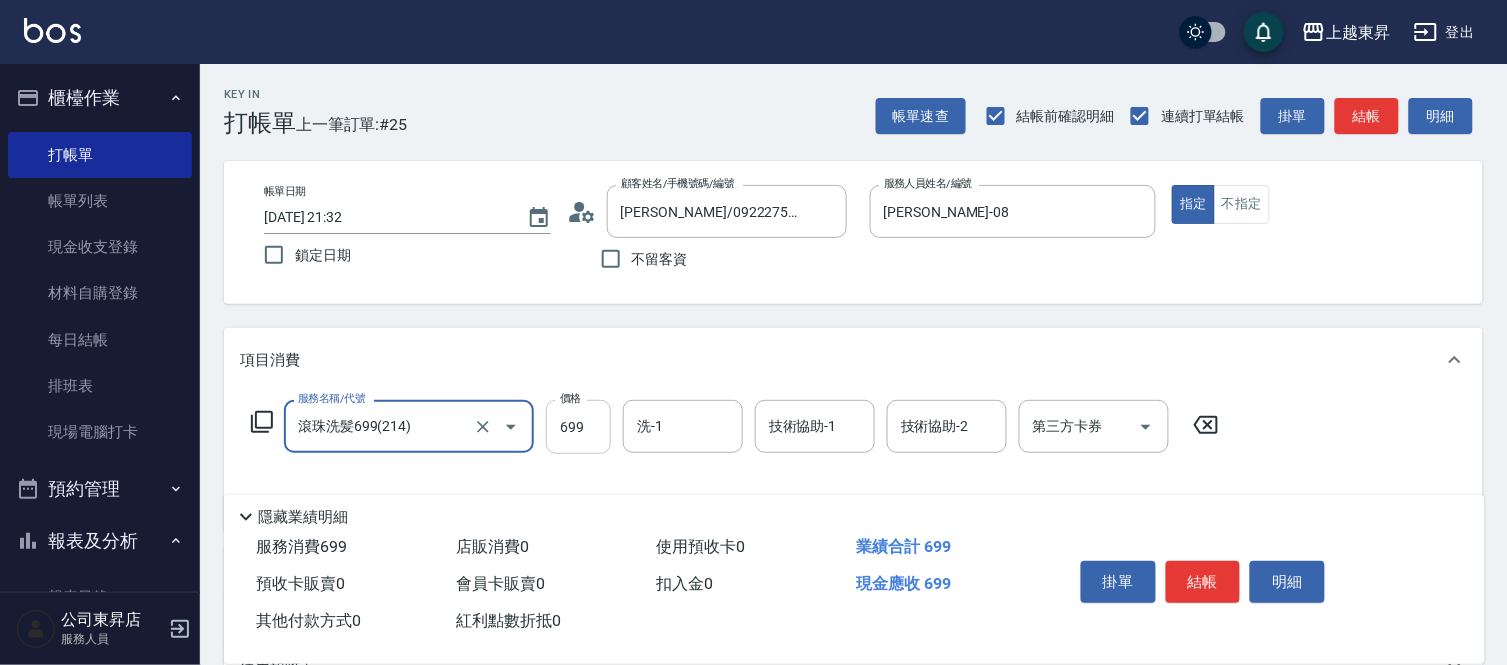 click on "699" at bounding box center [578, 427] 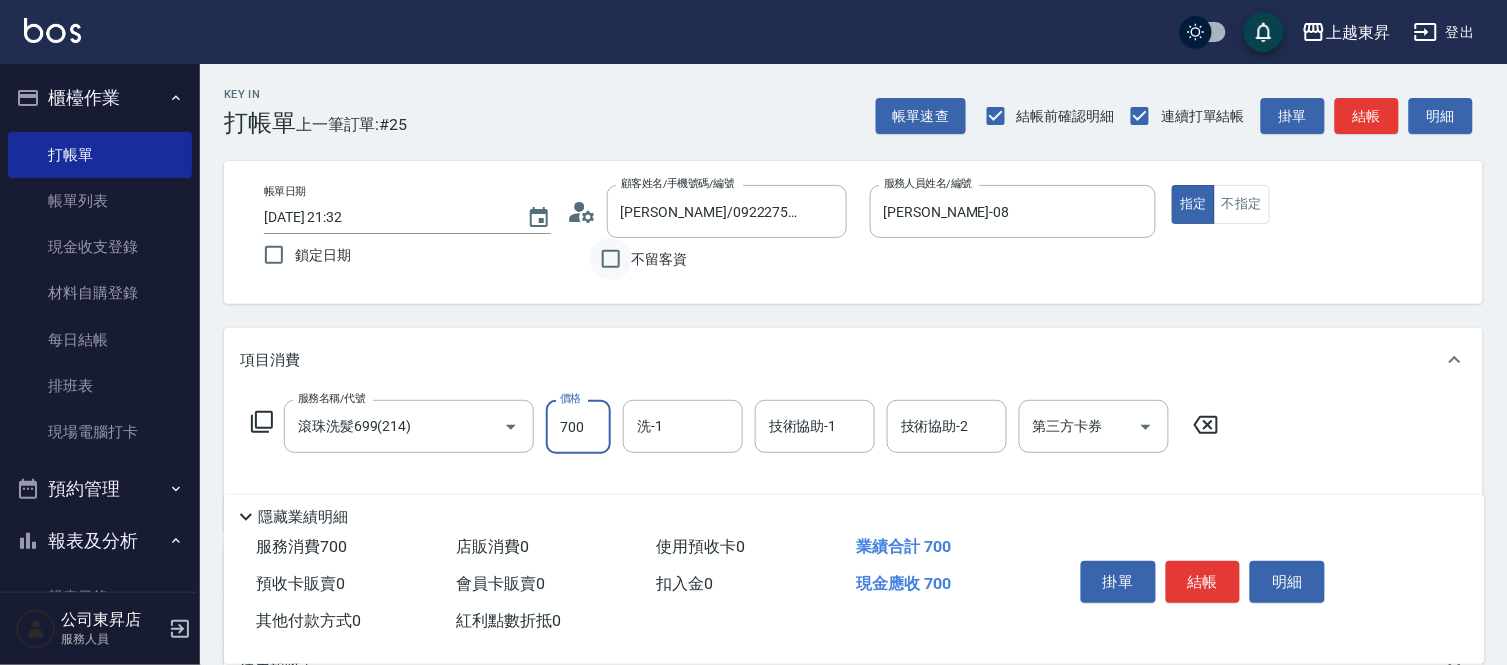 type on "700" 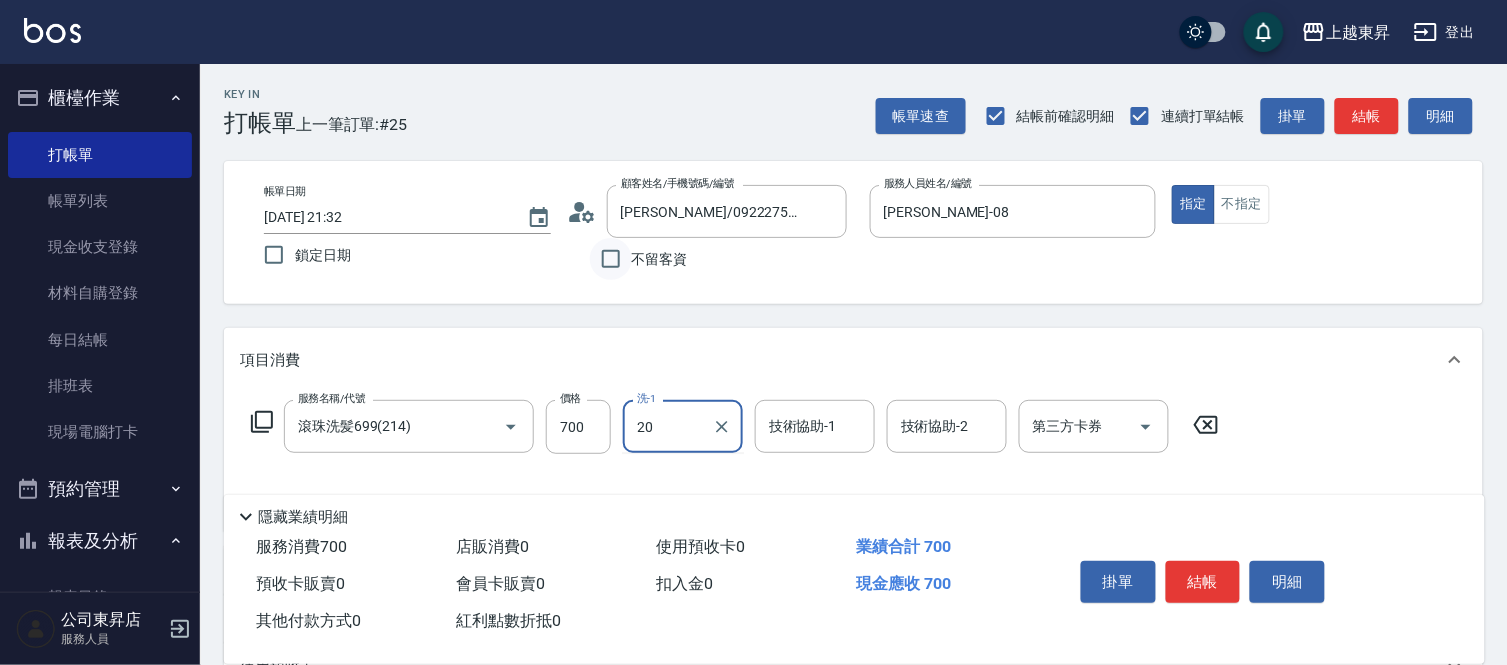 type on "林芯彤-20" 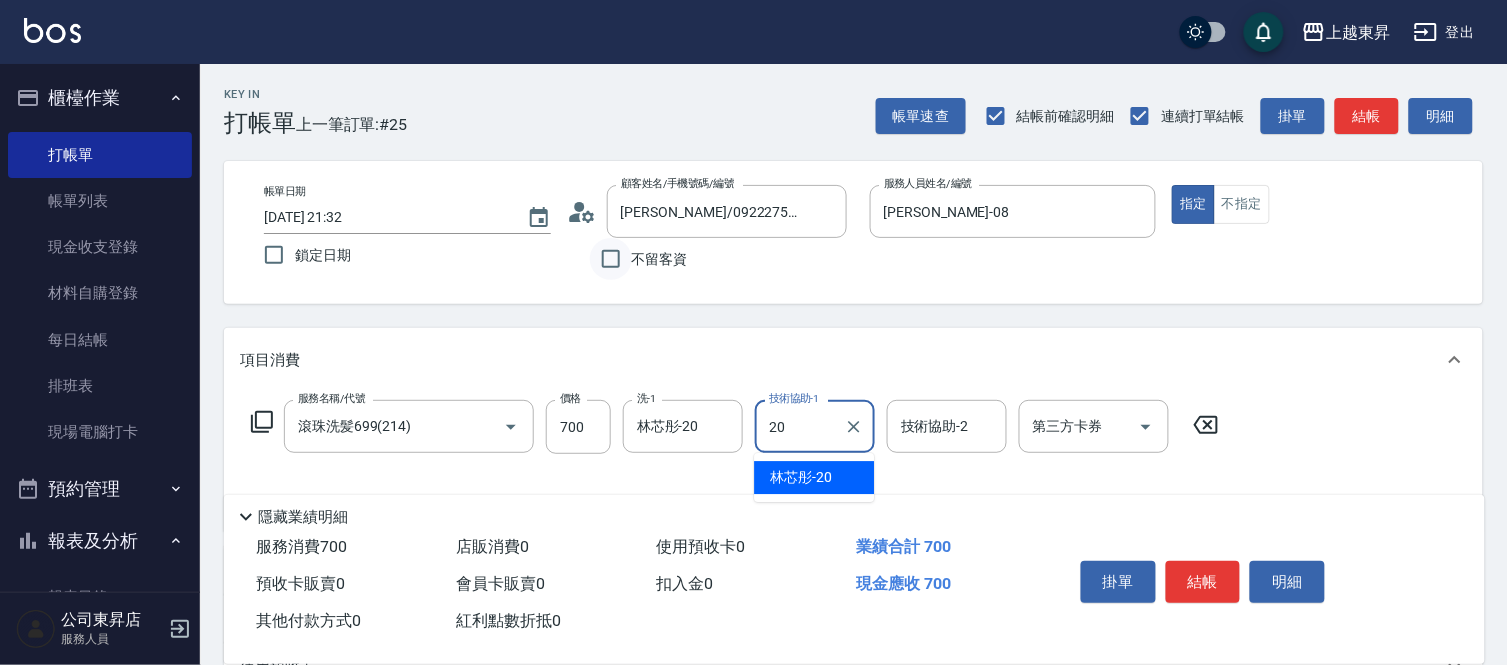 type on "林芯彤-20" 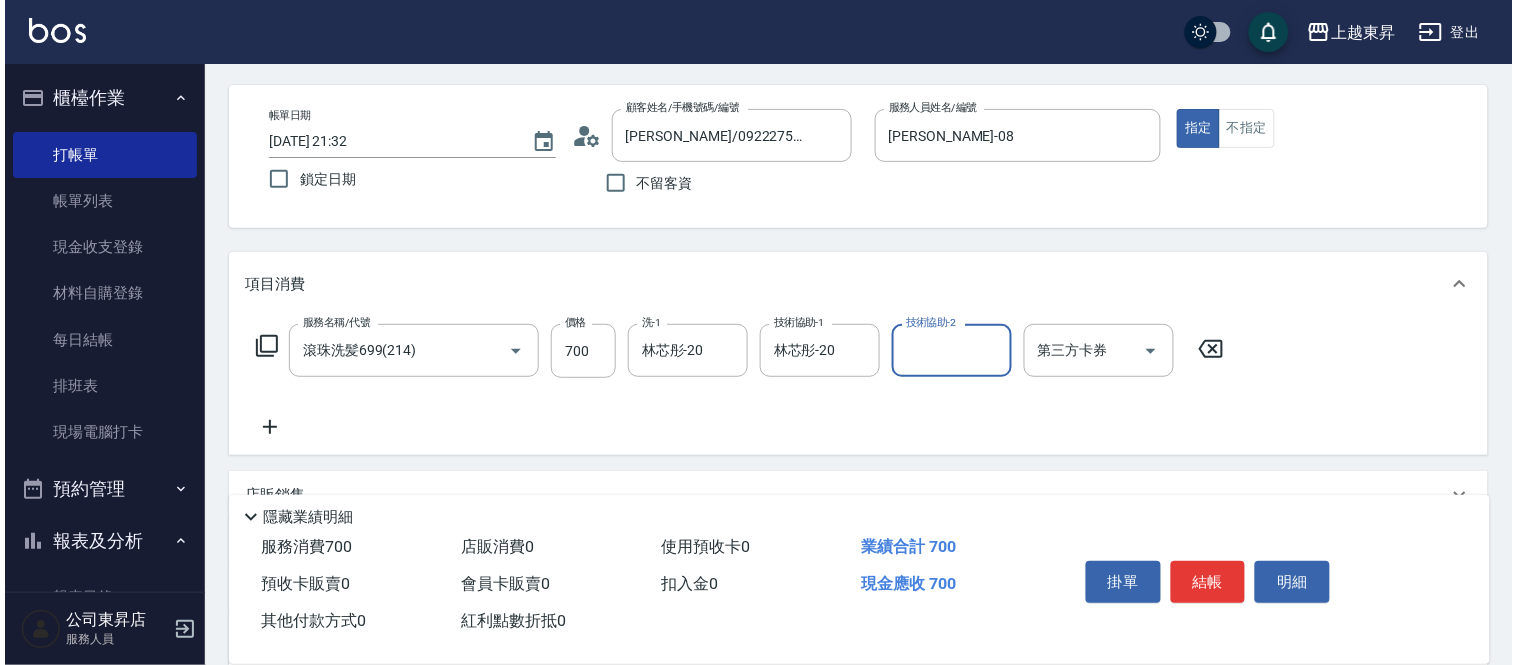 scroll, scrollTop: 222, scrollLeft: 0, axis: vertical 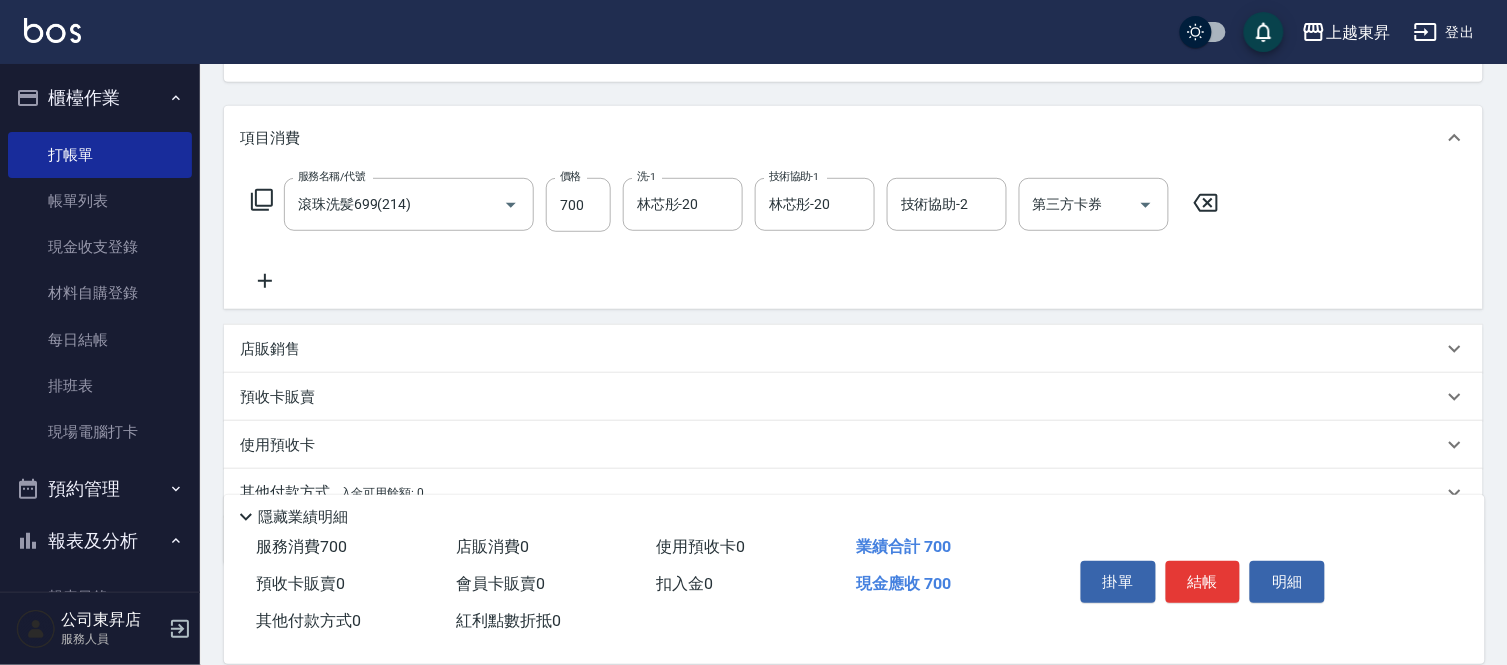 click 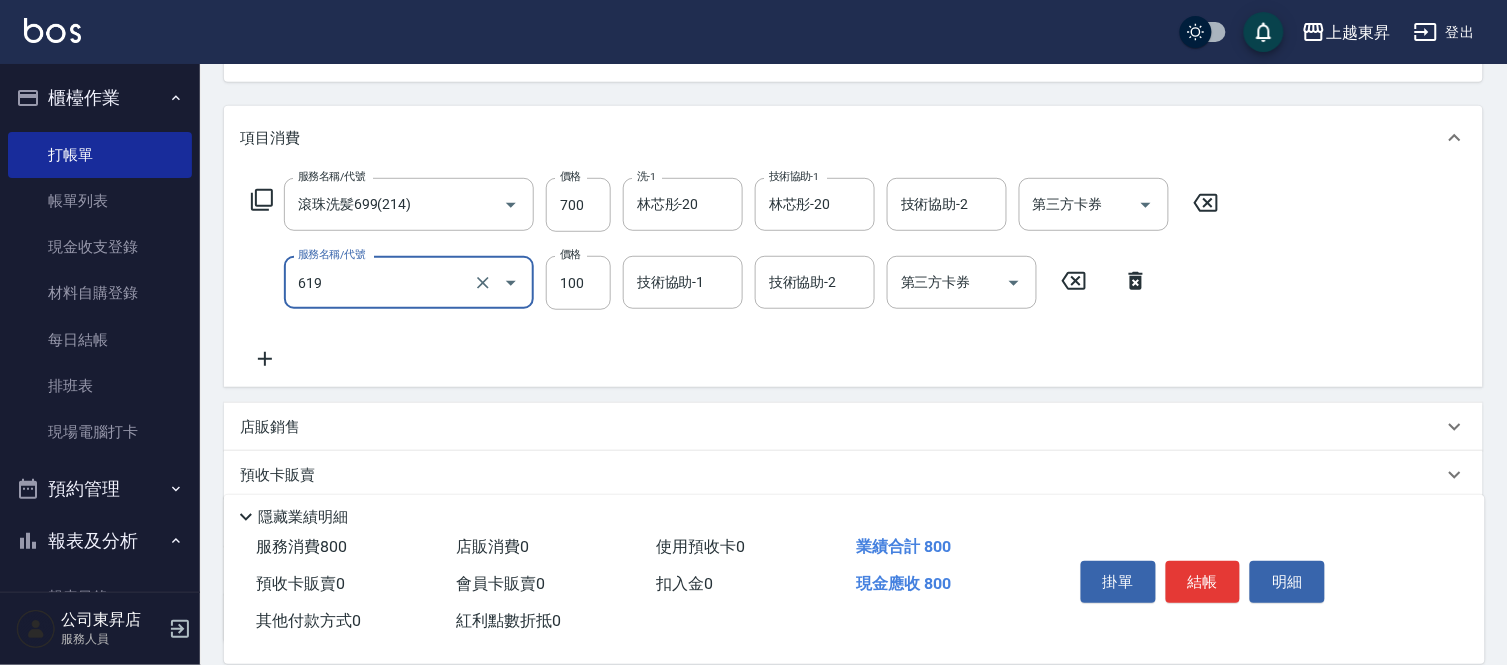 type on "[PERSON_NAME].玻酸.晶膜.水療(619)" 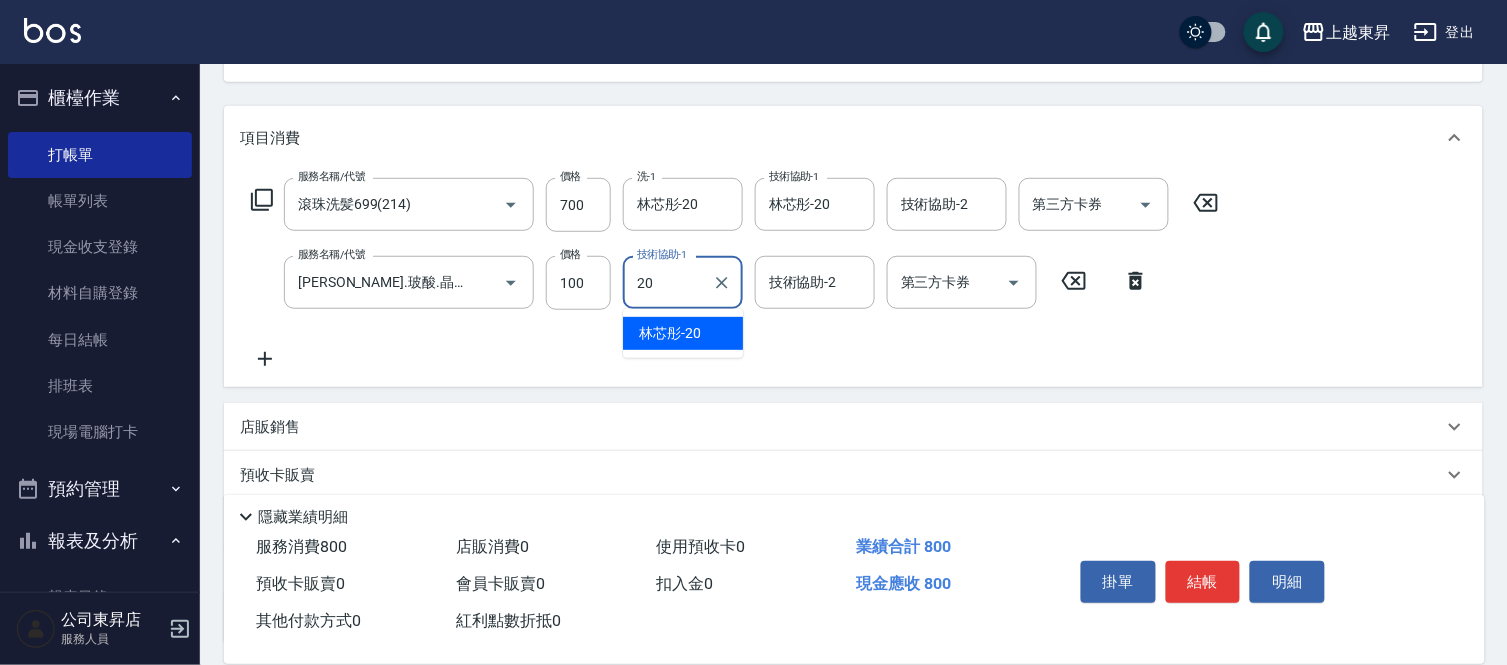 type on "林芯彤-20" 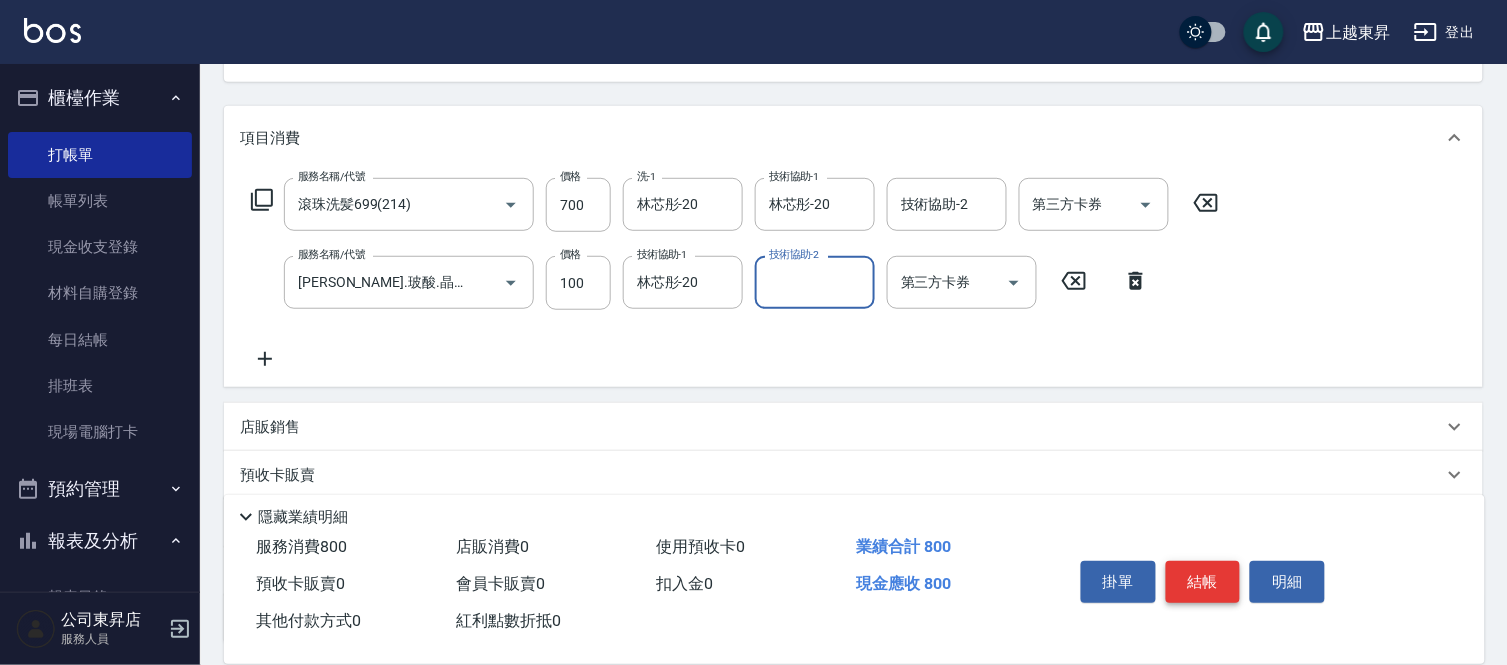 click on "結帳" at bounding box center (1203, 582) 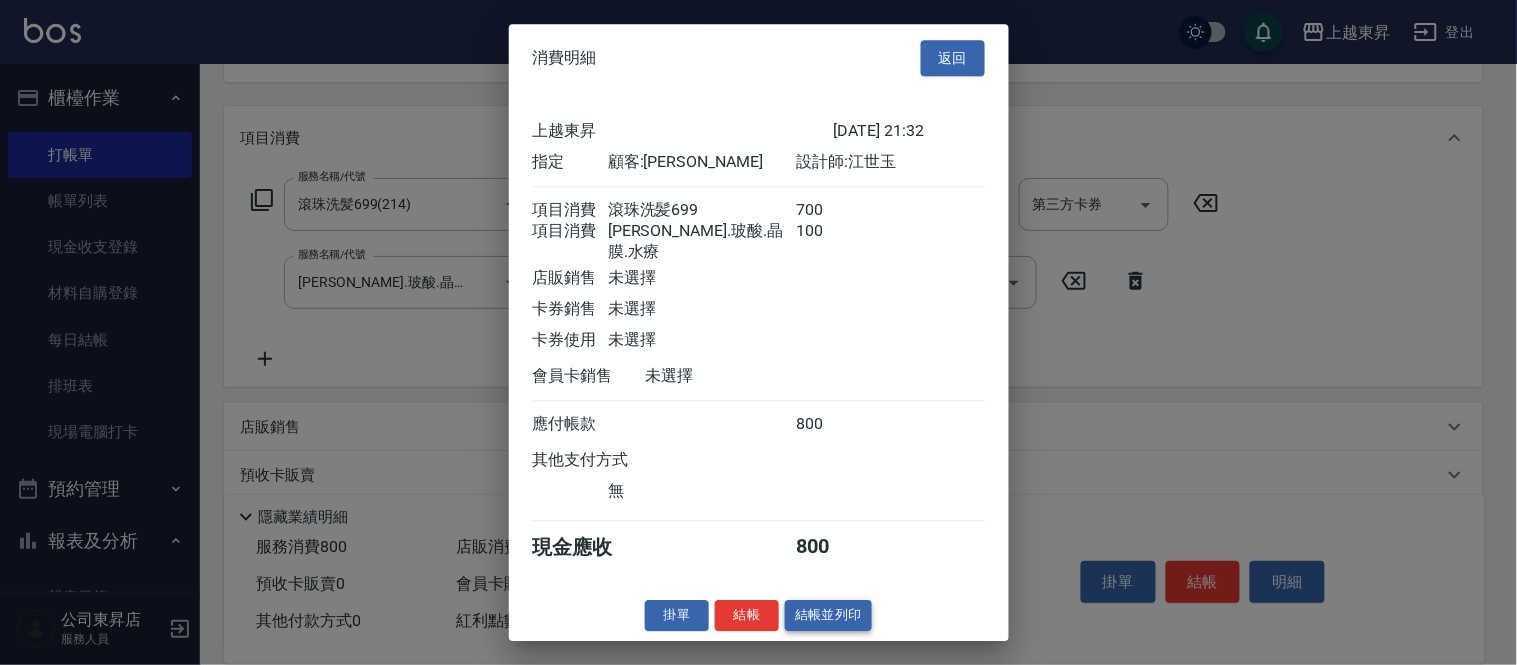 click on "結帳並列印" at bounding box center [828, 615] 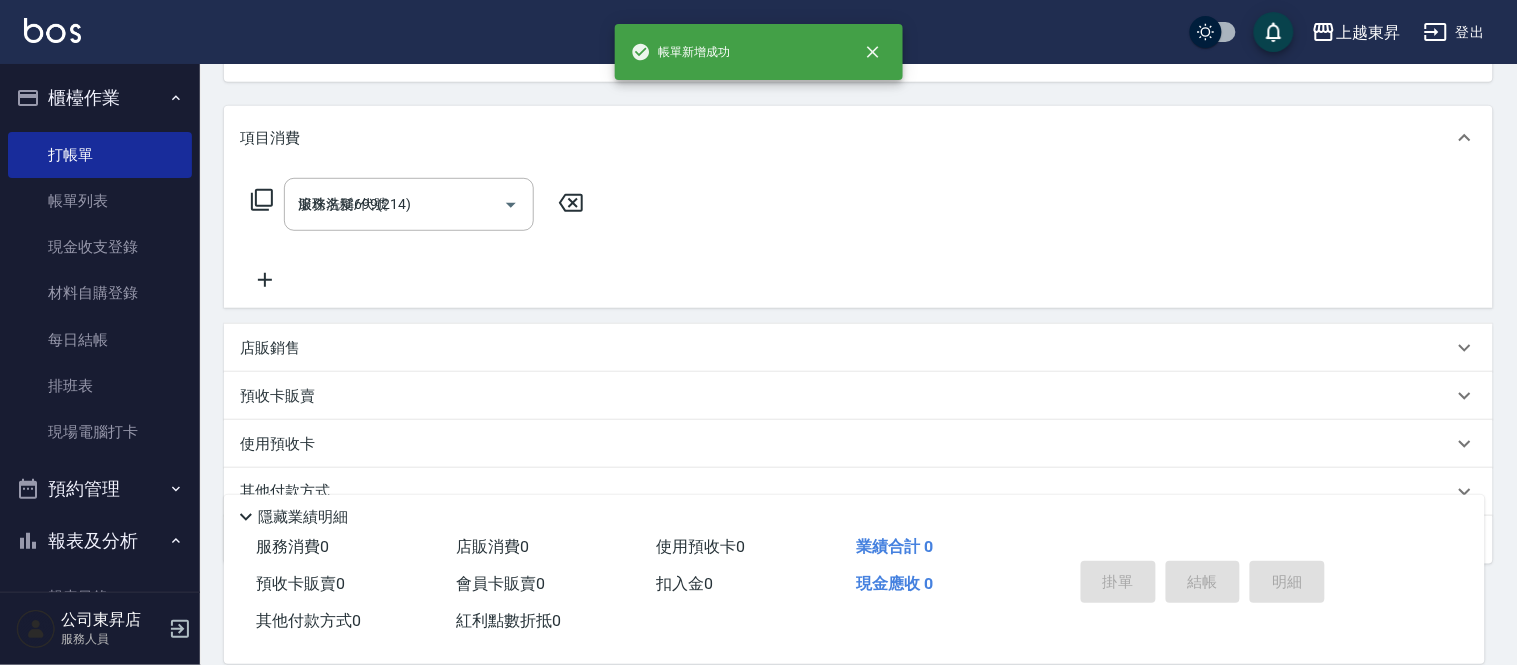 type on "[DATE] 21:33" 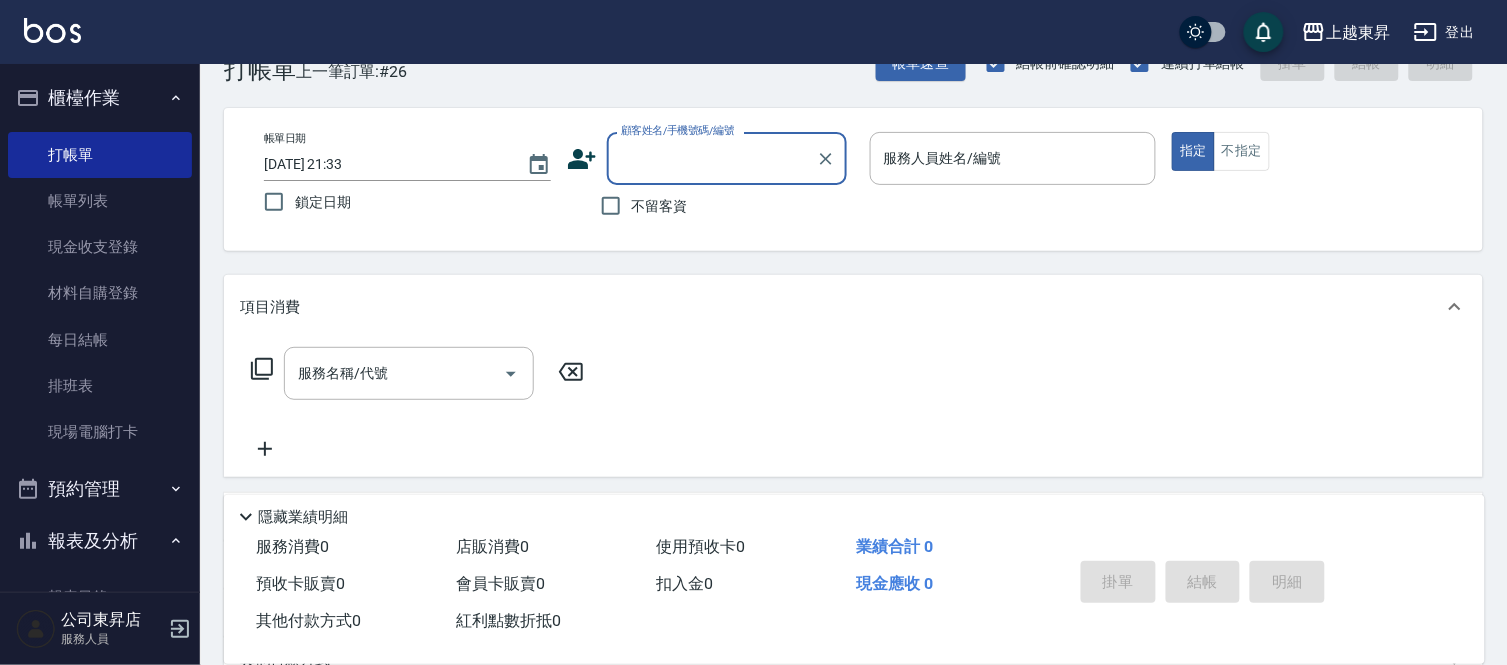 scroll, scrollTop: 0, scrollLeft: 0, axis: both 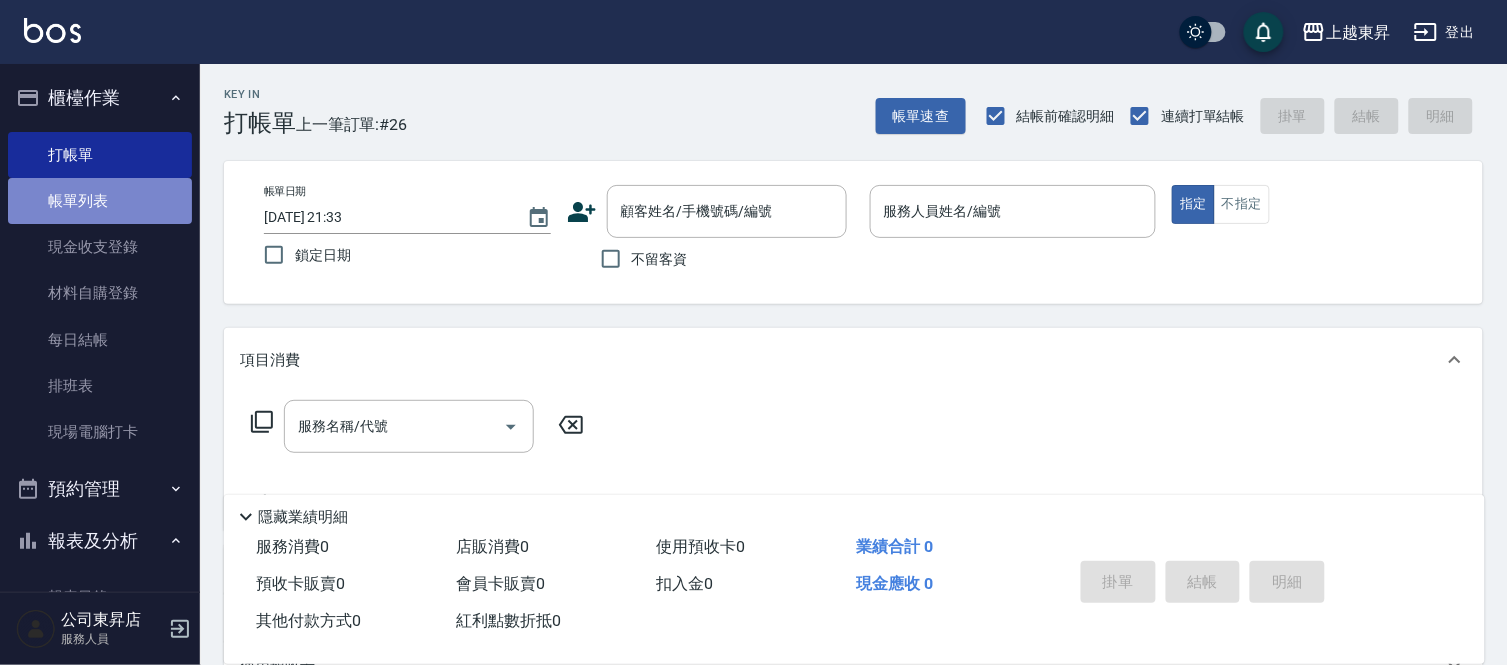 click on "帳單列表" at bounding box center (100, 201) 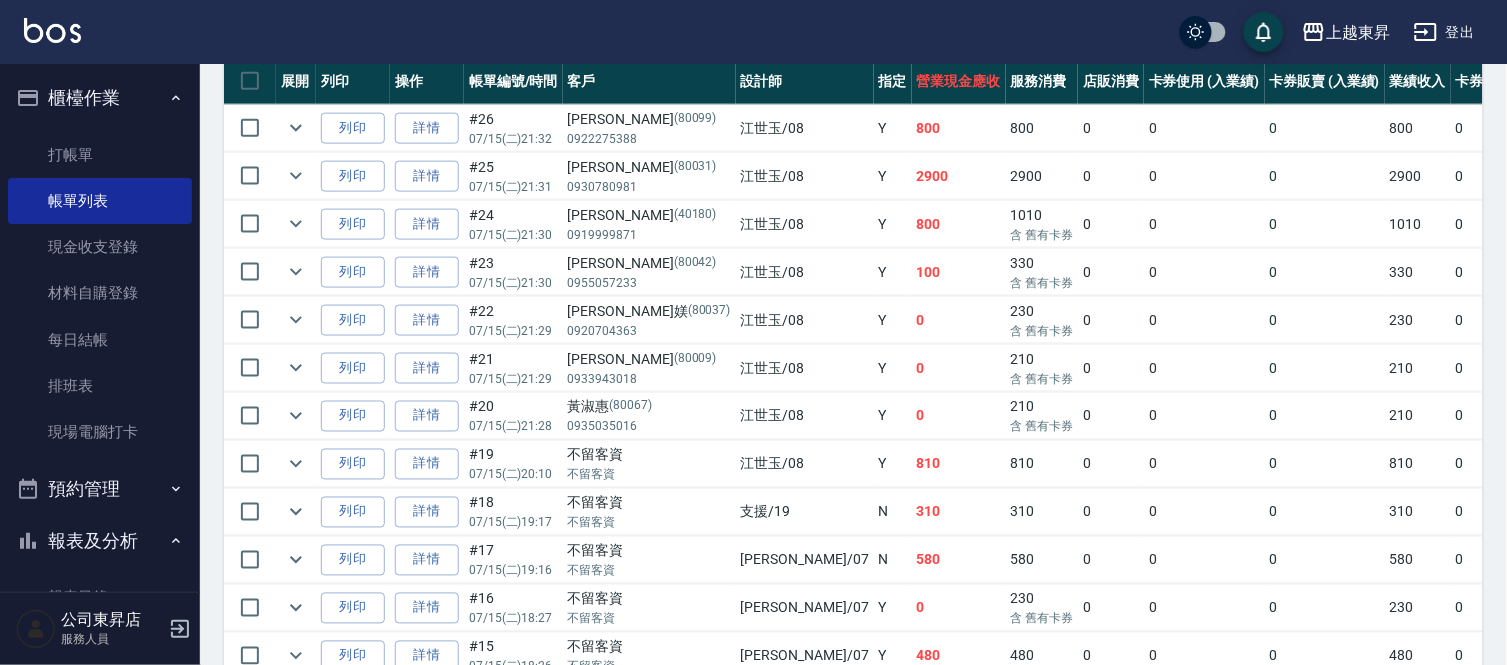 scroll, scrollTop: 444, scrollLeft: 0, axis: vertical 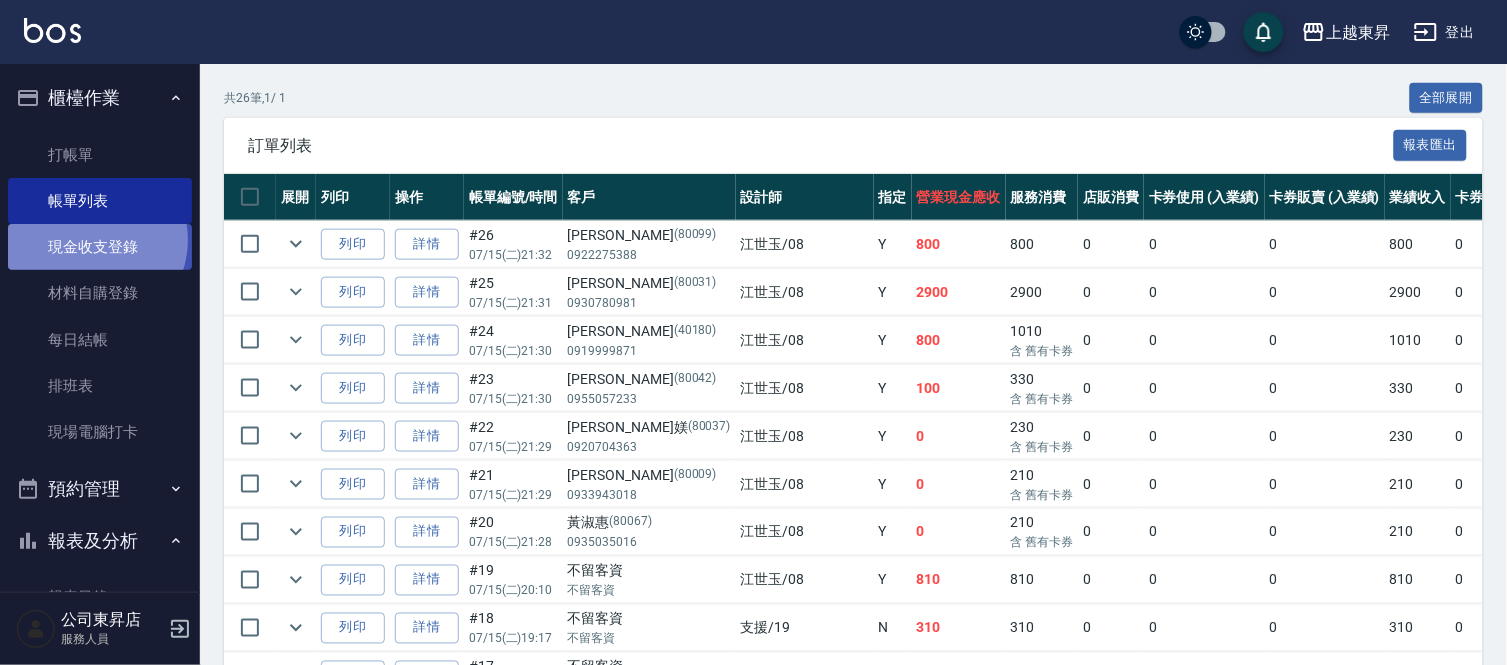 click on "現金收支登錄" at bounding box center [100, 247] 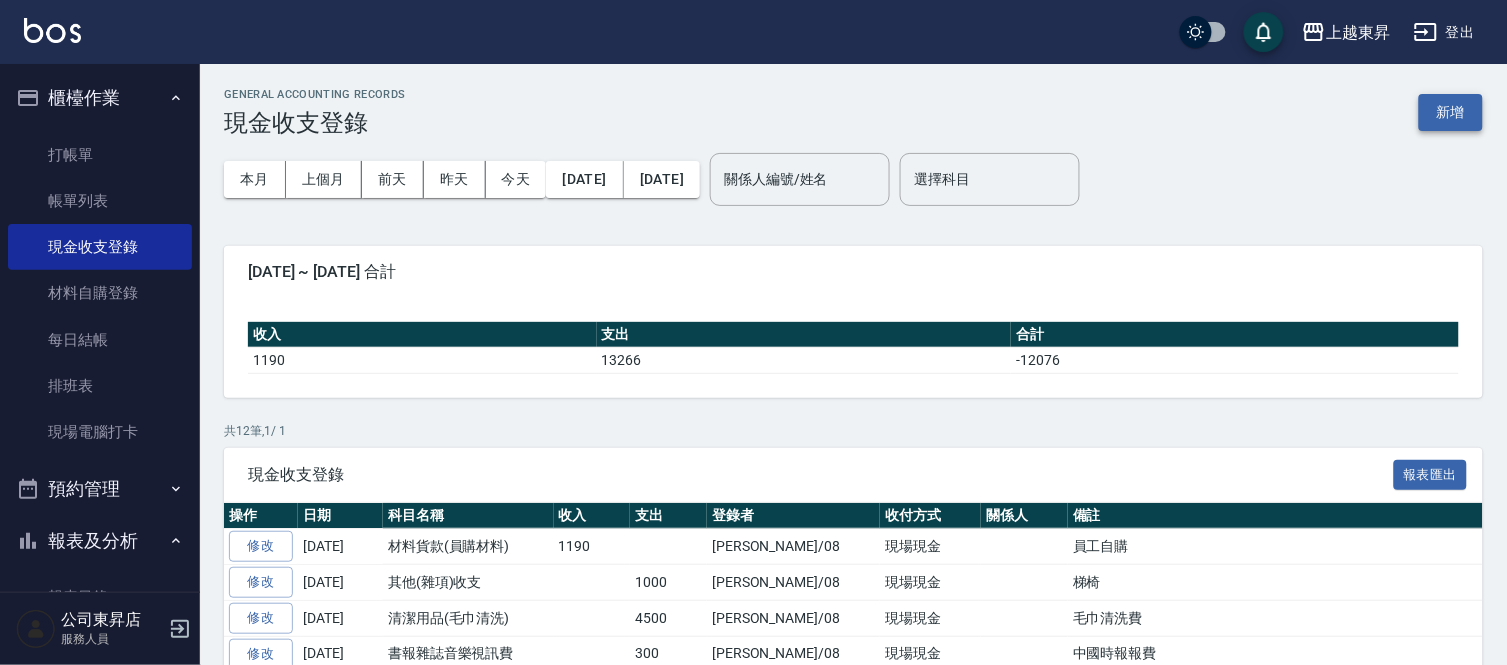 click on "新增" at bounding box center [1451, 112] 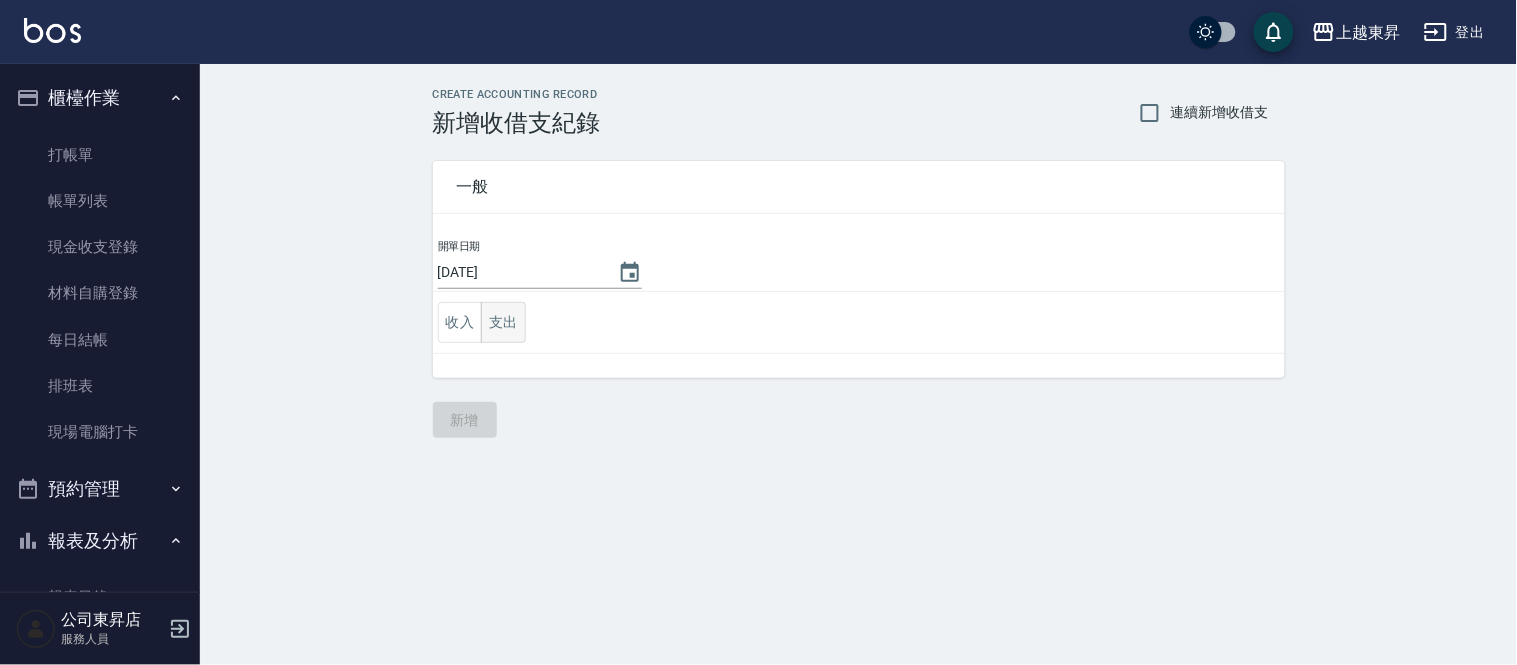 click on "支出" at bounding box center [503, 322] 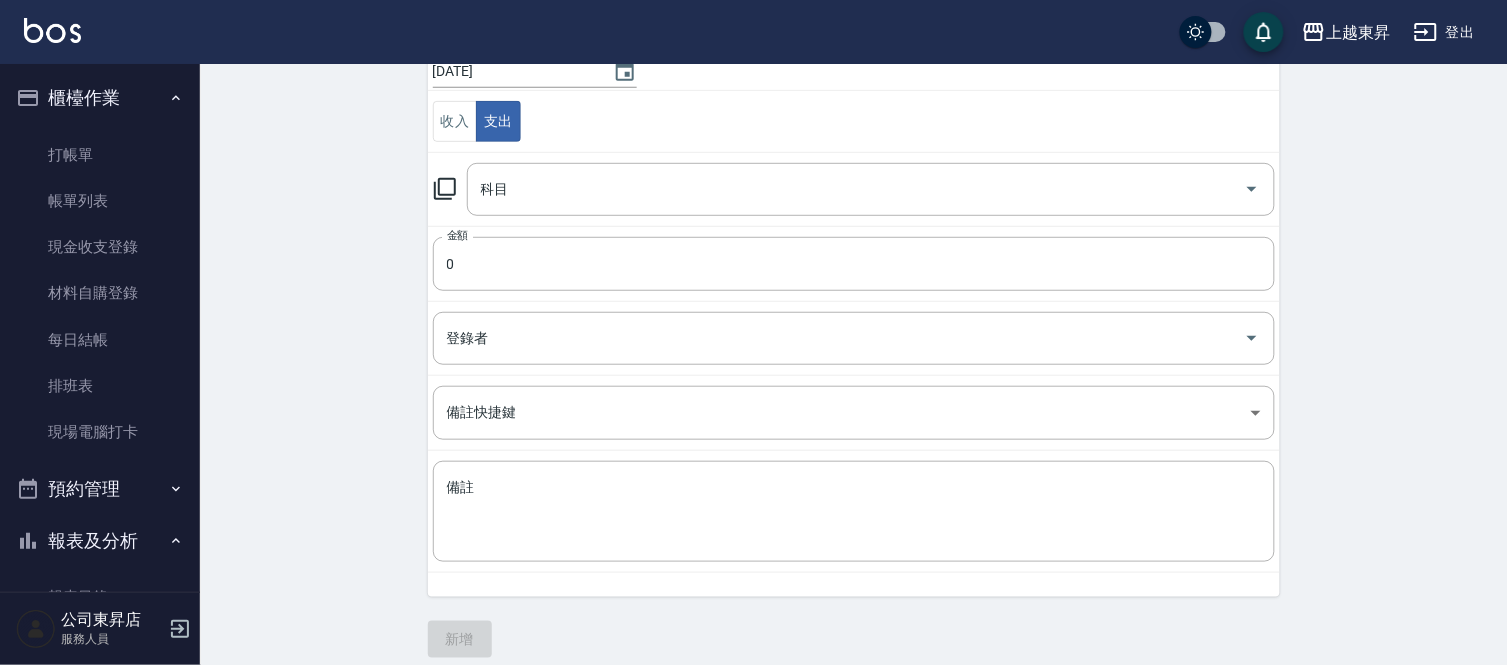 scroll, scrollTop: 217, scrollLeft: 0, axis: vertical 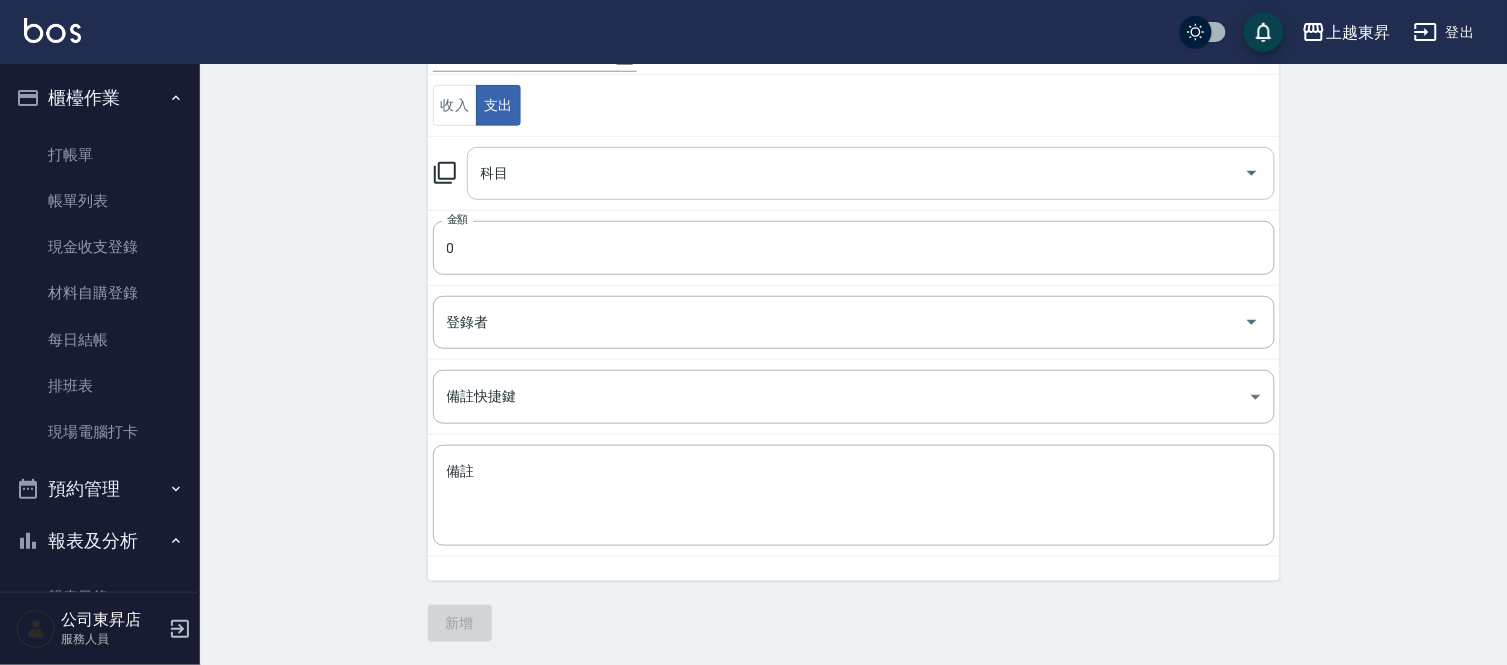 click on "科目 科目" at bounding box center [871, 173] 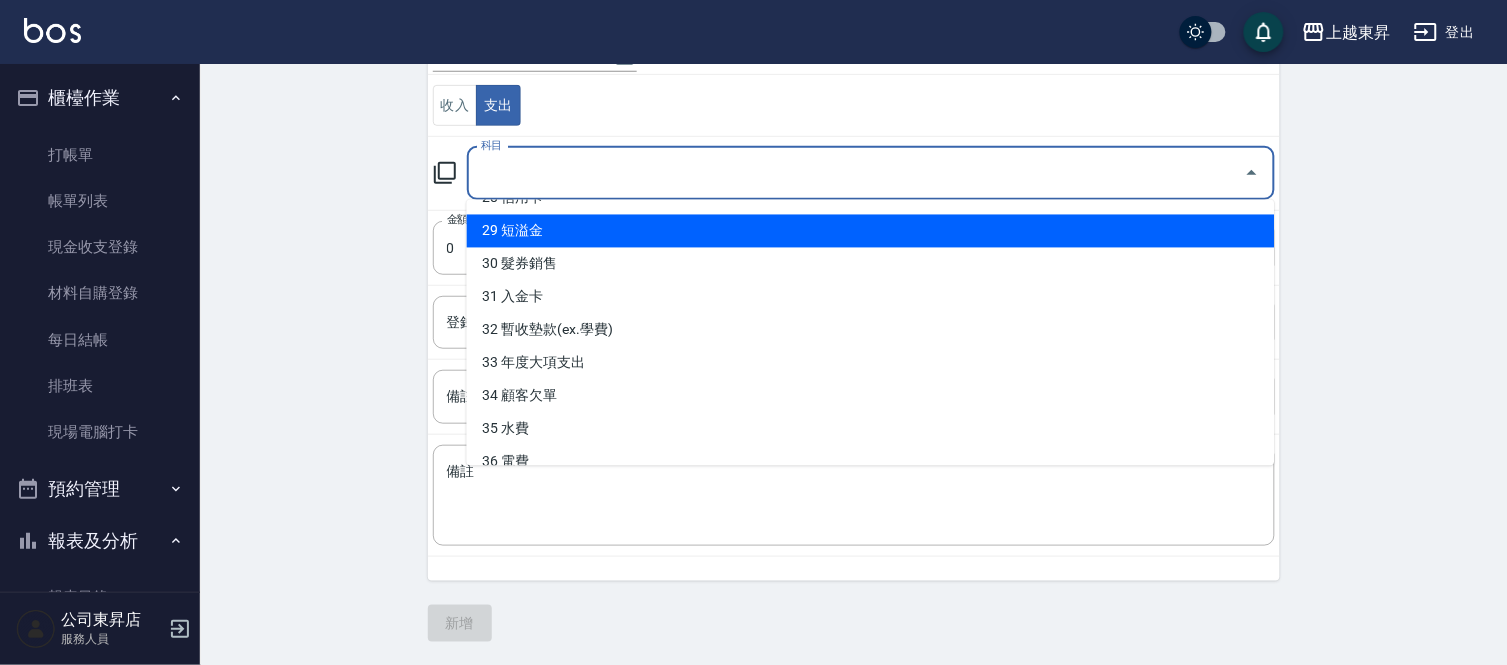 scroll, scrollTop: 1003, scrollLeft: 0, axis: vertical 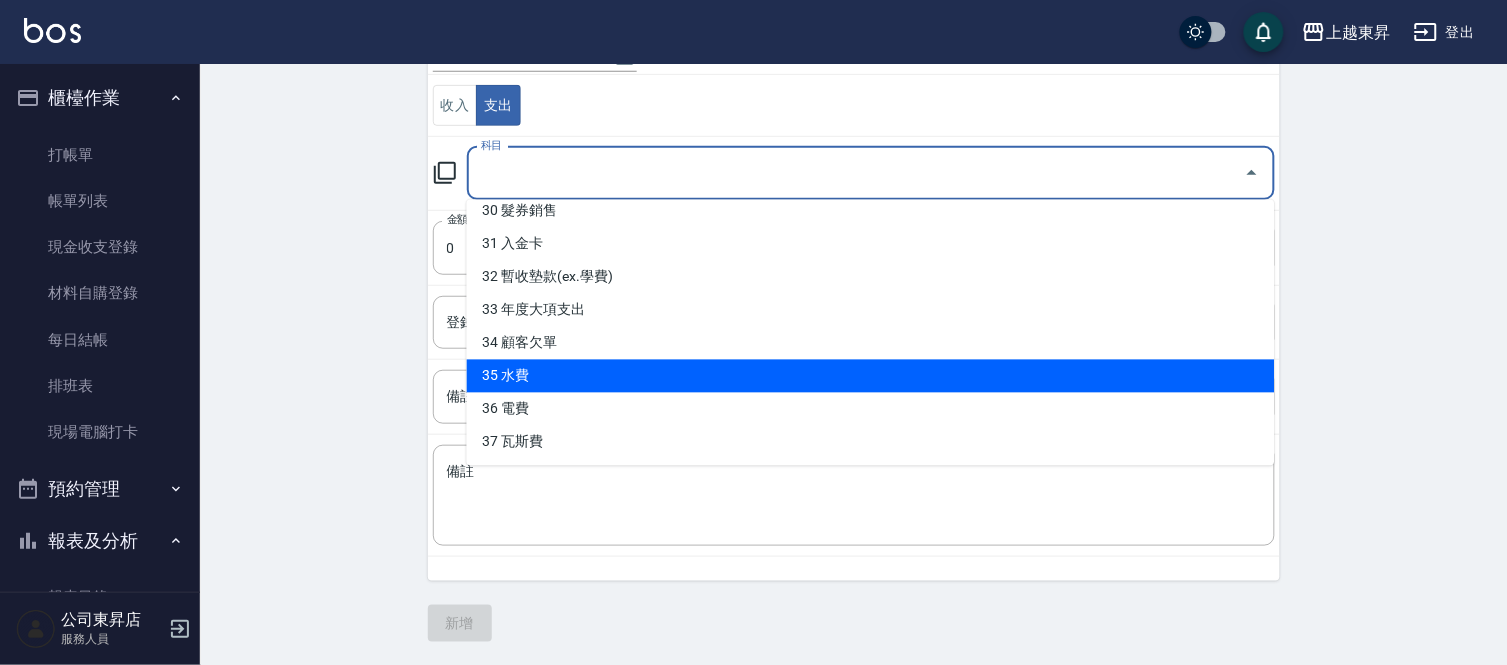 click on "35 水費" at bounding box center (871, 376) 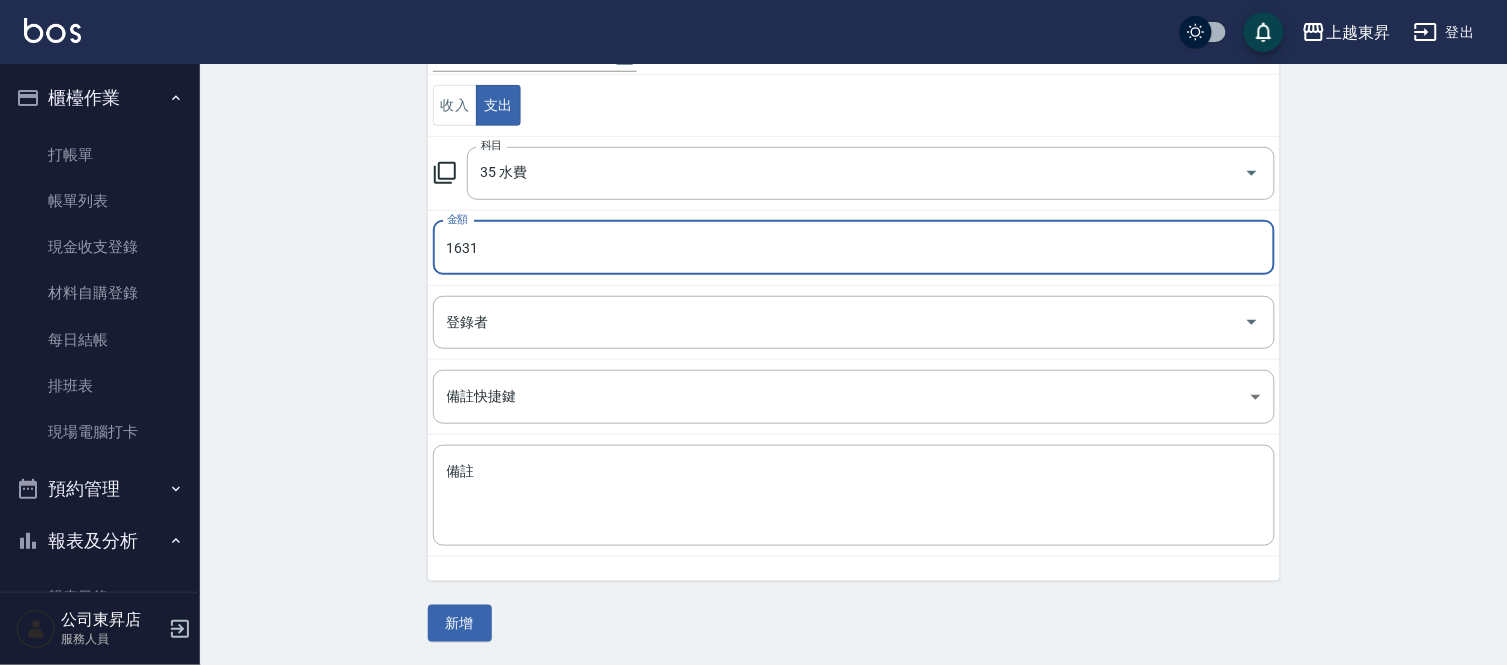 type on "1631" 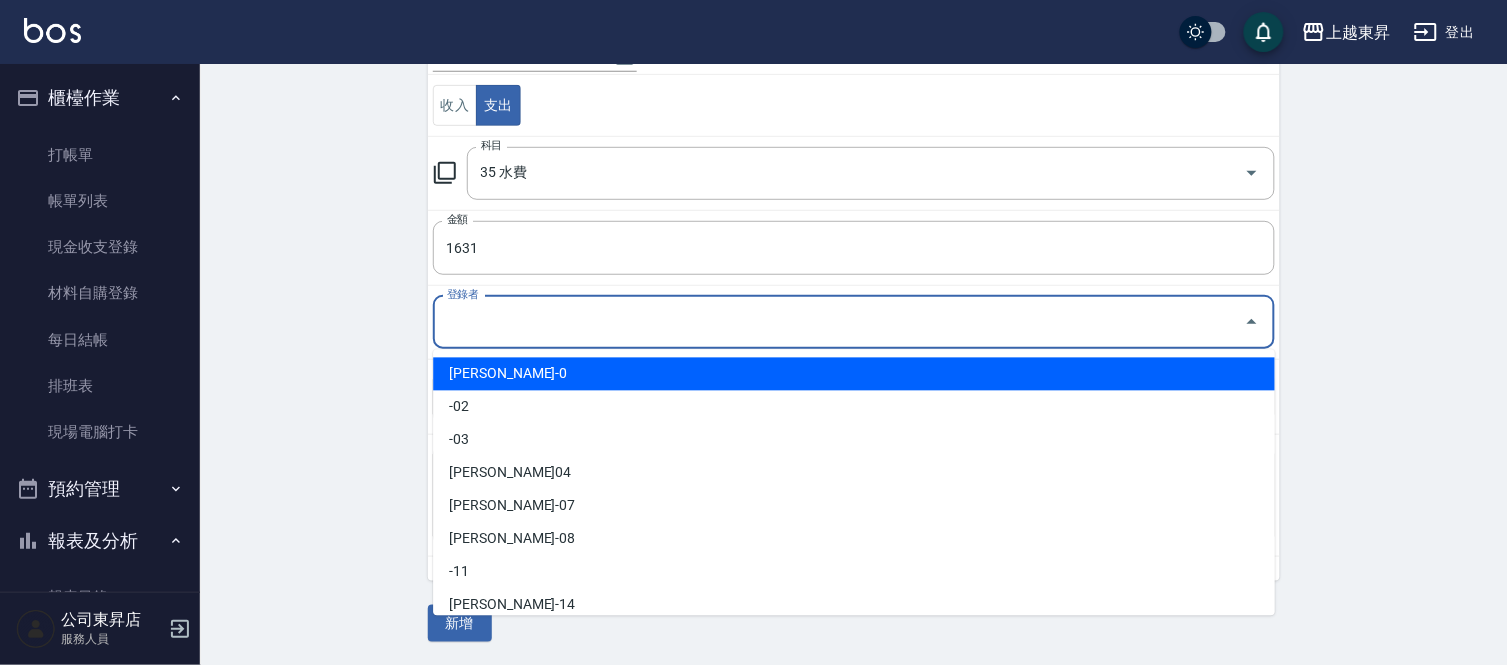 click on "登錄者" at bounding box center [839, 322] 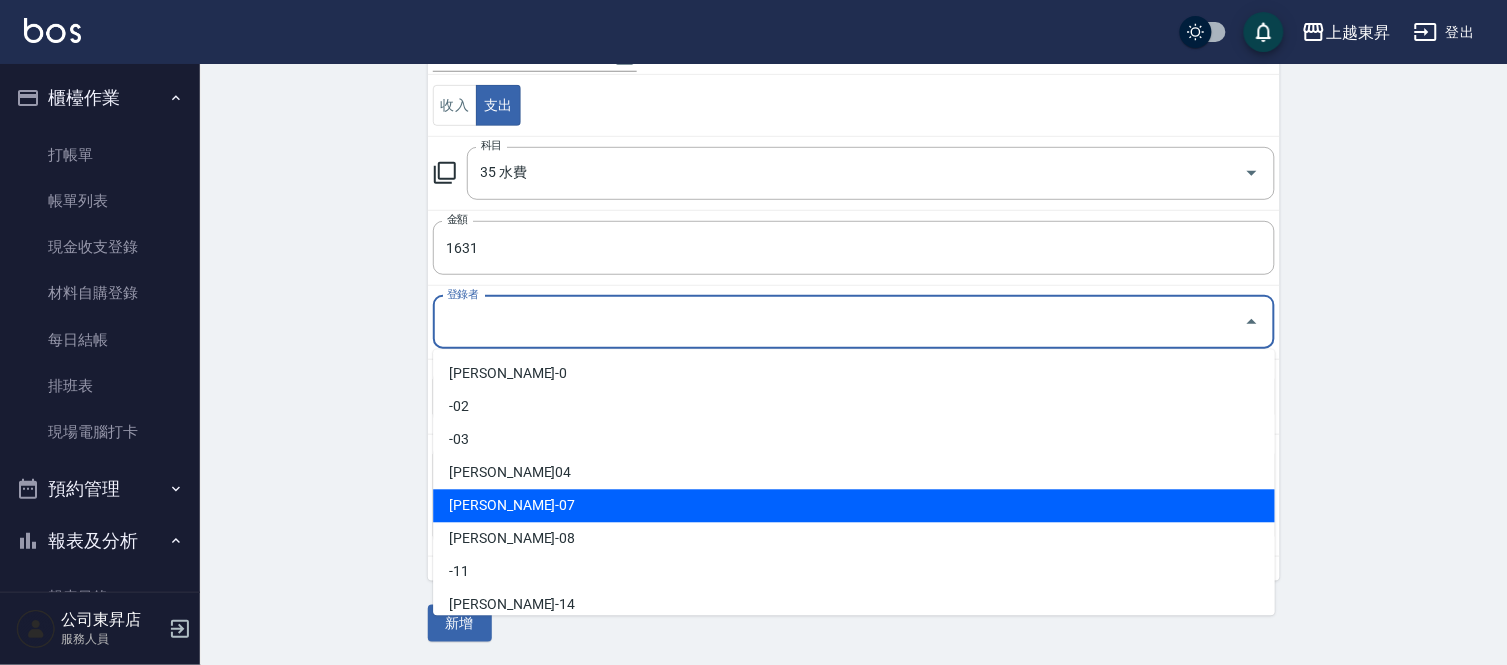 click on "[PERSON_NAME]-08" at bounding box center [854, 539] 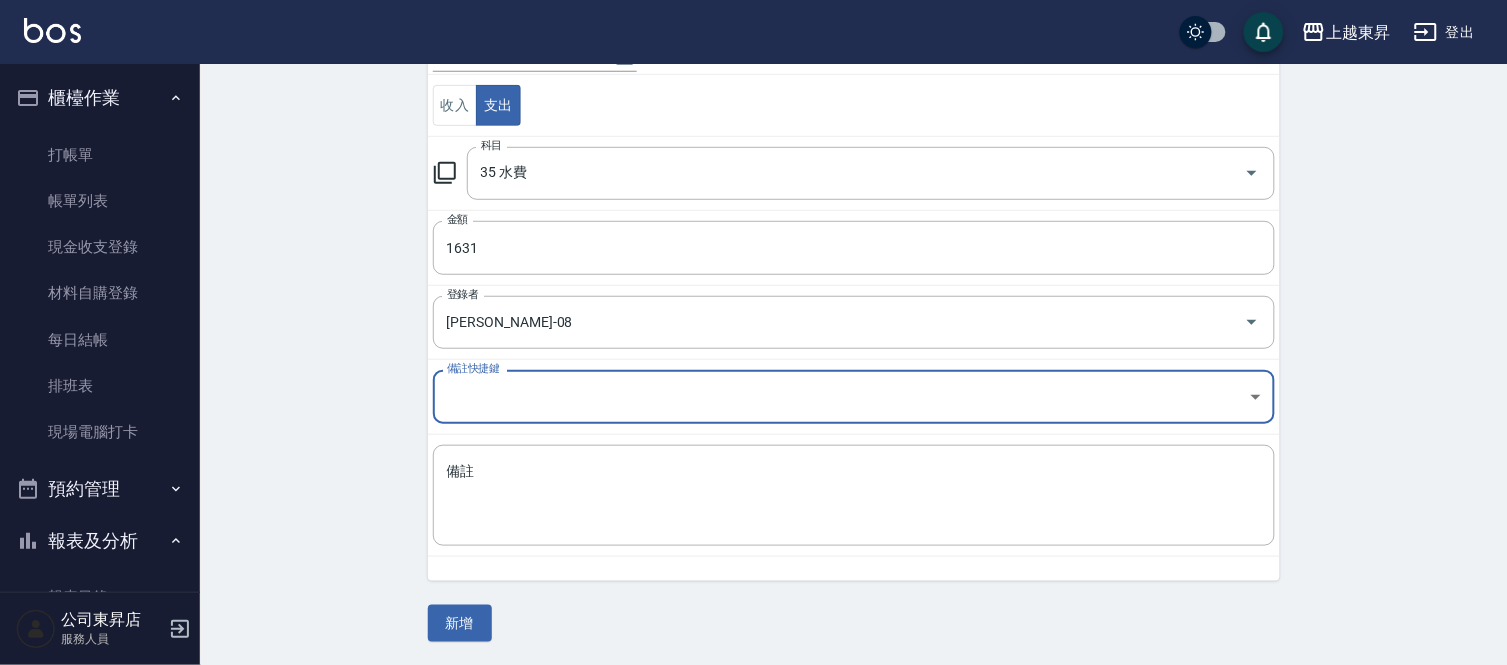 type on "[PERSON_NAME]-08" 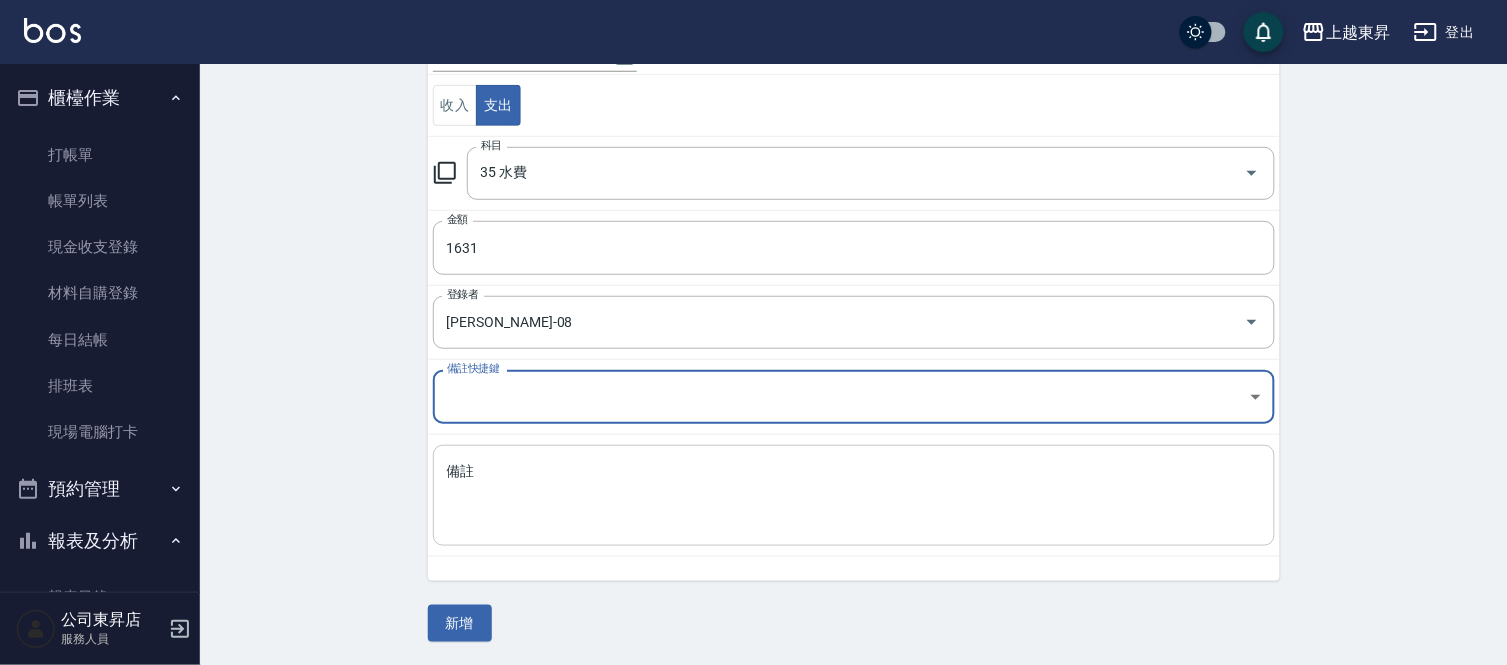 click on "備註" at bounding box center (854, 496) 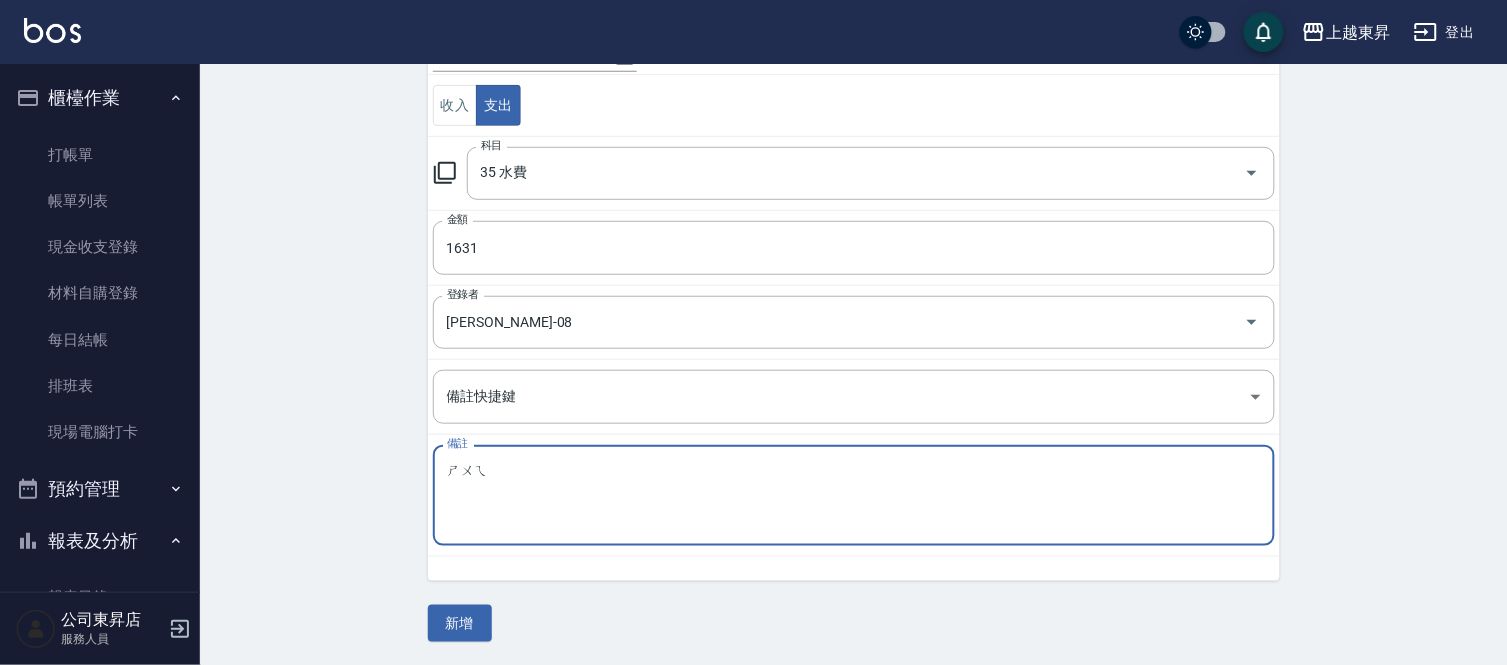 type on "稅" 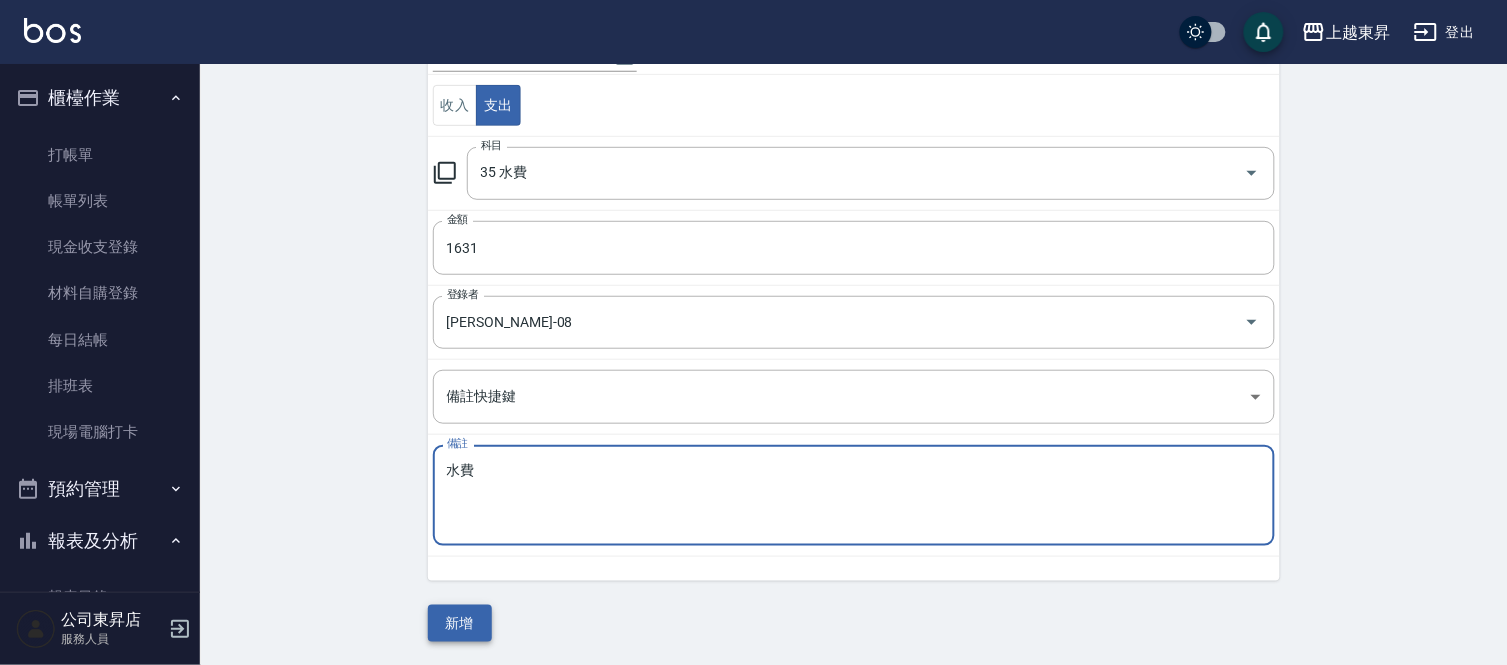 type on "水費" 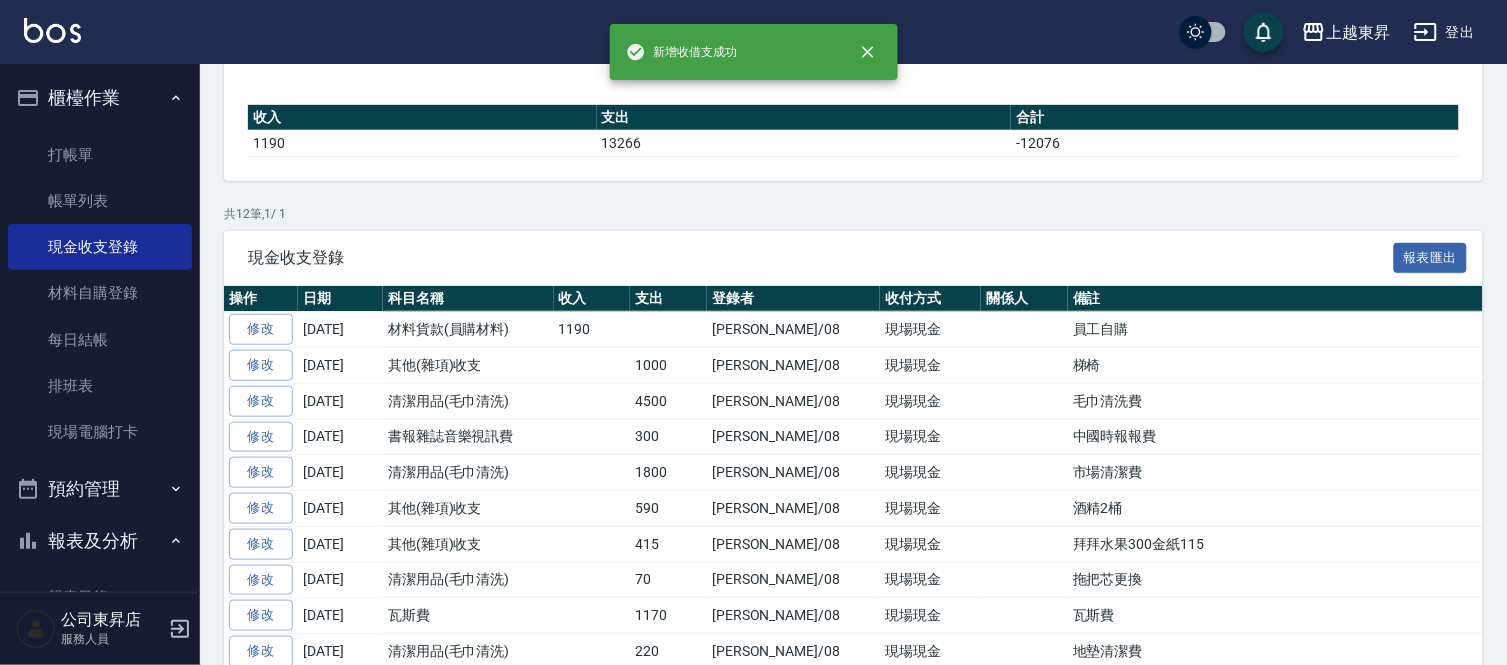 scroll, scrollTop: 0, scrollLeft: 0, axis: both 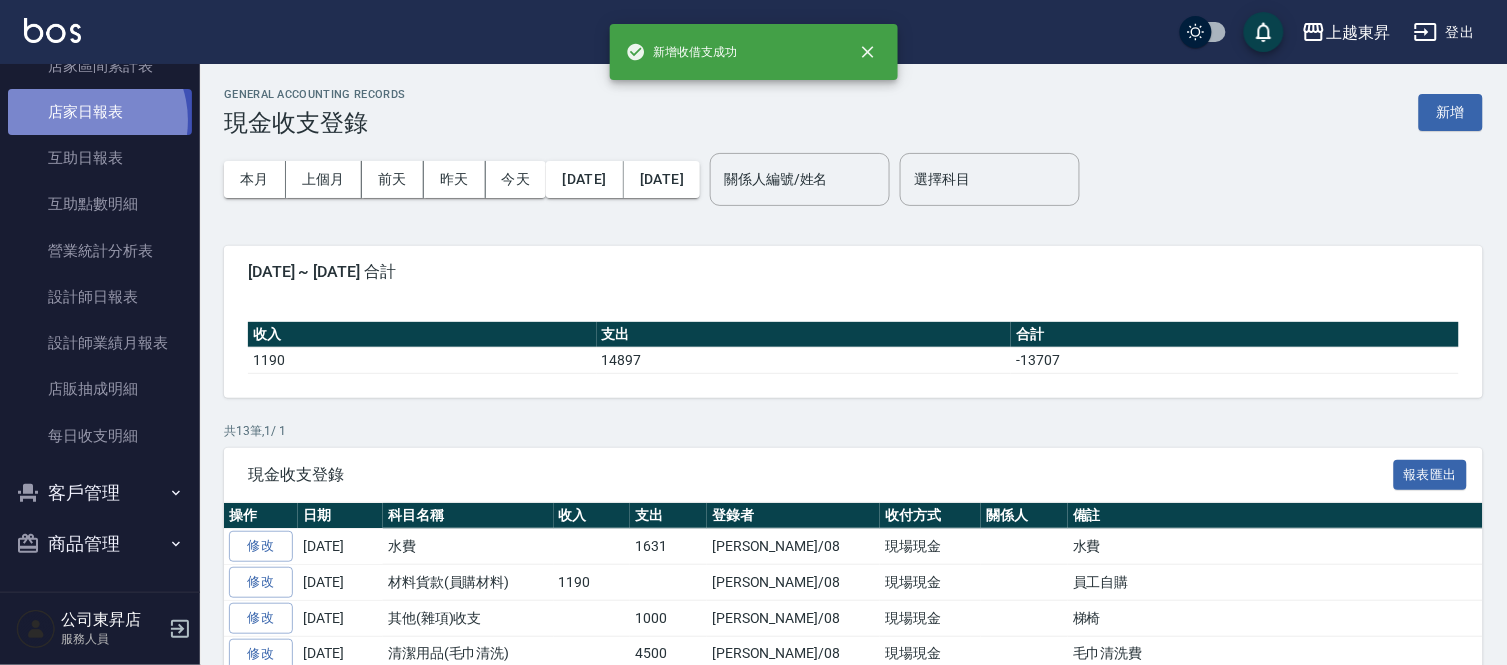 click on "店家日報表" at bounding box center (100, 112) 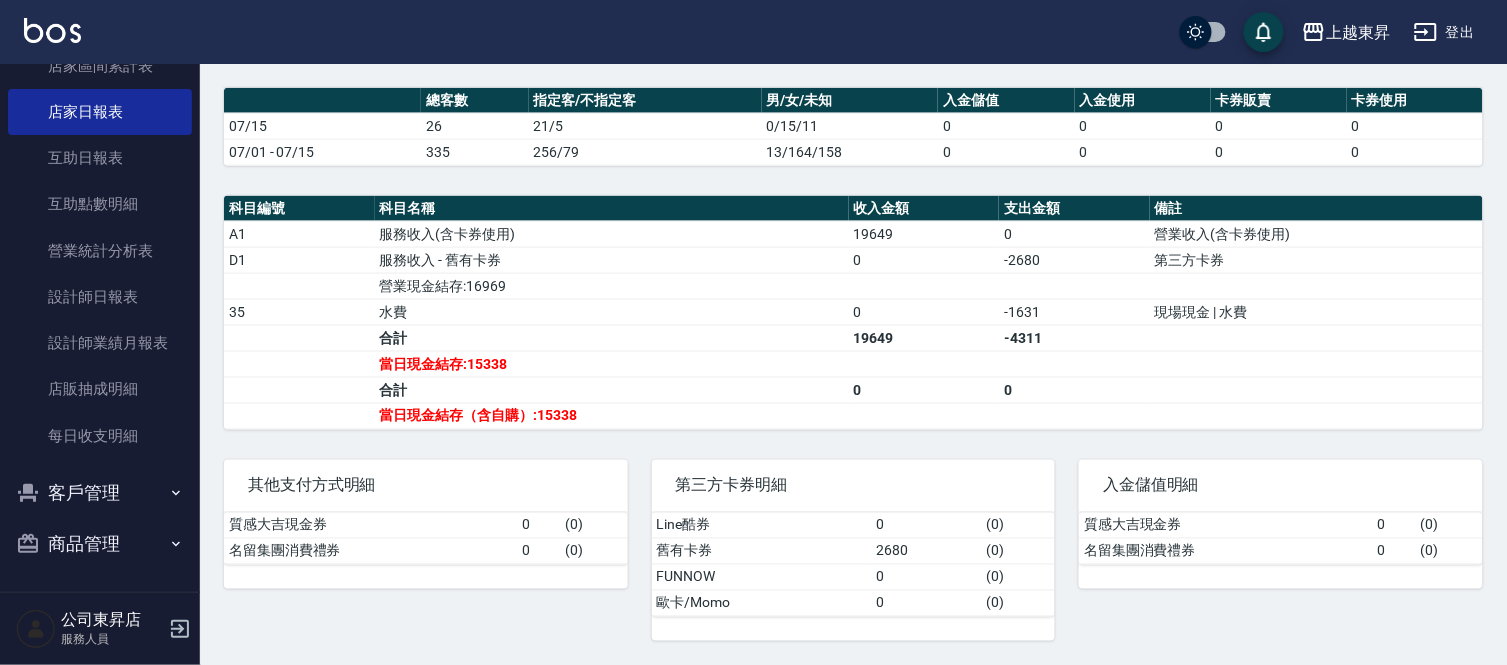 scroll, scrollTop: 572, scrollLeft: 0, axis: vertical 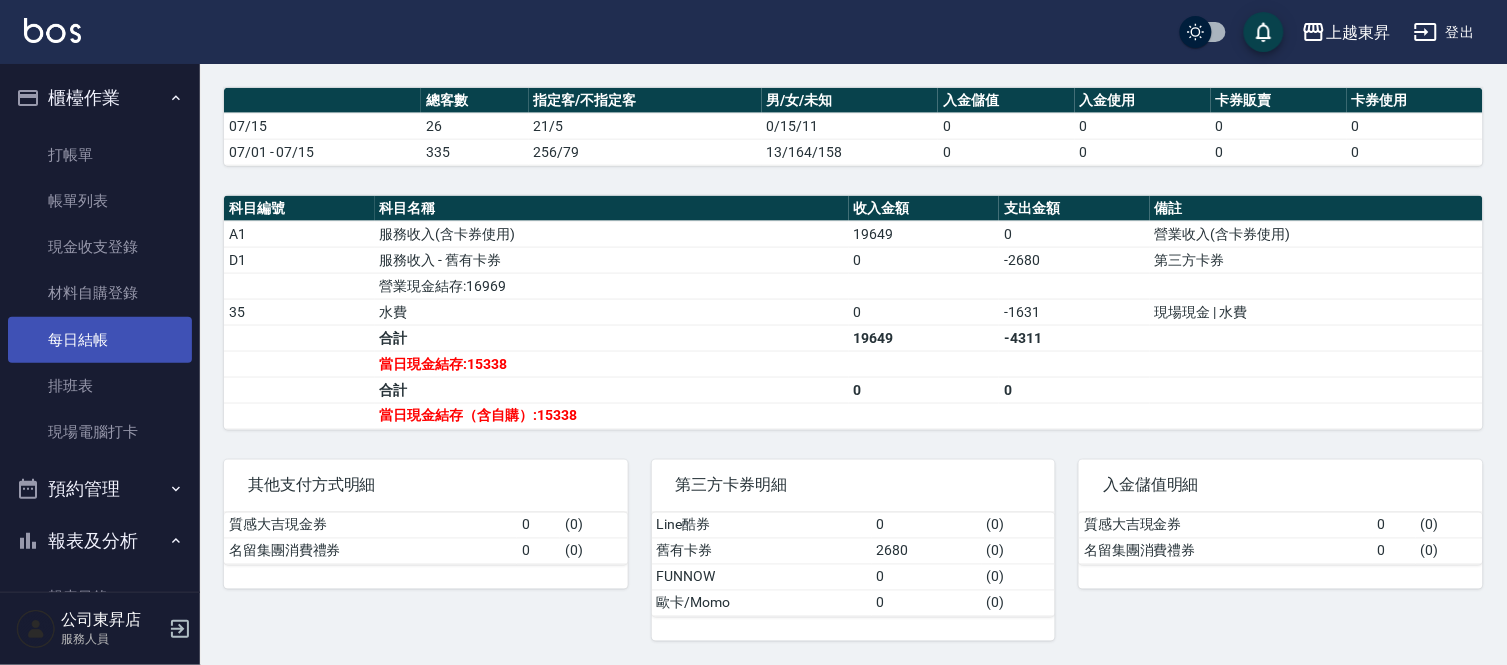 click on "每日結帳" at bounding box center (100, 340) 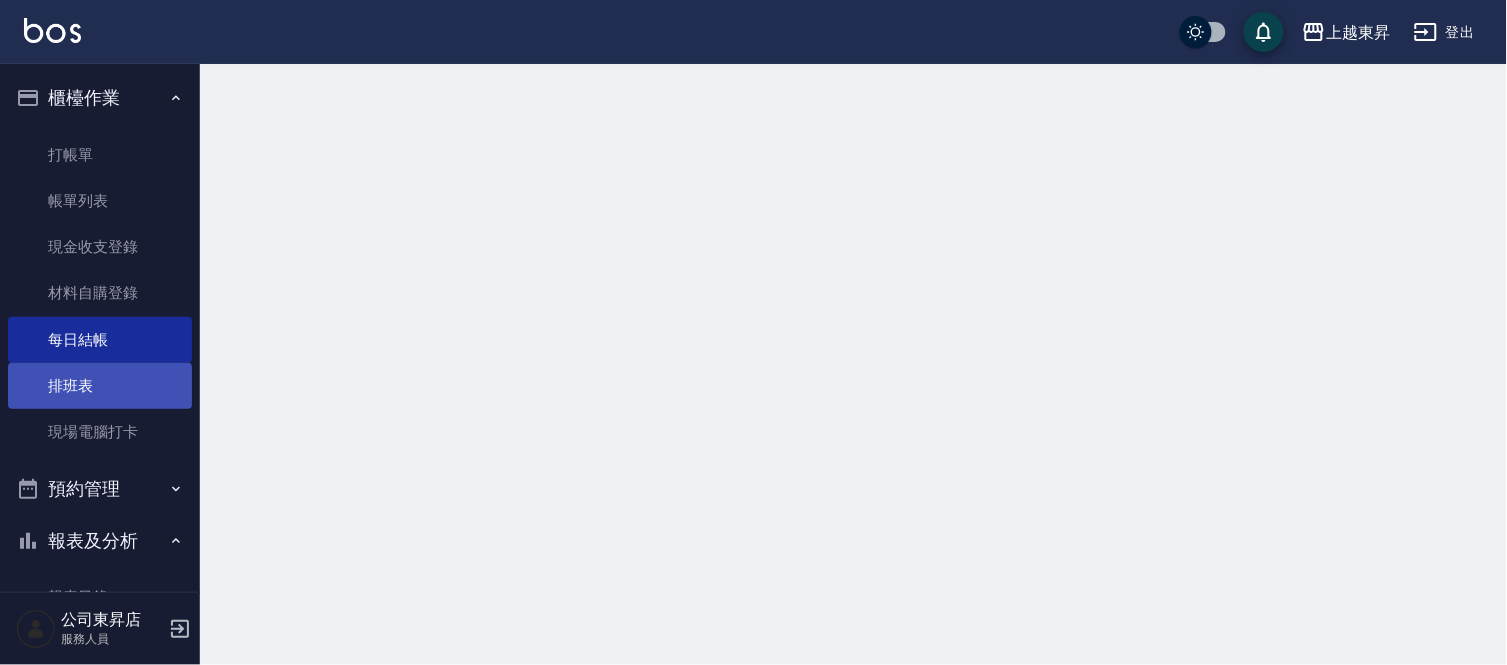 scroll, scrollTop: 0, scrollLeft: 0, axis: both 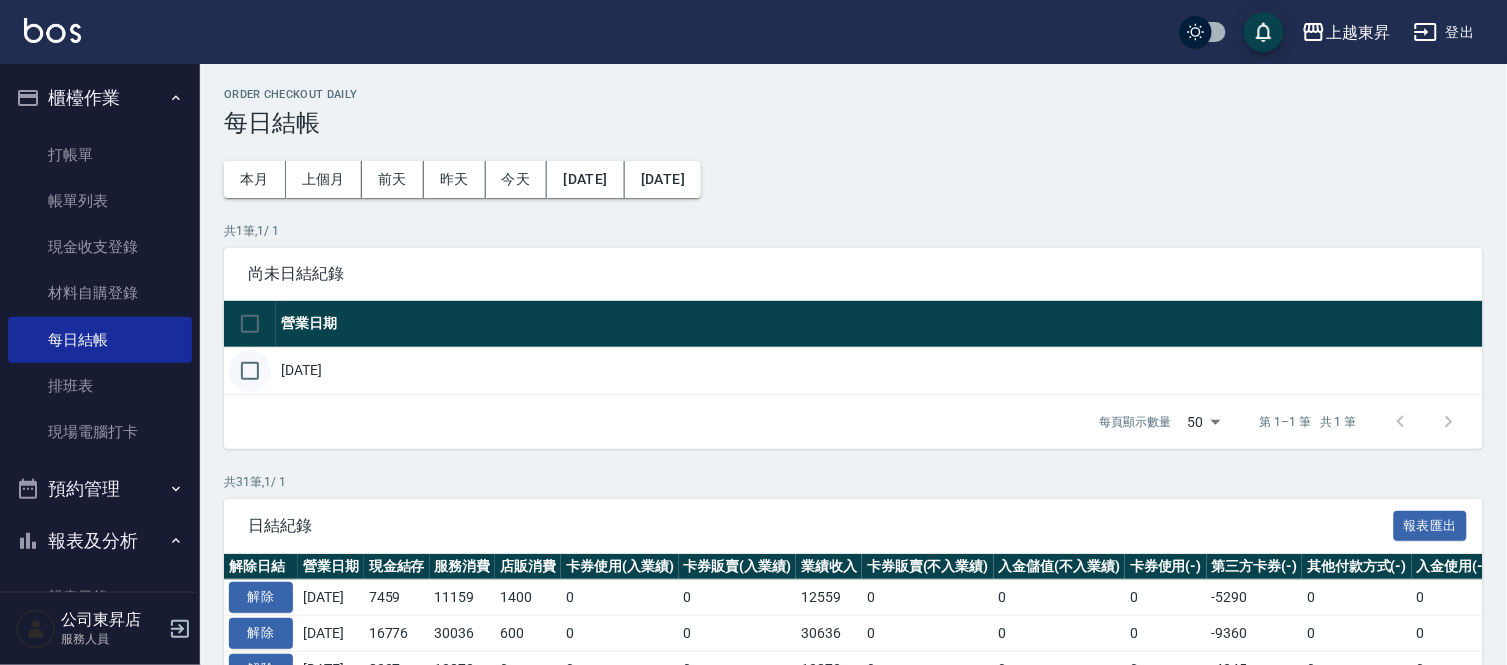 click at bounding box center (250, 371) 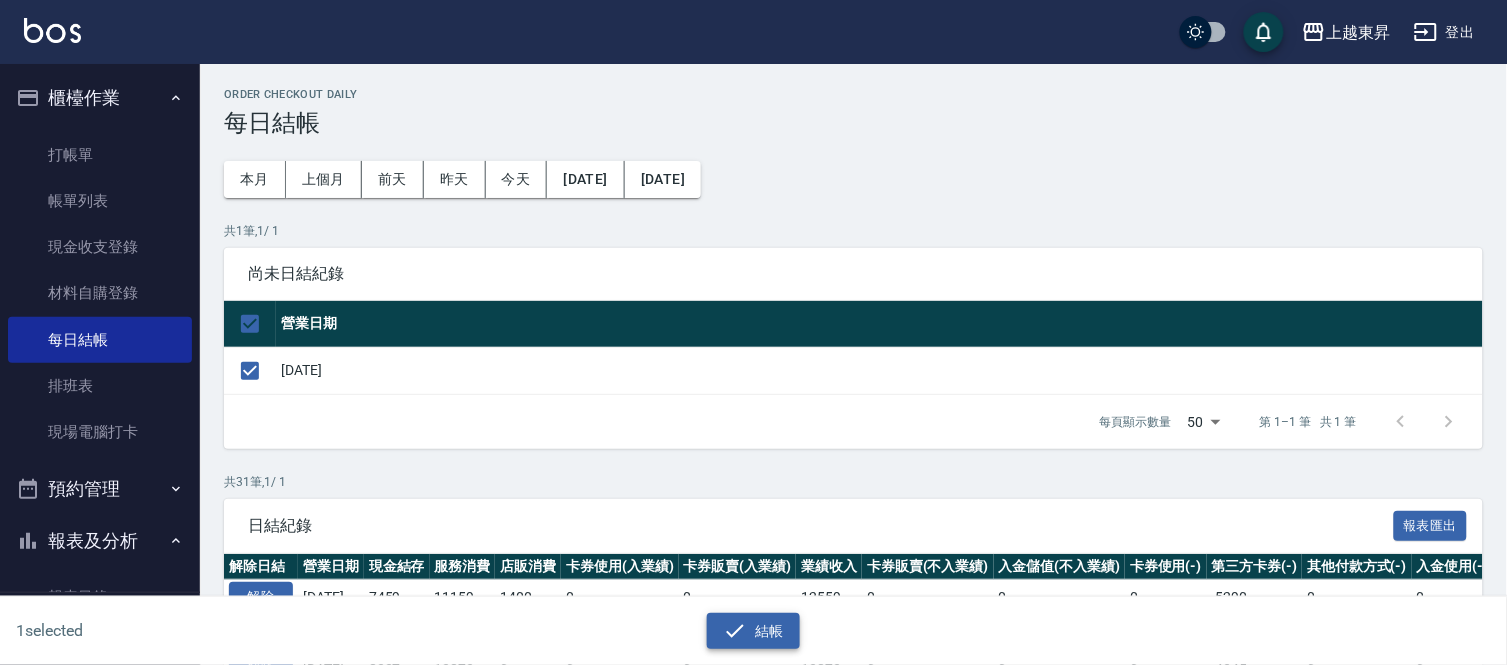 click 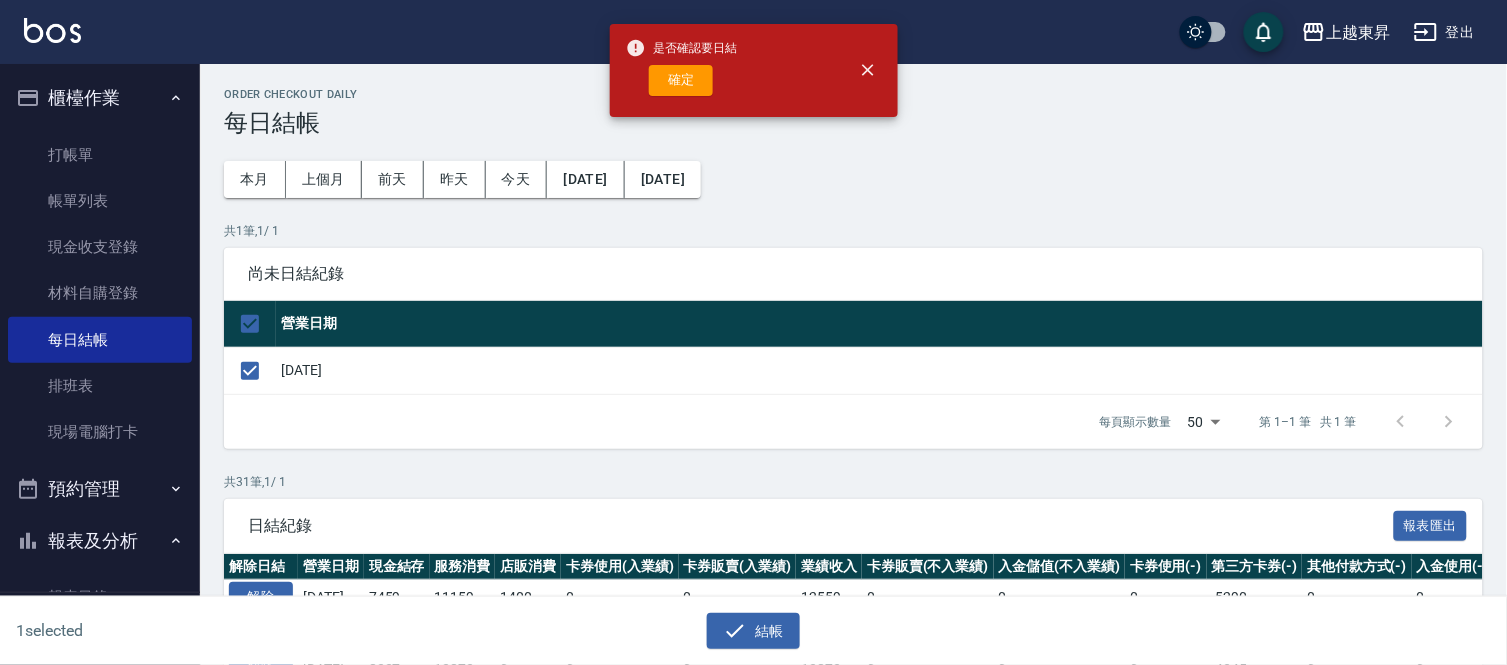 click on "確定" at bounding box center (681, 80) 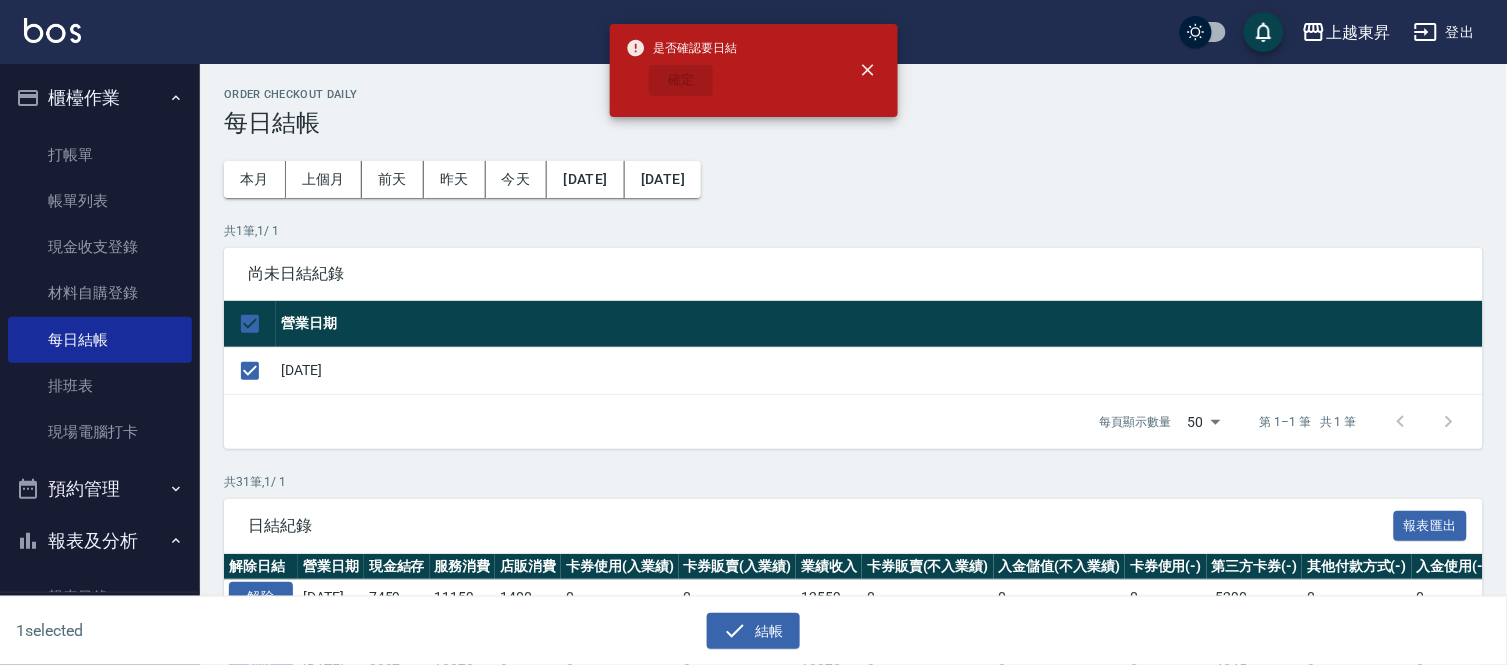 checkbox on "false" 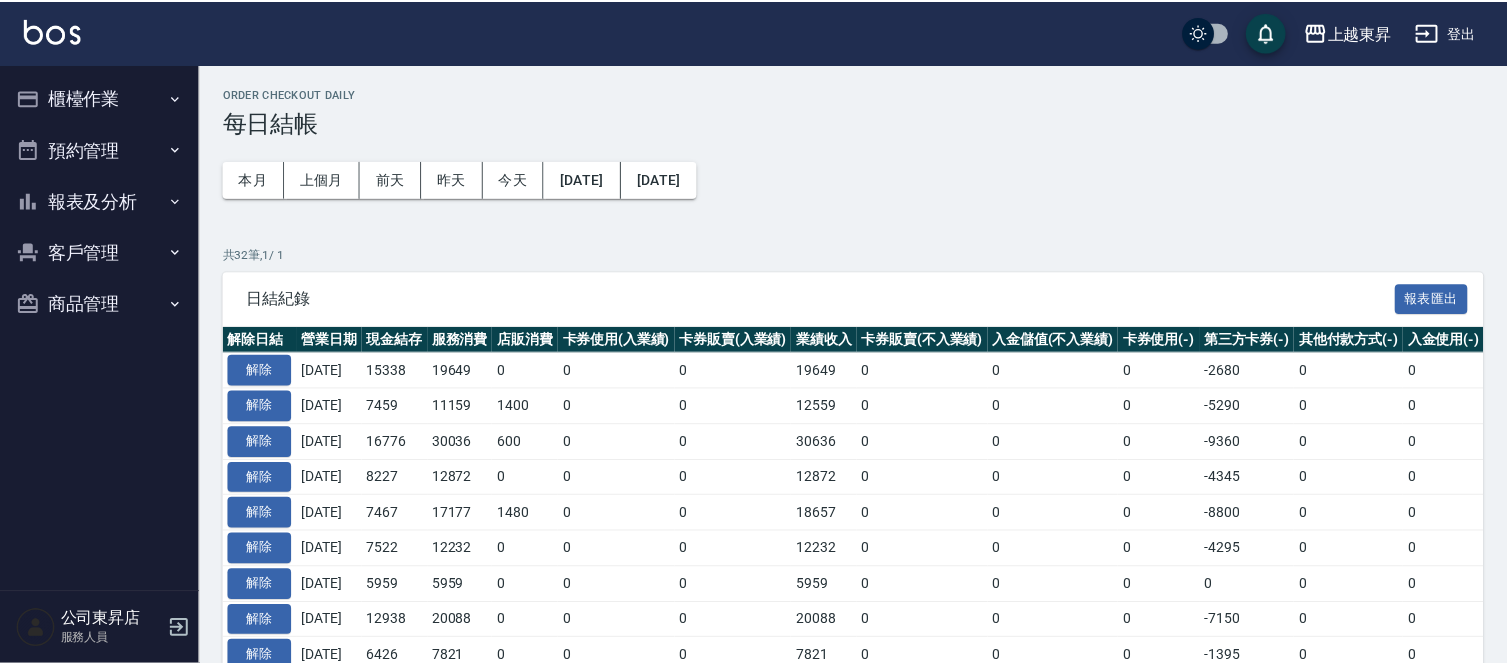 scroll, scrollTop: 0, scrollLeft: 0, axis: both 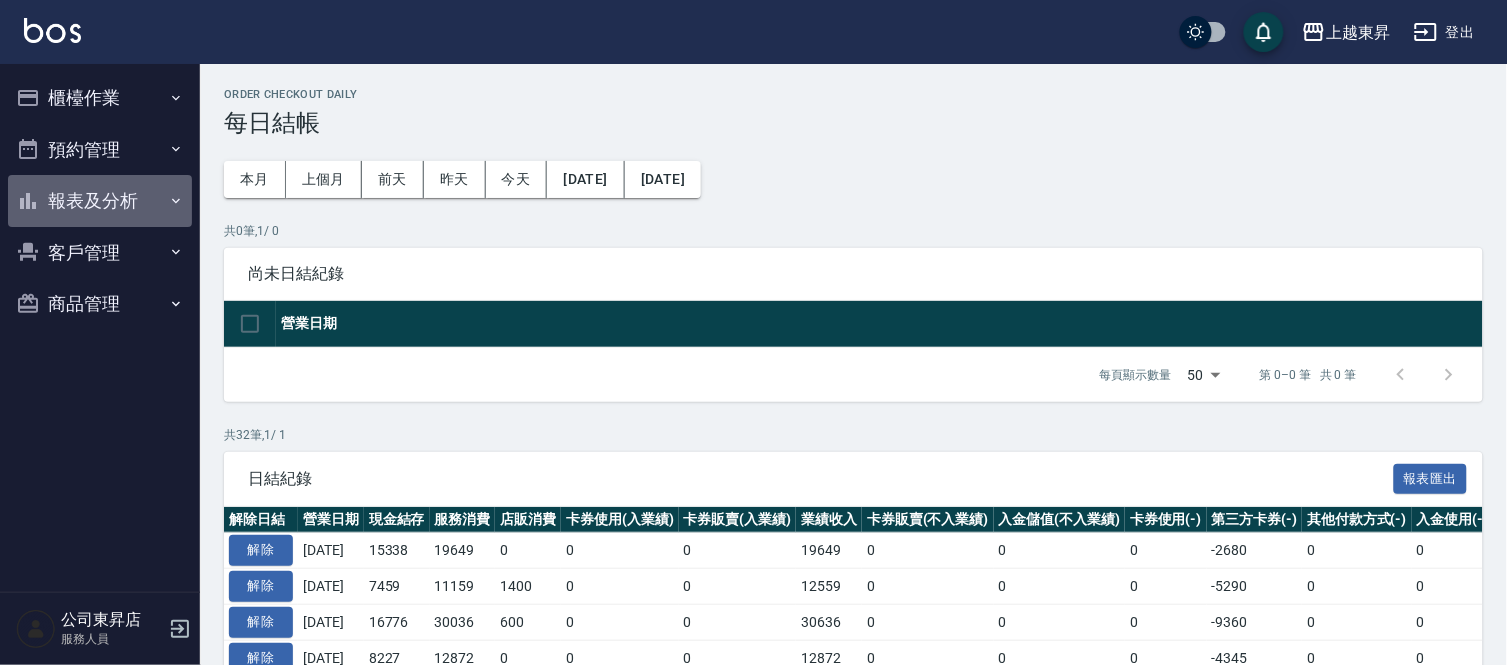 click on "報表及分析" at bounding box center (100, 201) 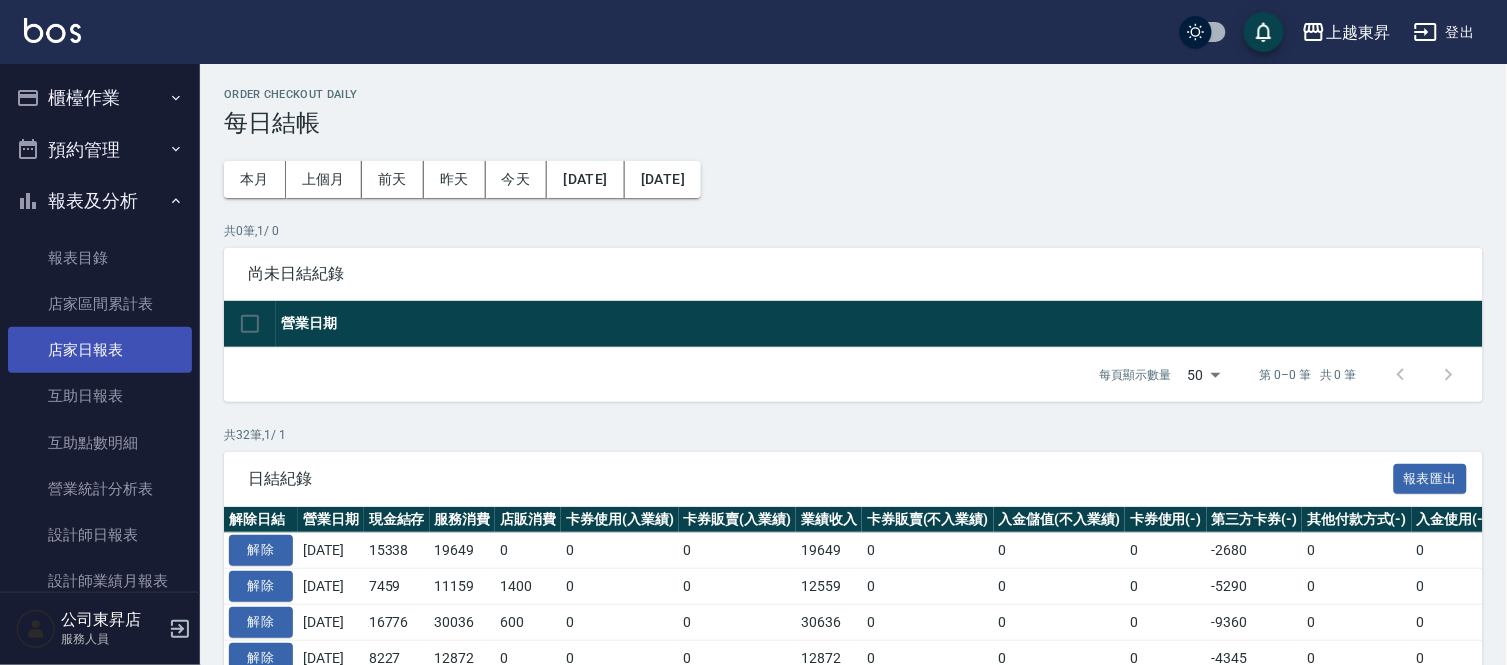 click on "店家日報表" at bounding box center (100, 350) 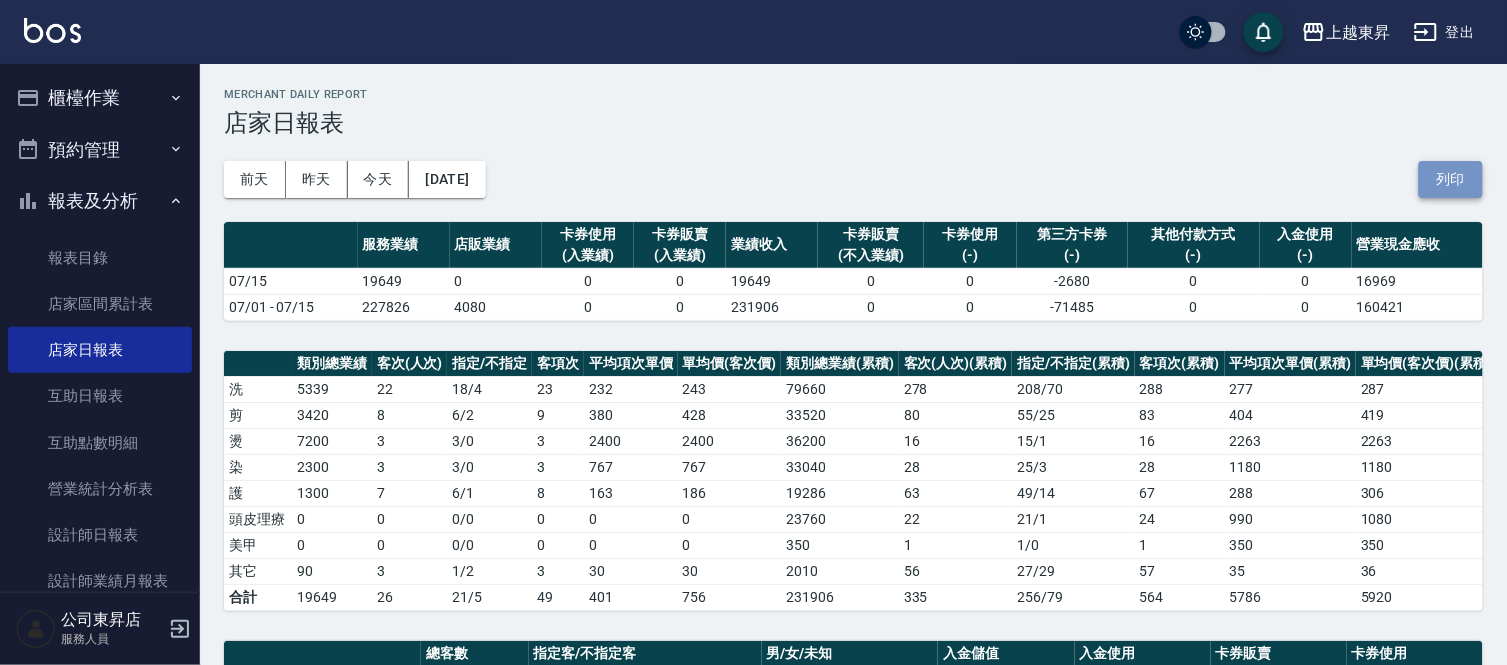 click on "列印" at bounding box center [1451, 179] 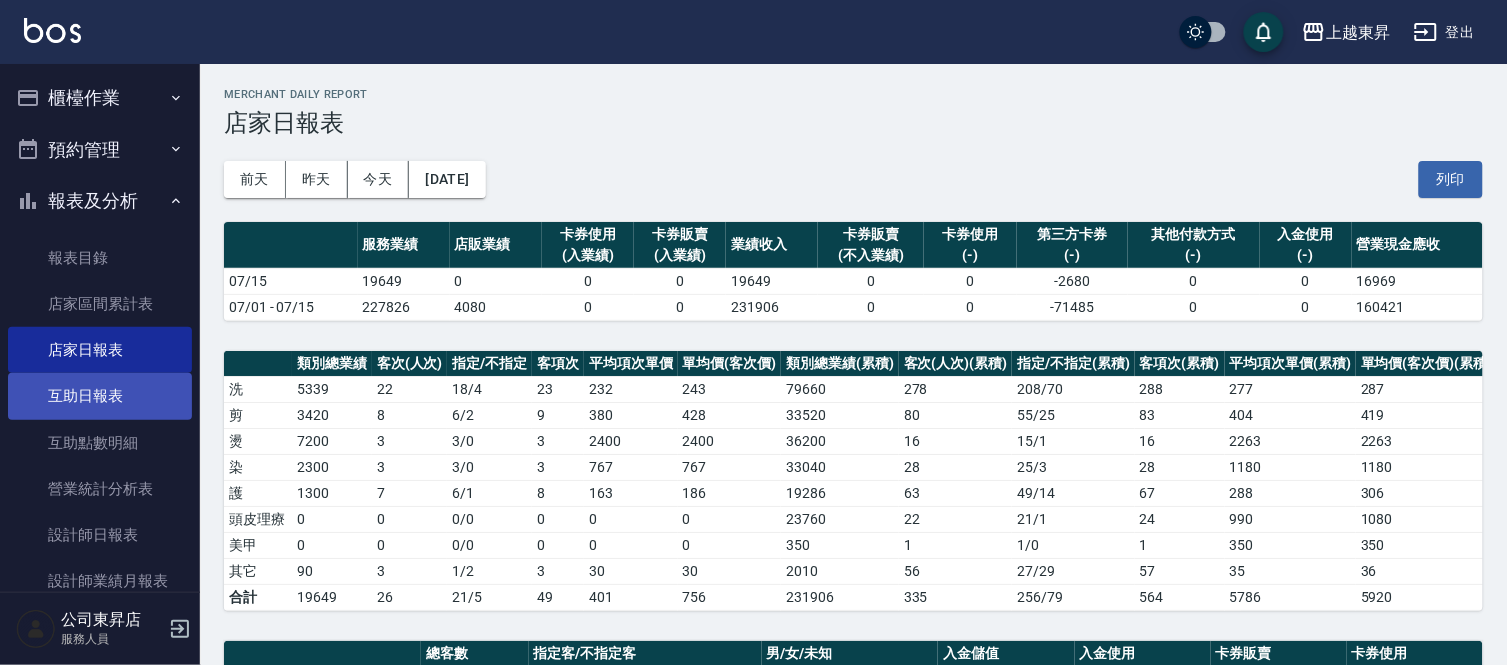 click on "互助日報表" at bounding box center [100, 396] 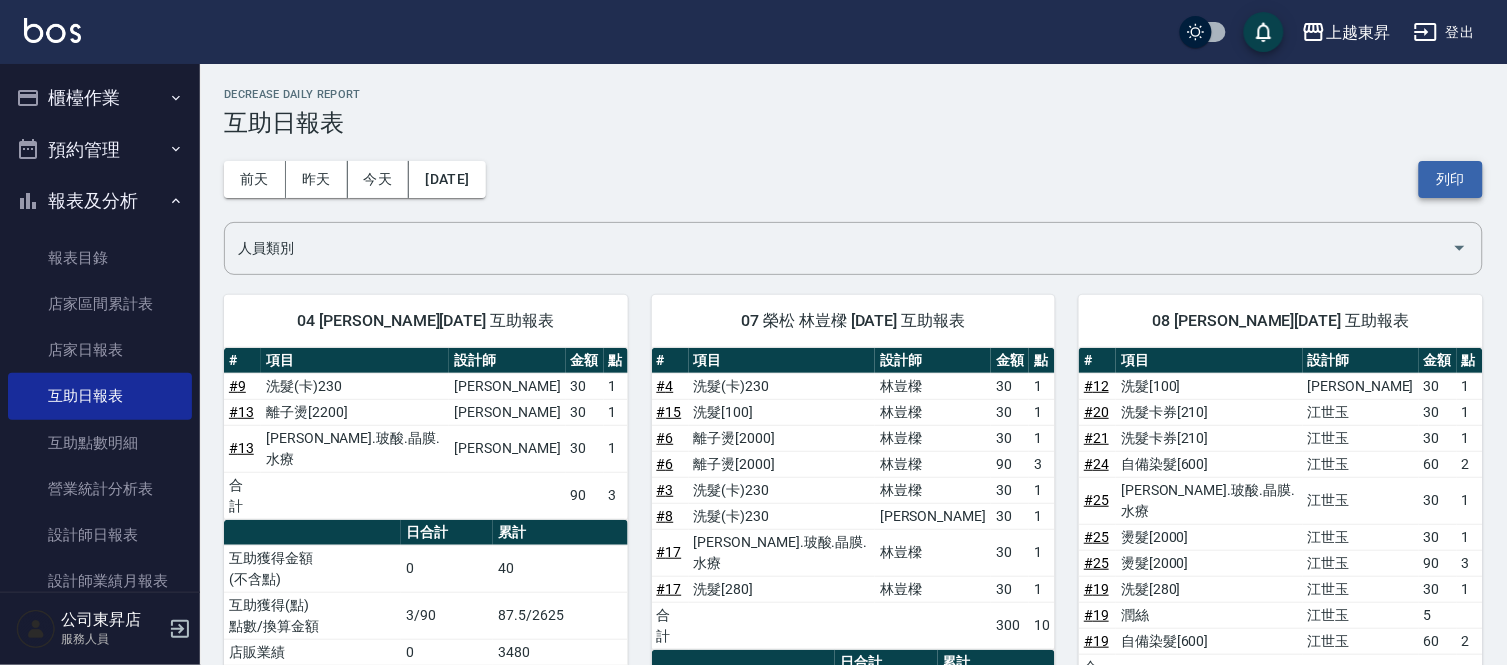 click on "列印" at bounding box center [1451, 179] 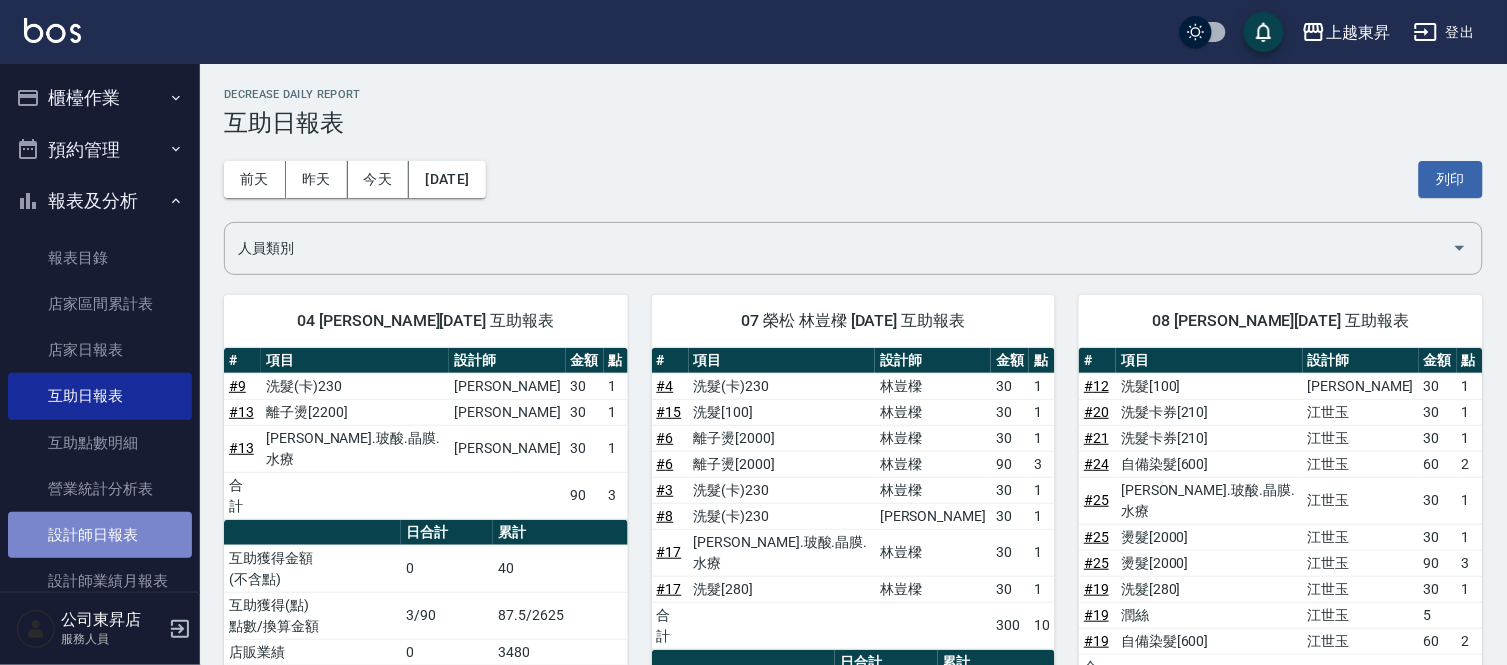click on "設計師日報表" at bounding box center (100, 535) 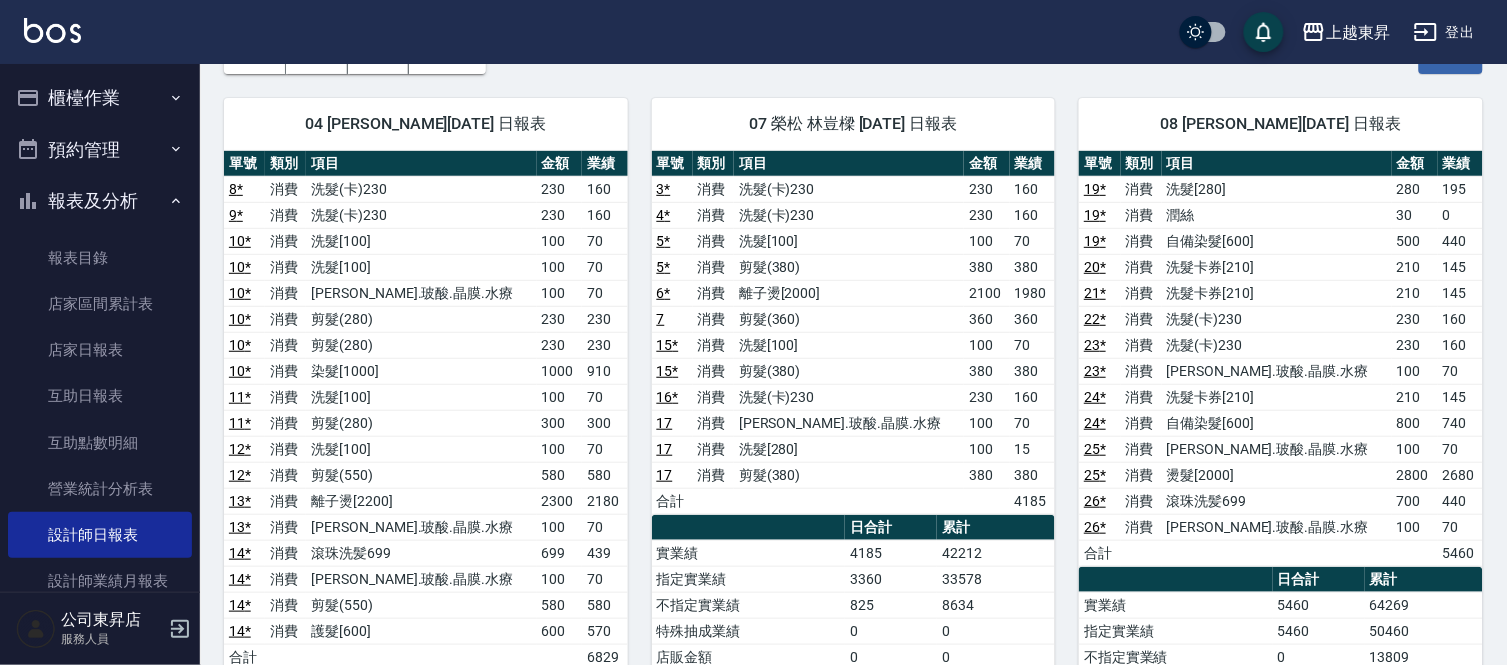scroll, scrollTop: 0, scrollLeft: 0, axis: both 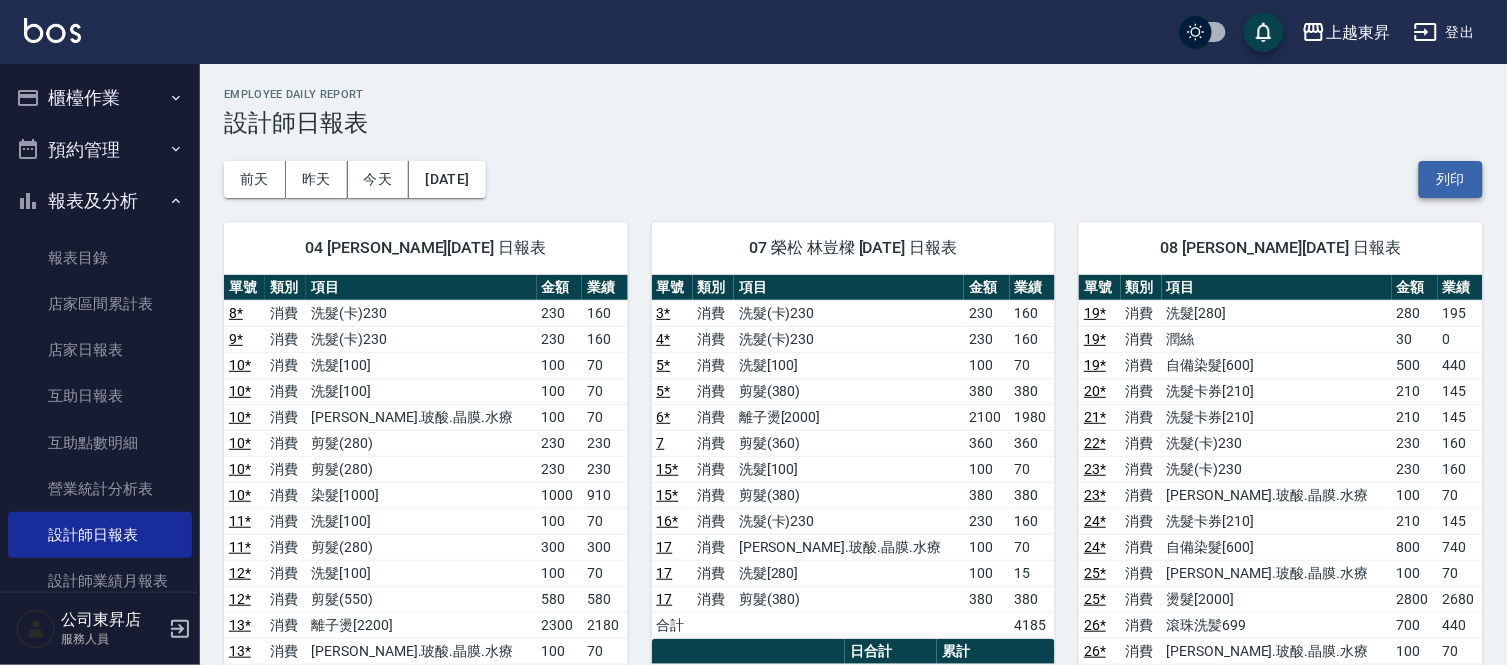 click on "列印" at bounding box center [1451, 179] 